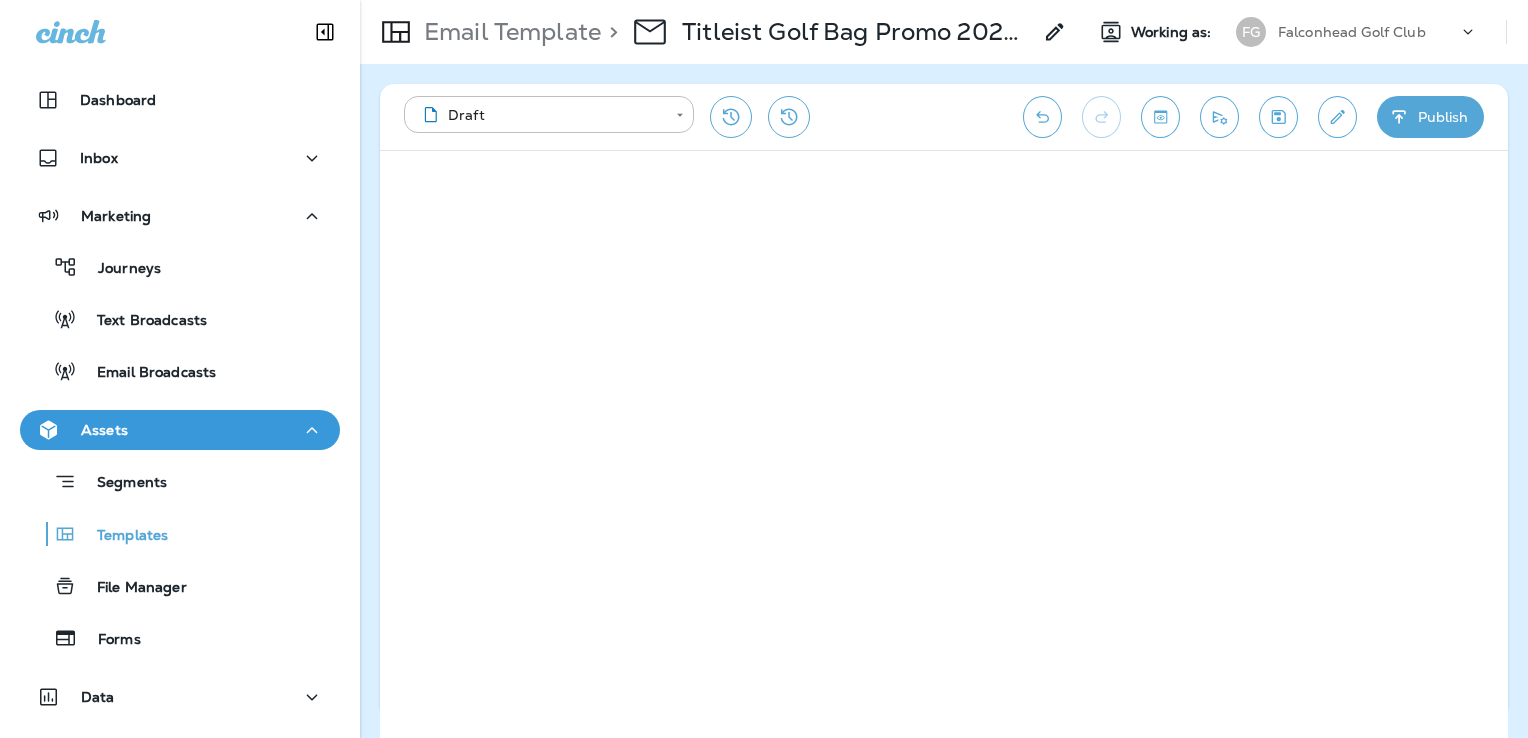 scroll, scrollTop: 0, scrollLeft: 0, axis: both 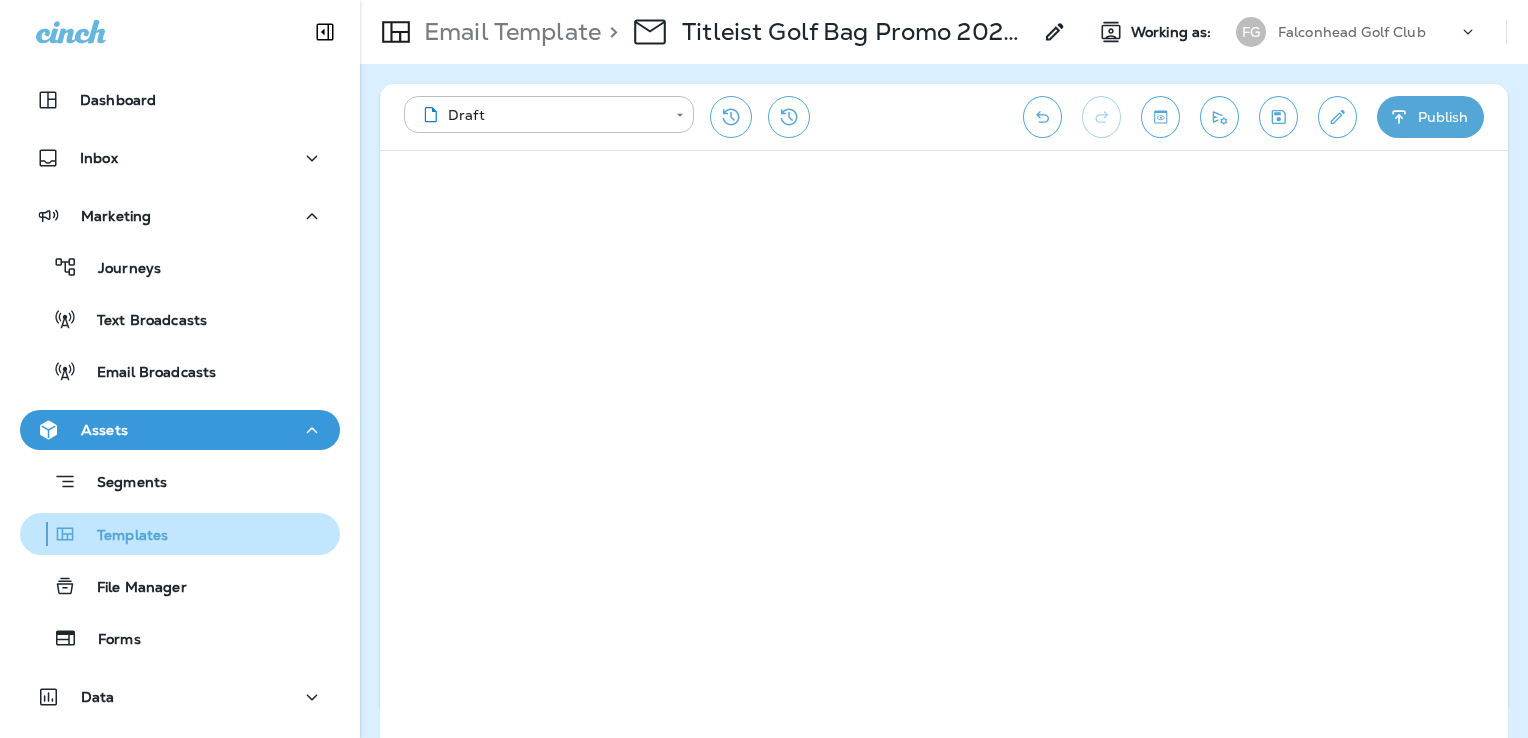 click on "Templates" at bounding box center (122, 536) 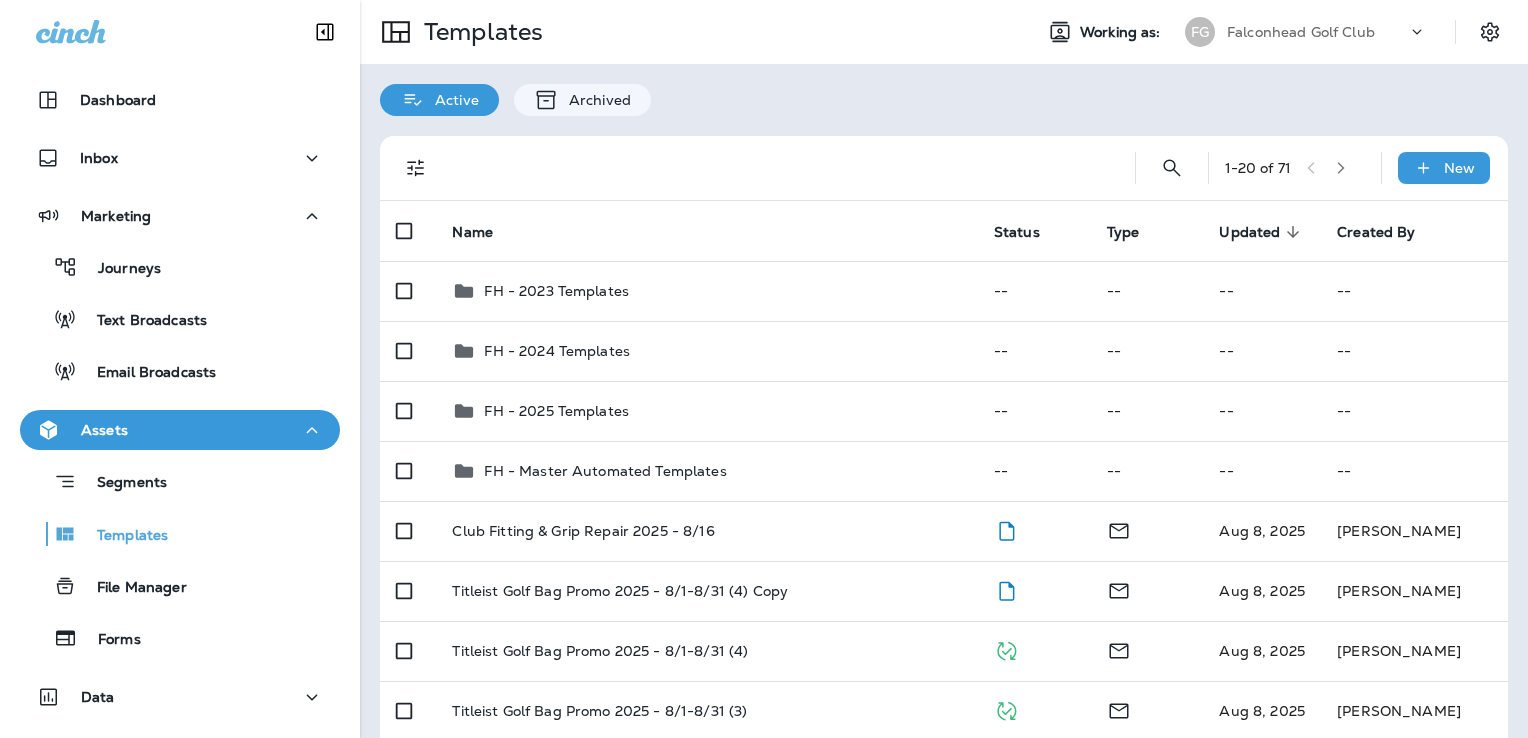click on "Falconhead Golf Club" at bounding box center [1301, 32] 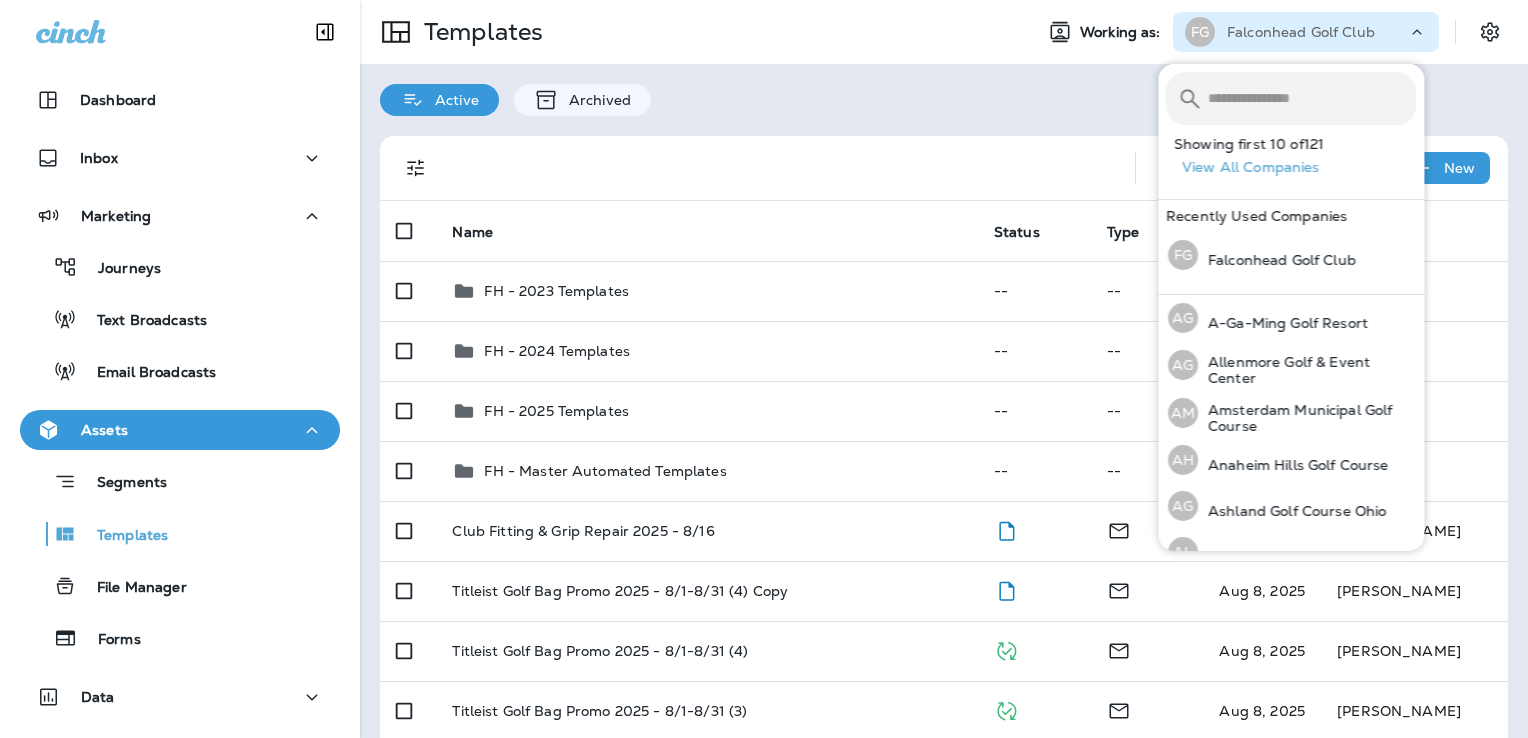 click at bounding box center (1312, 98) 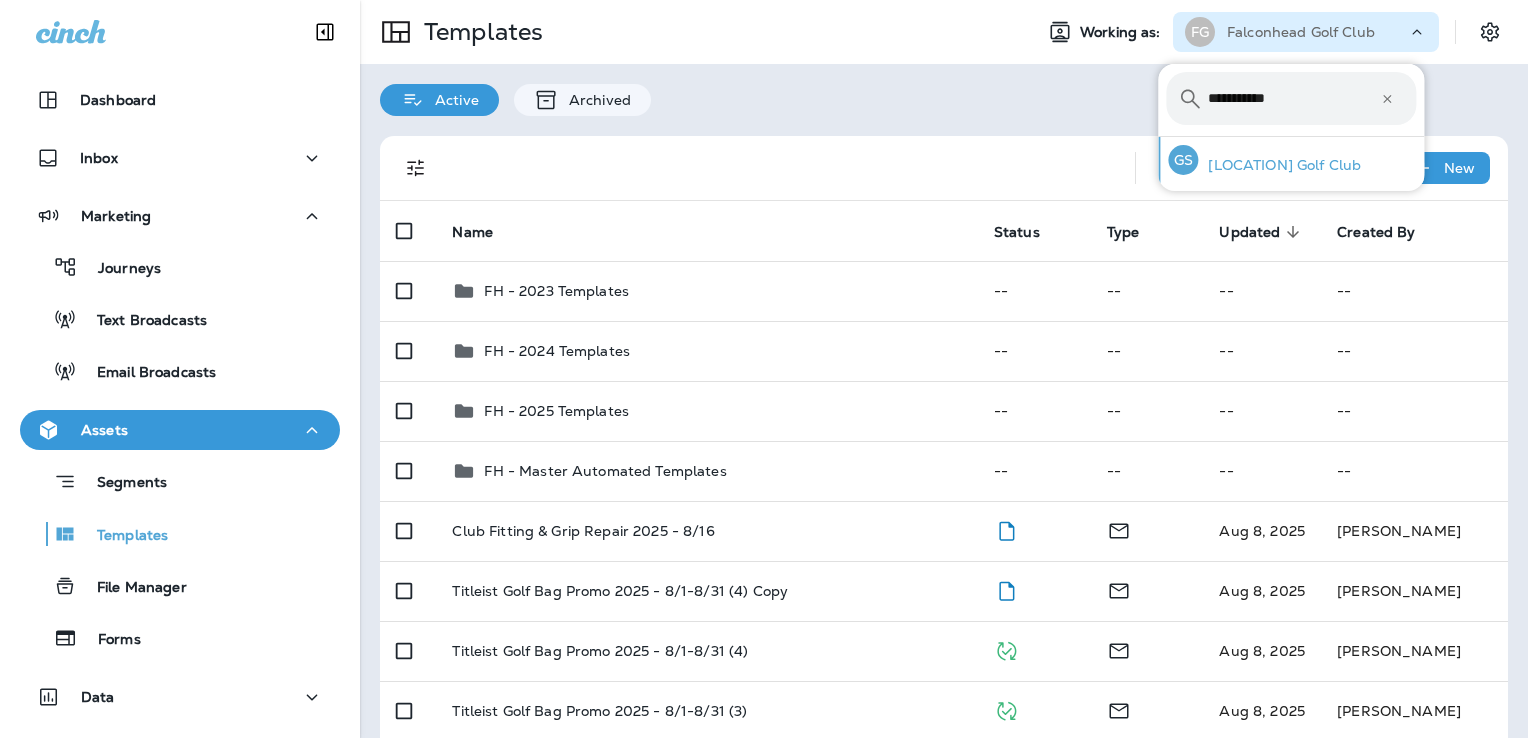 type on "**********" 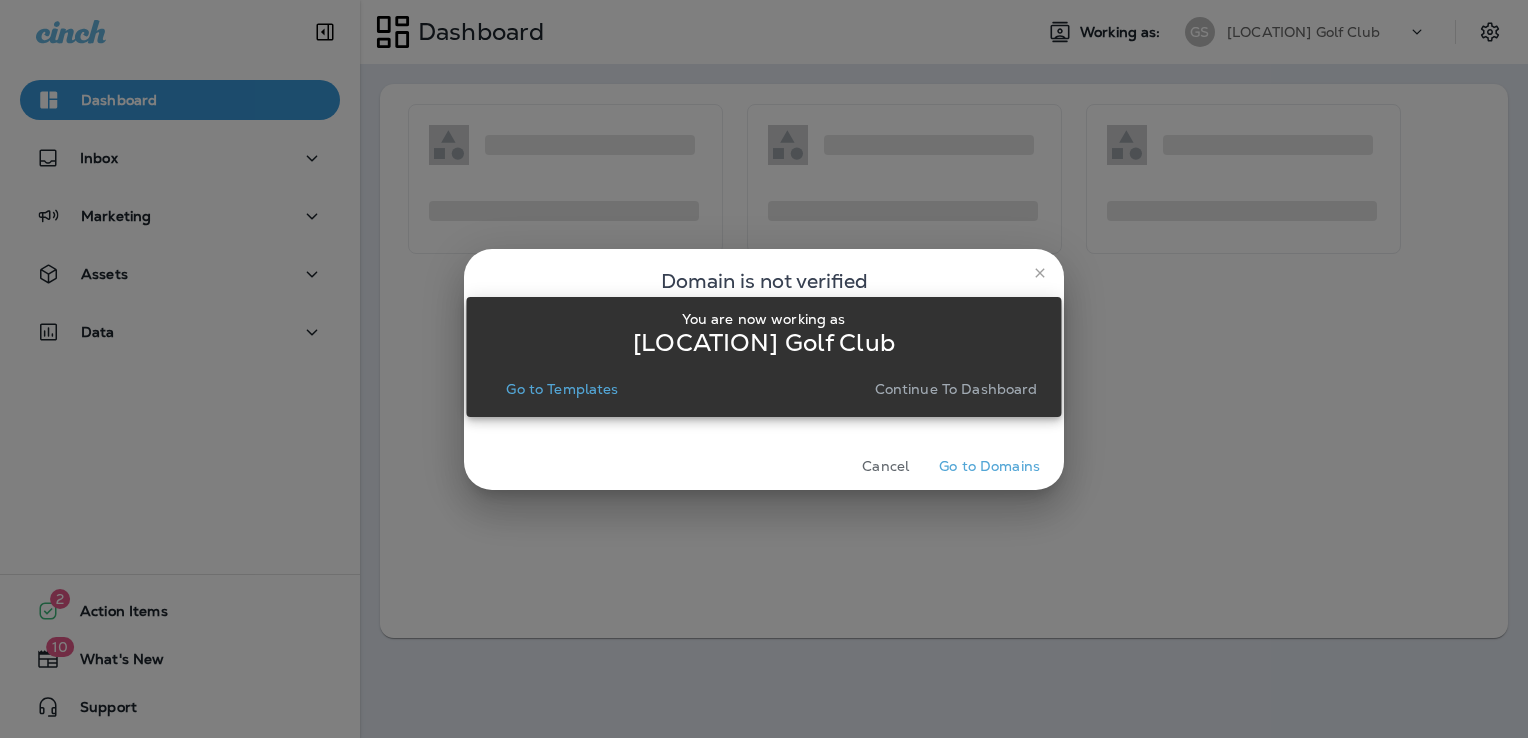 click on "Go to Templates" at bounding box center (562, 389) 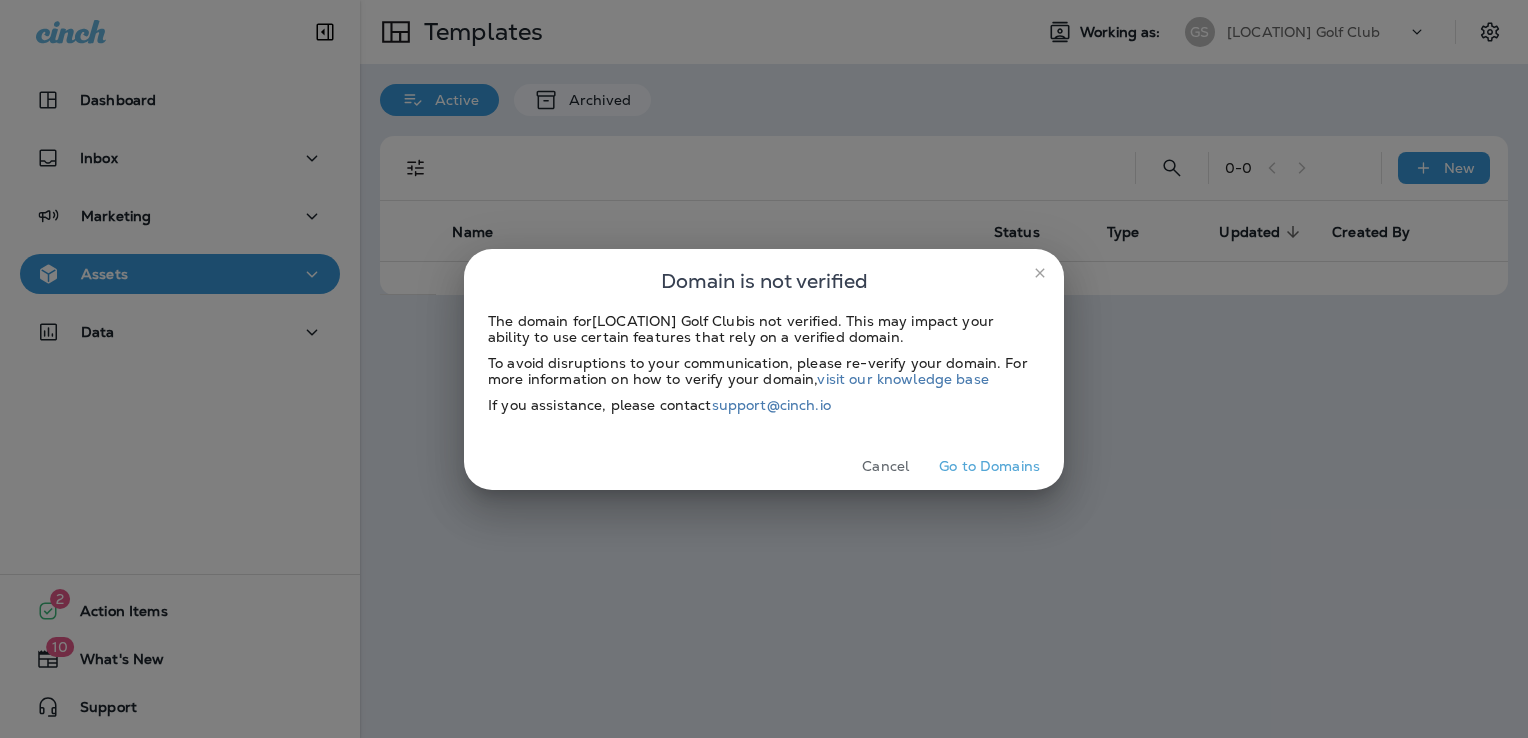 click on "Cancel" at bounding box center [885, 466] 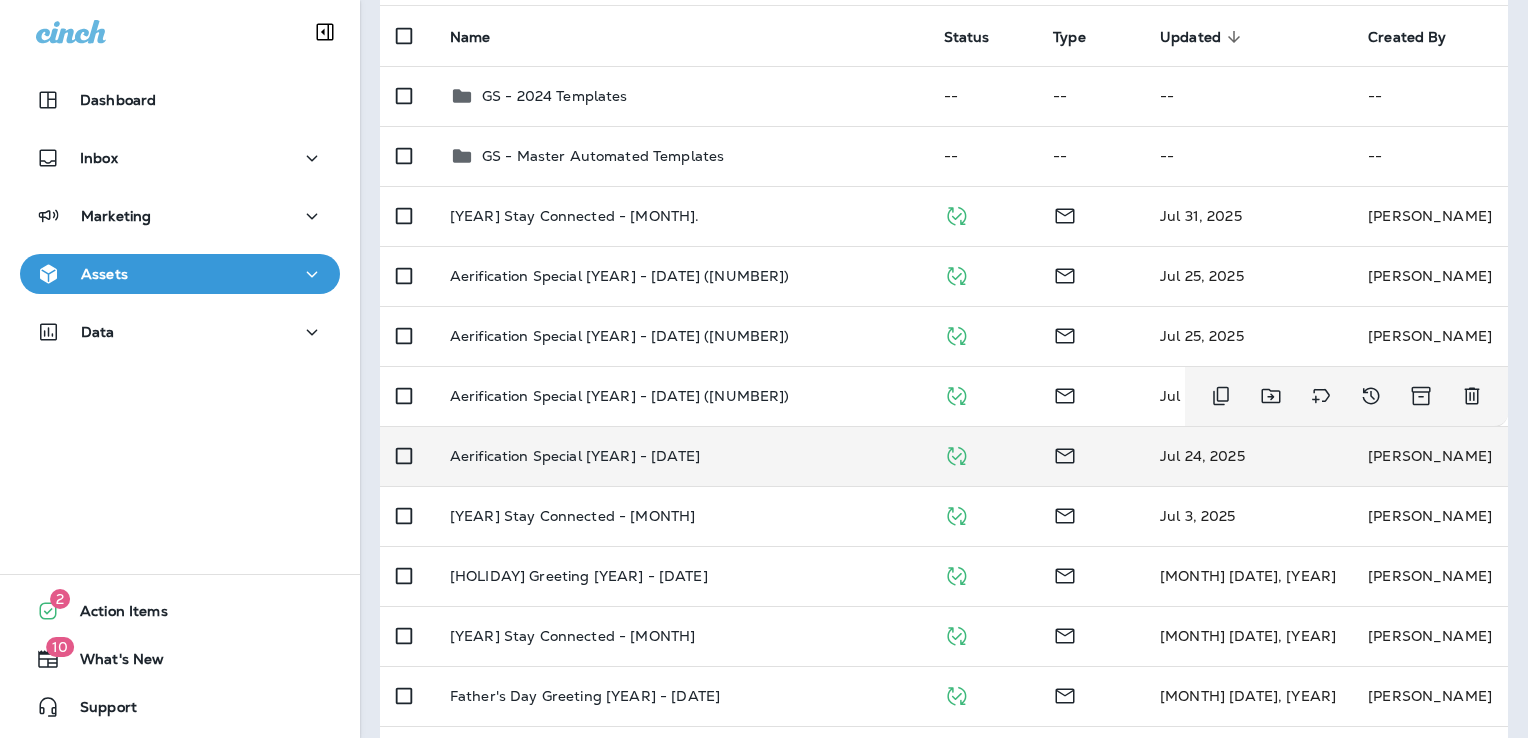 scroll, scrollTop: 200, scrollLeft: 0, axis: vertical 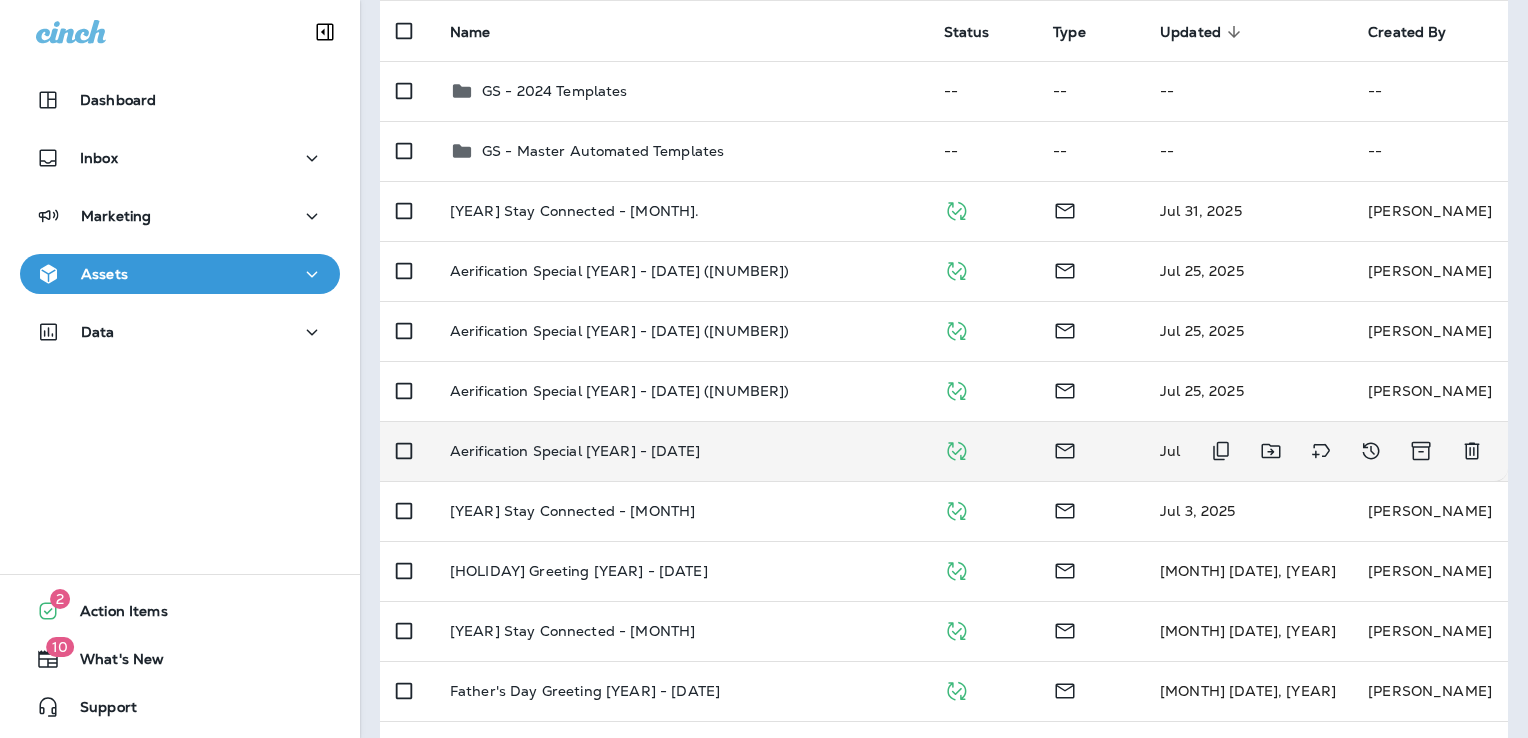 click on "Aerification Special [YEAR] - [DATE]" at bounding box center (681, 451) 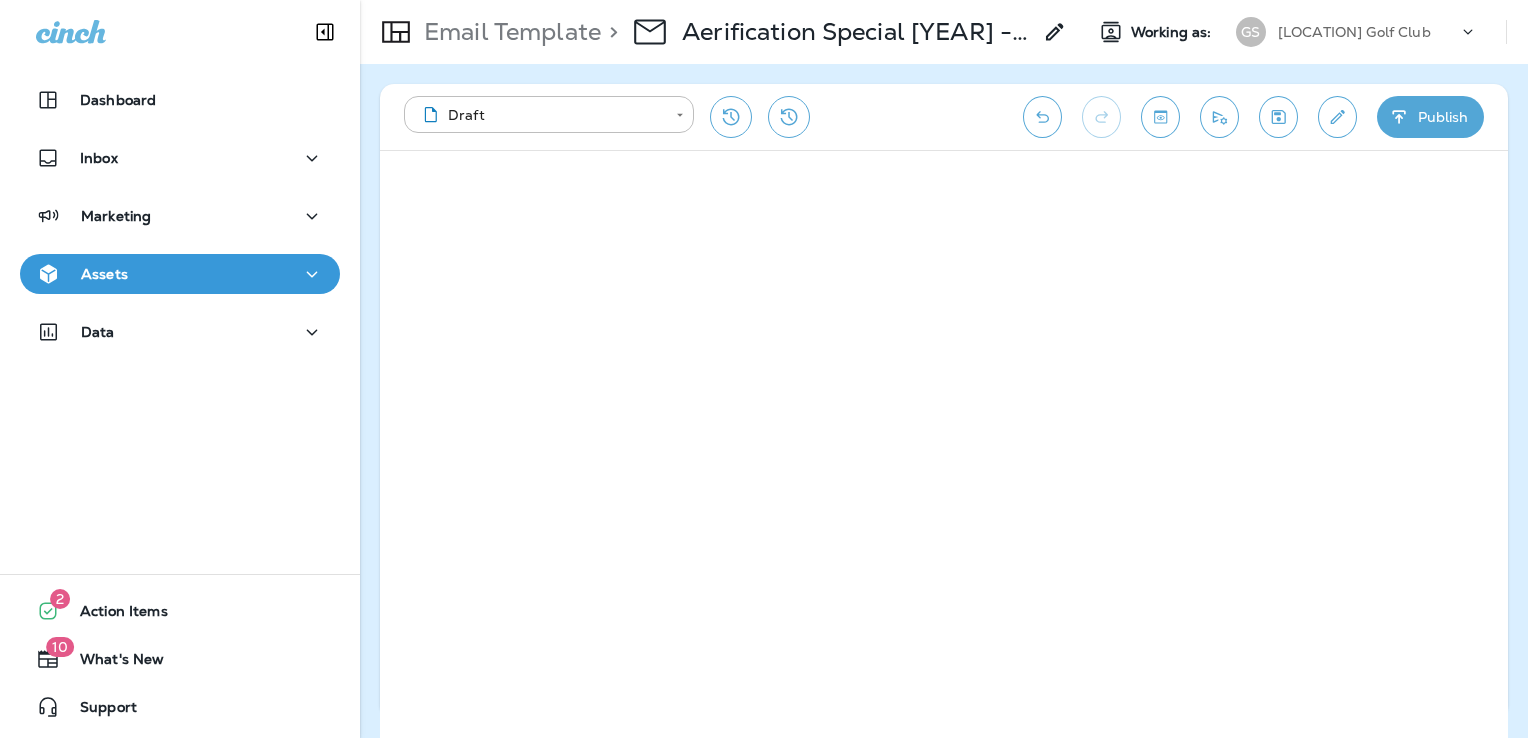 click on "Assets" at bounding box center (180, 274) 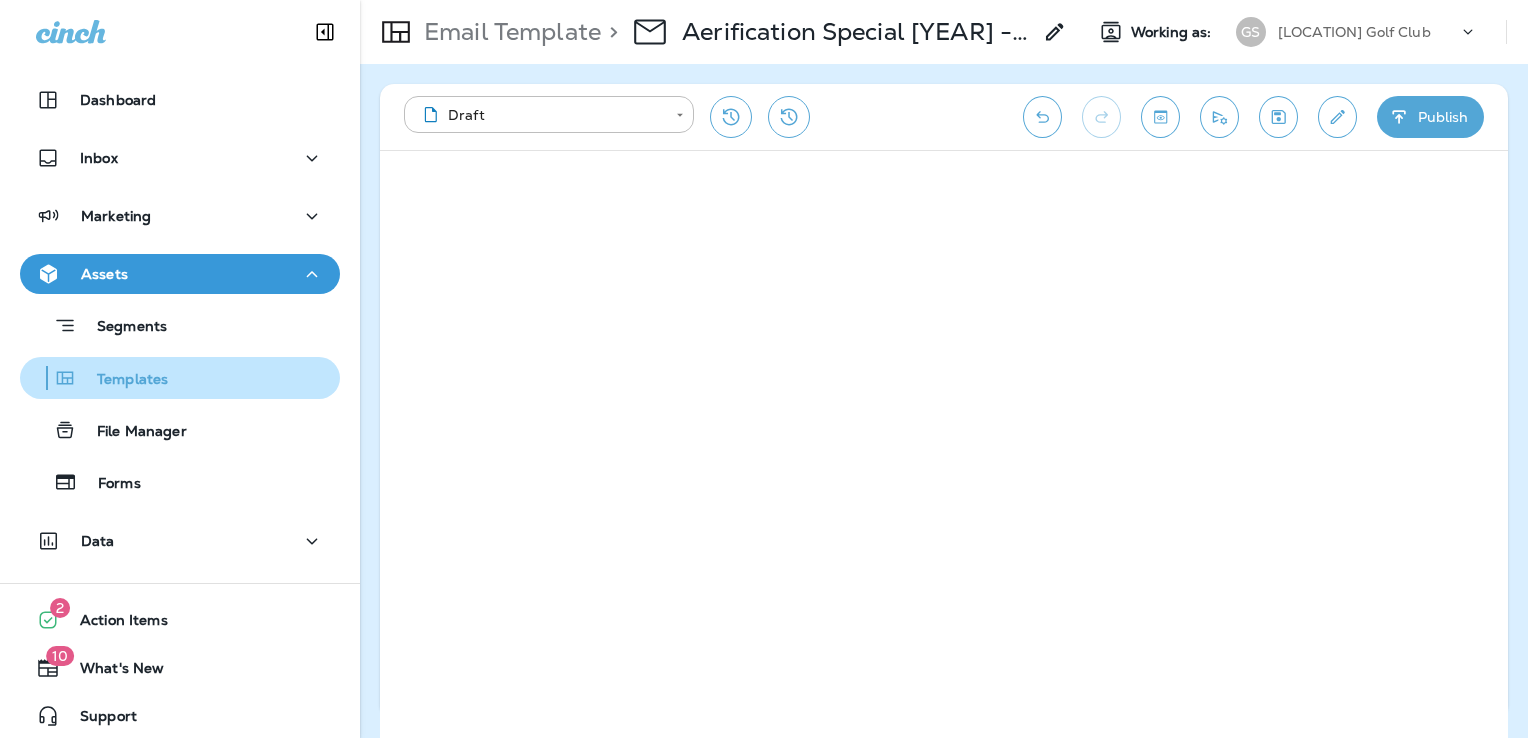 click on "Templates" at bounding box center (180, 378) 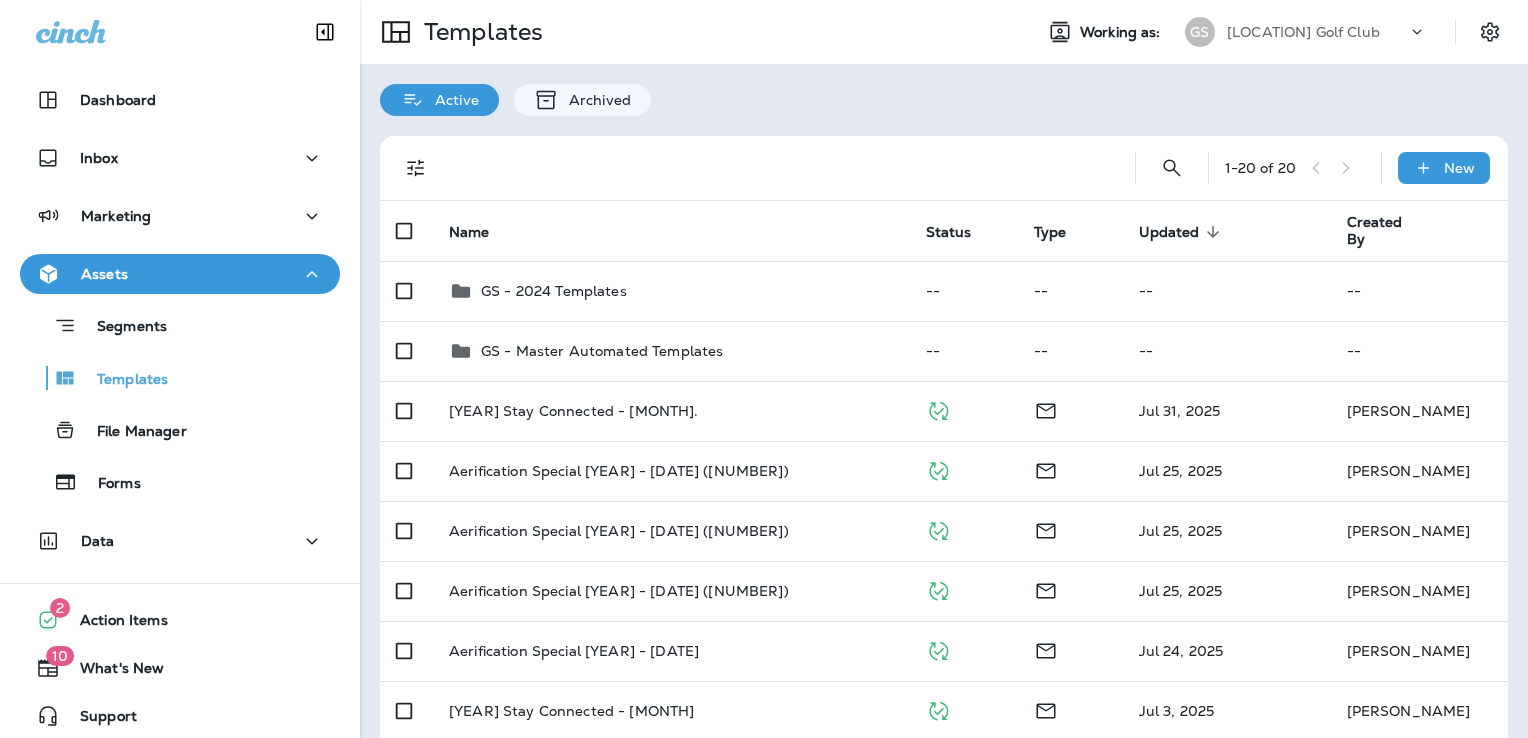 click on "[LOCATION] Golf Club" at bounding box center [1317, 32] 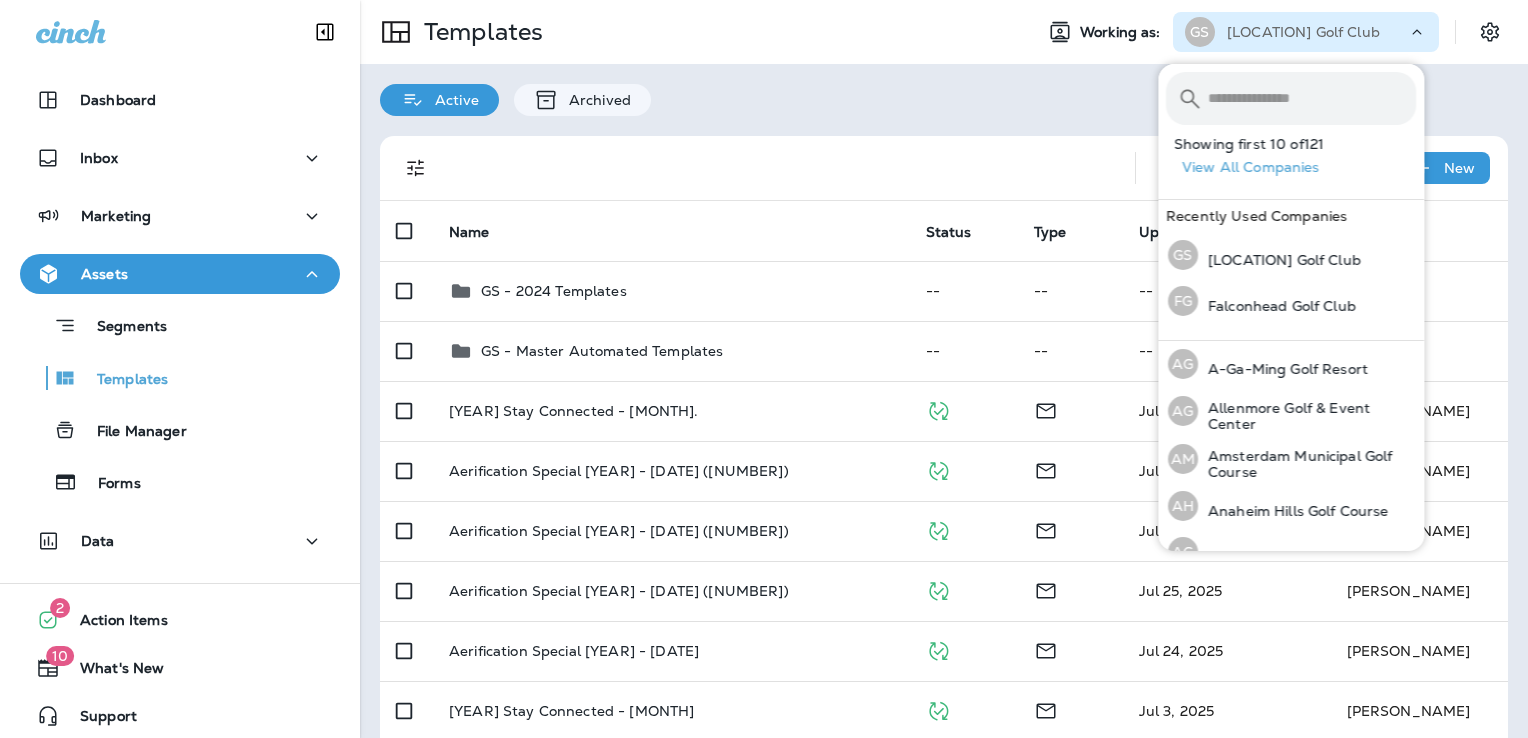 click at bounding box center [1312, 98] 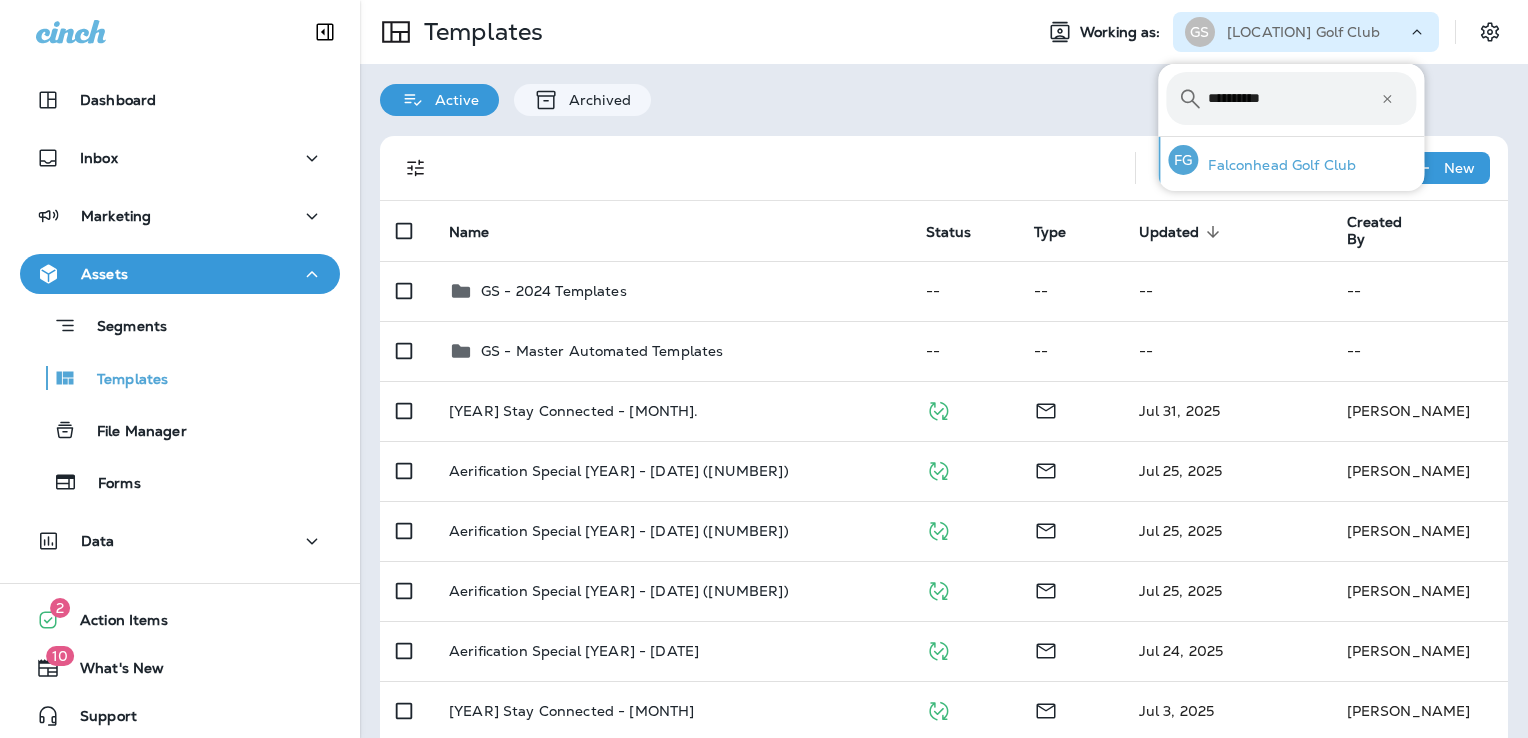 type on "**********" 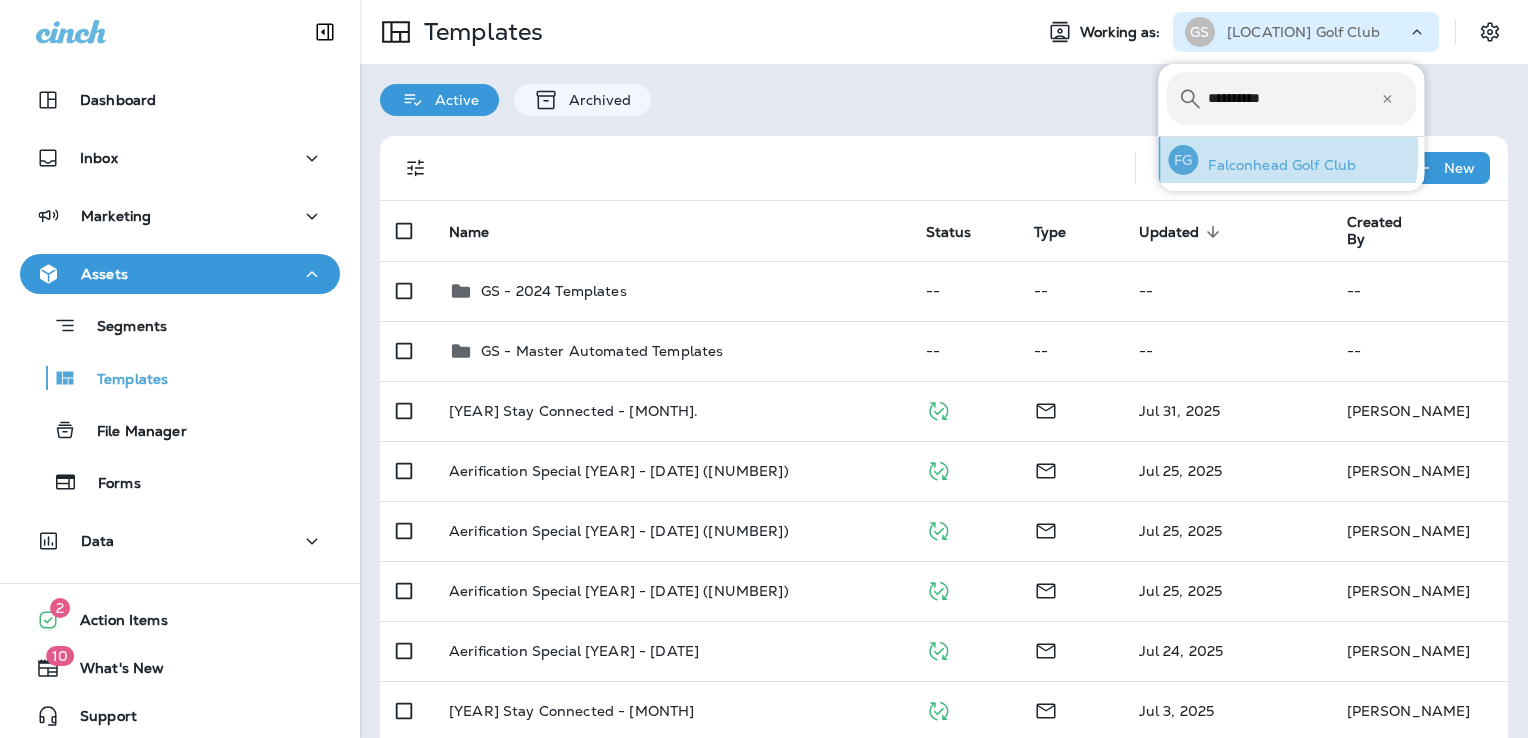 click on "FG Falconhead Golf Club" at bounding box center (1262, 160) 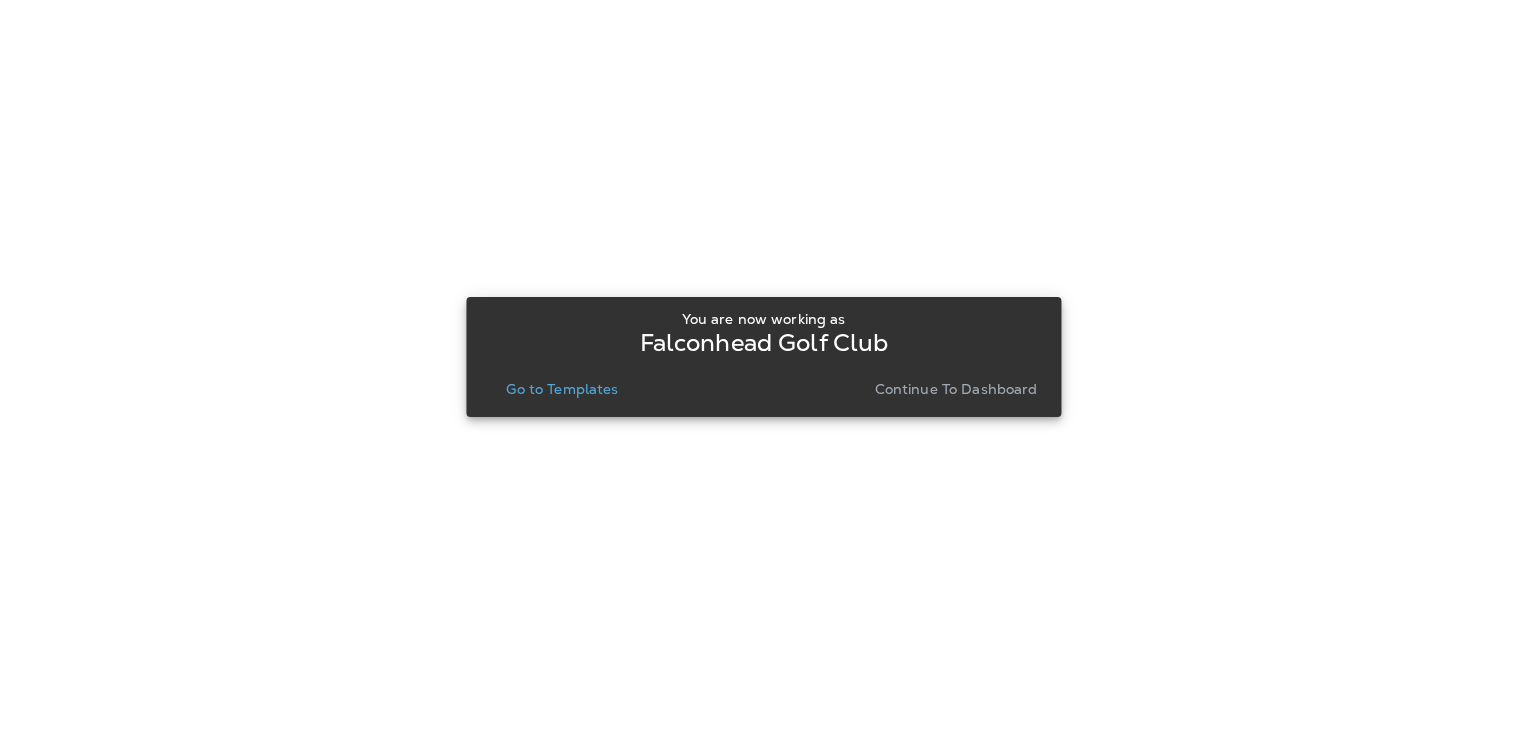 click on "Go to Templates" at bounding box center [562, 389] 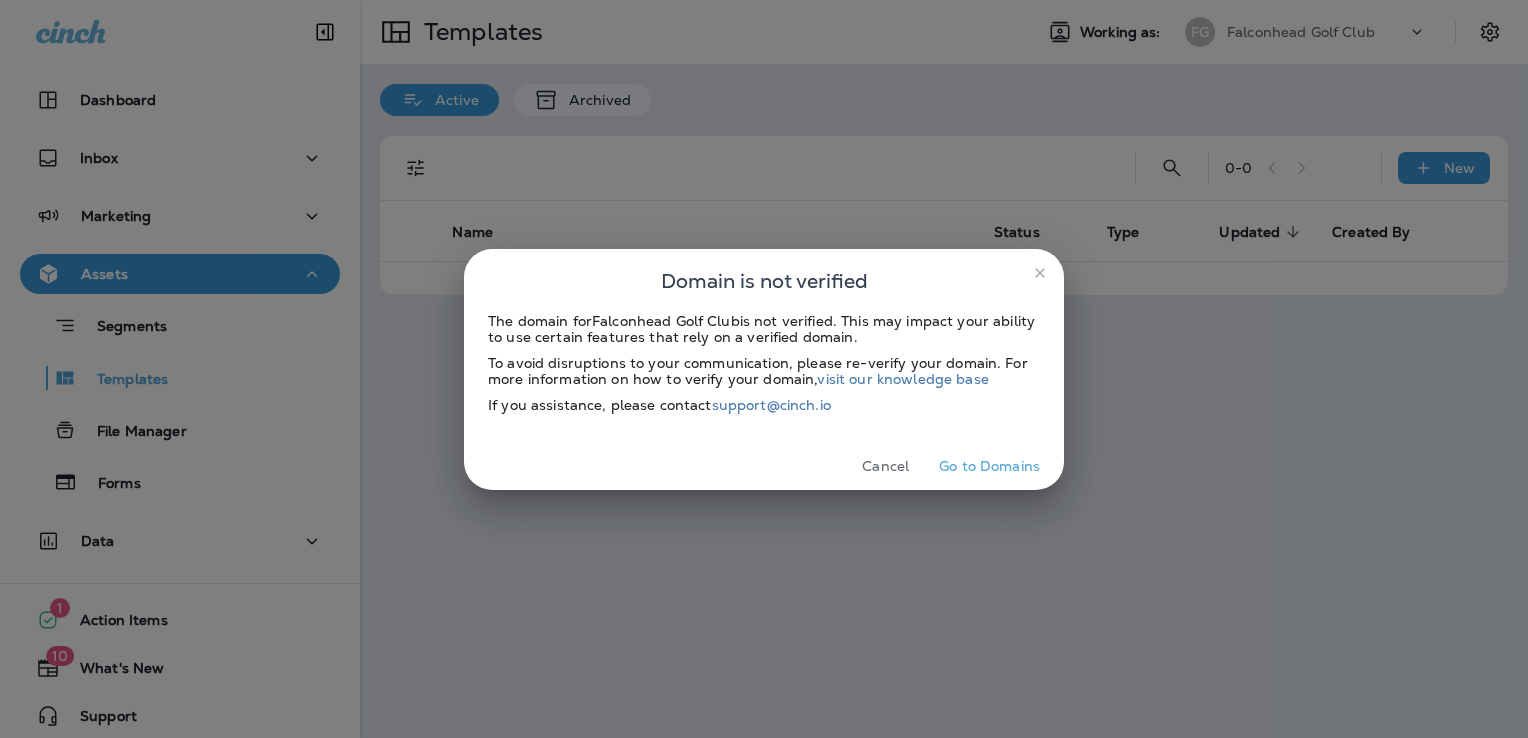 click on "Cancel" at bounding box center (885, 466) 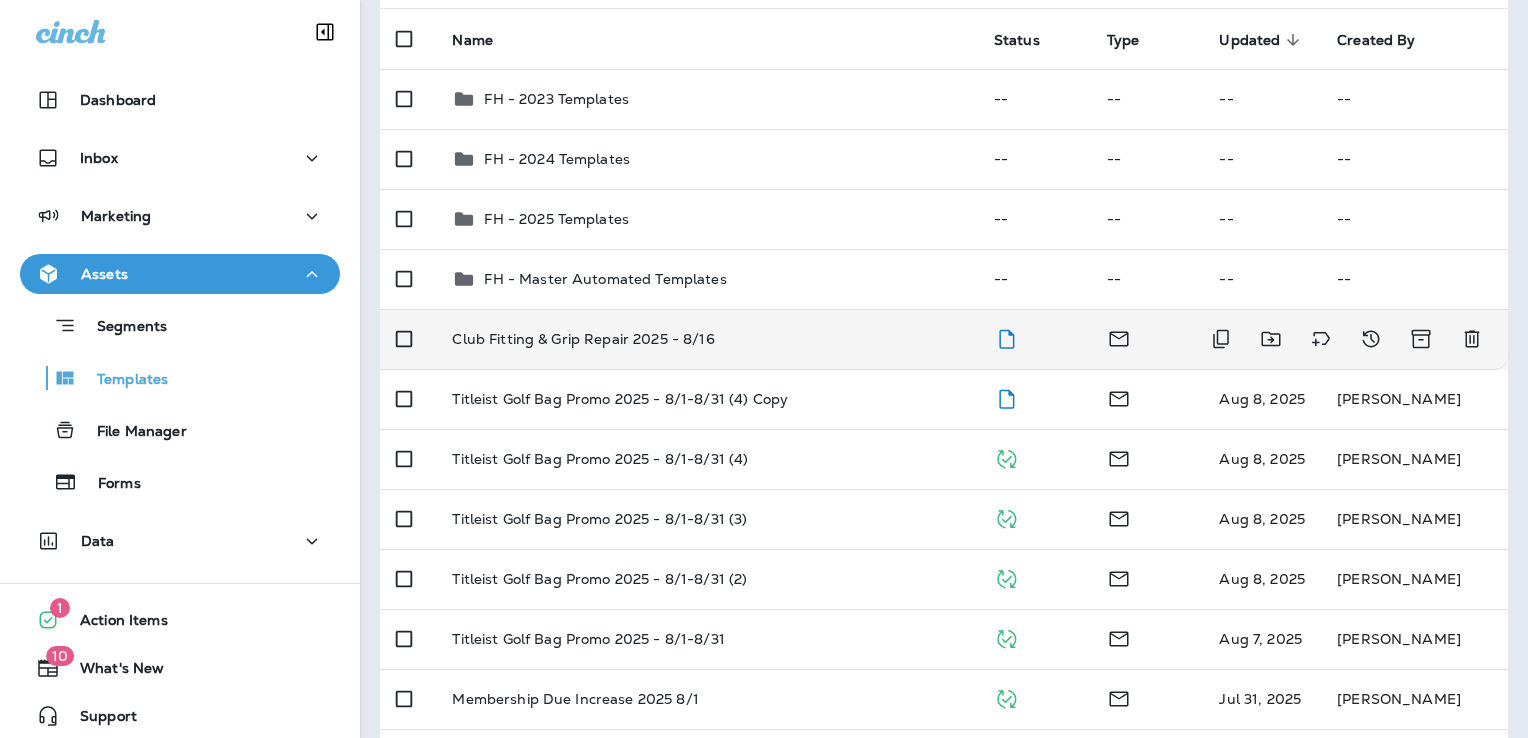 scroll, scrollTop: 200, scrollLeft: 0, axis: vertical 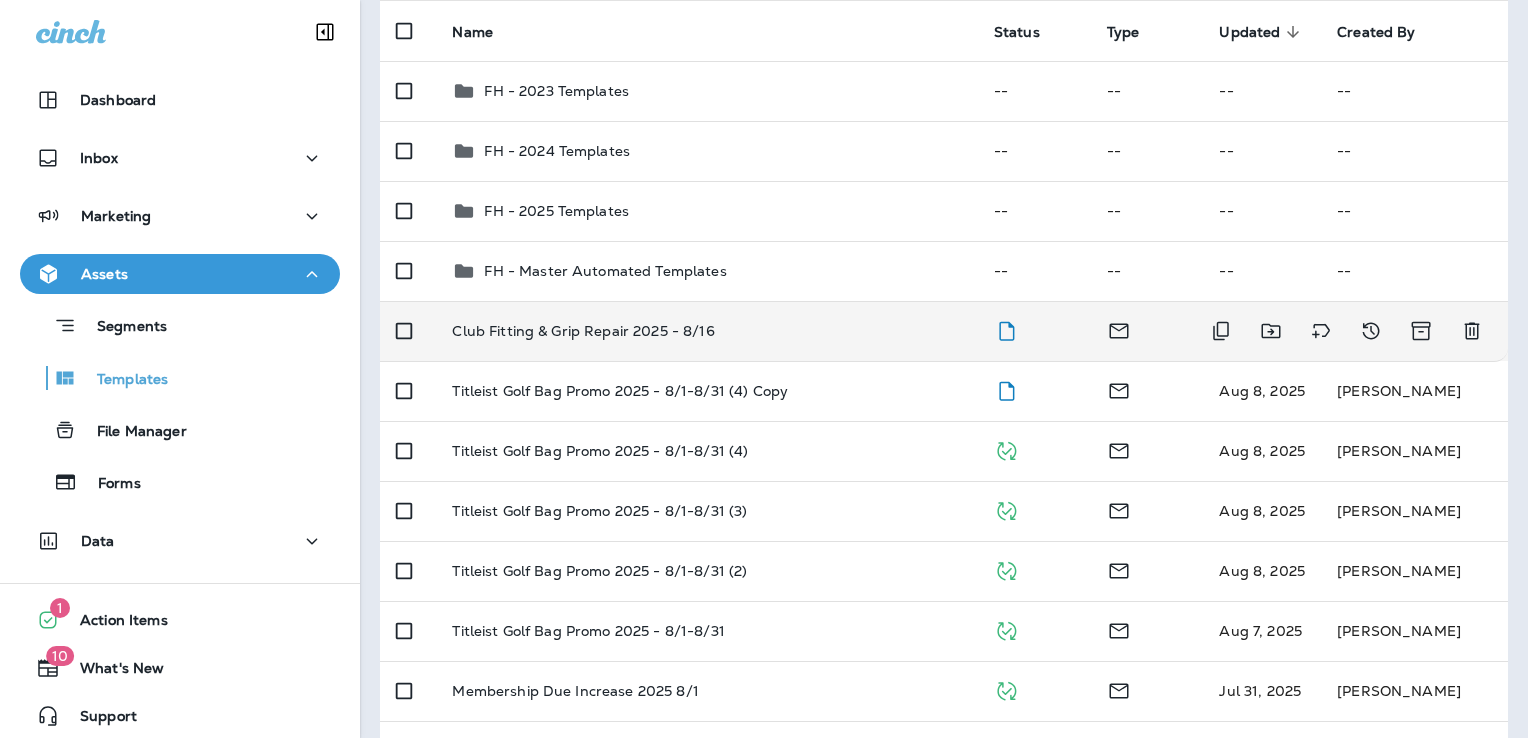 click on "Club Fitting & Grip Repair 2025 - 8/16" at bounding box center [706, 331] 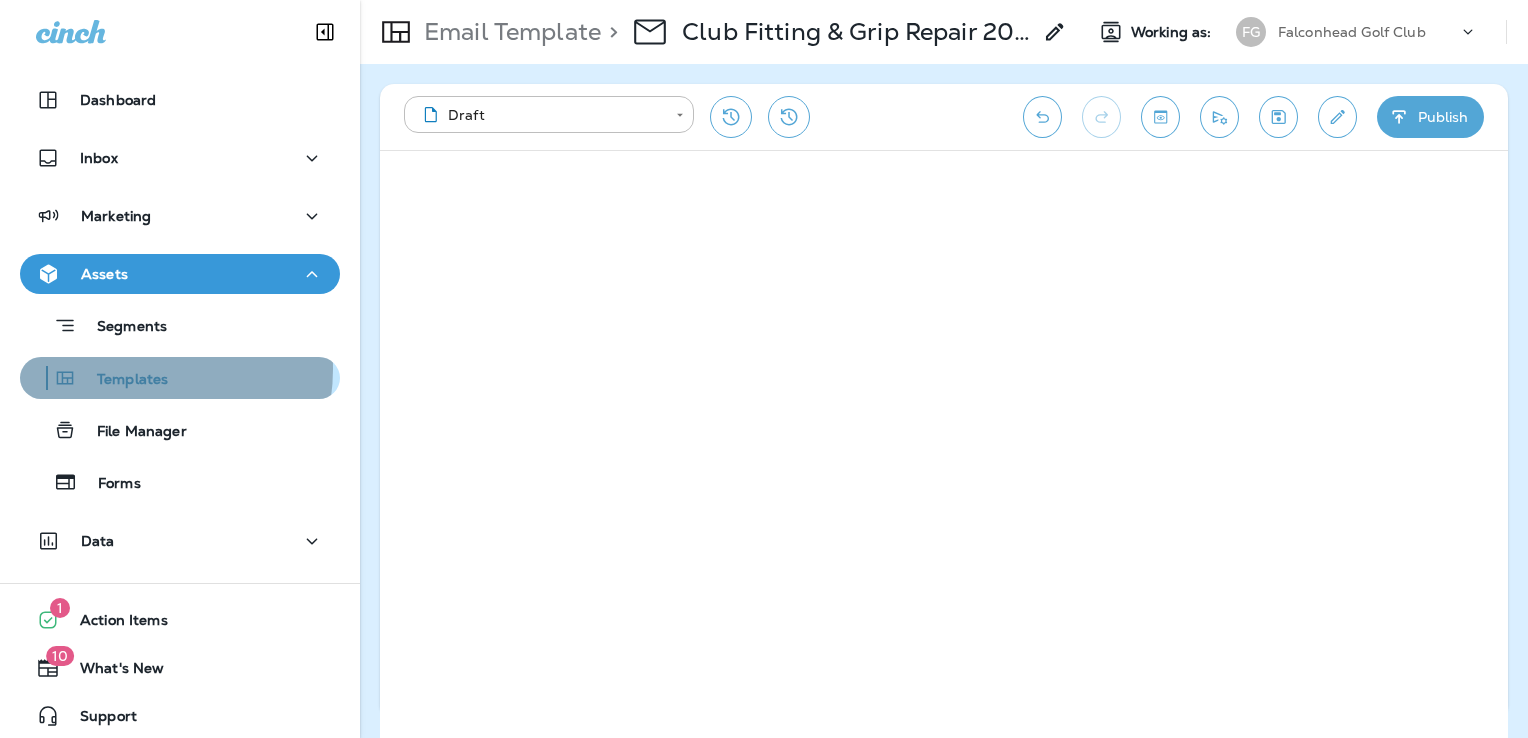 click on "Templates" at bounding box center [98, 378] 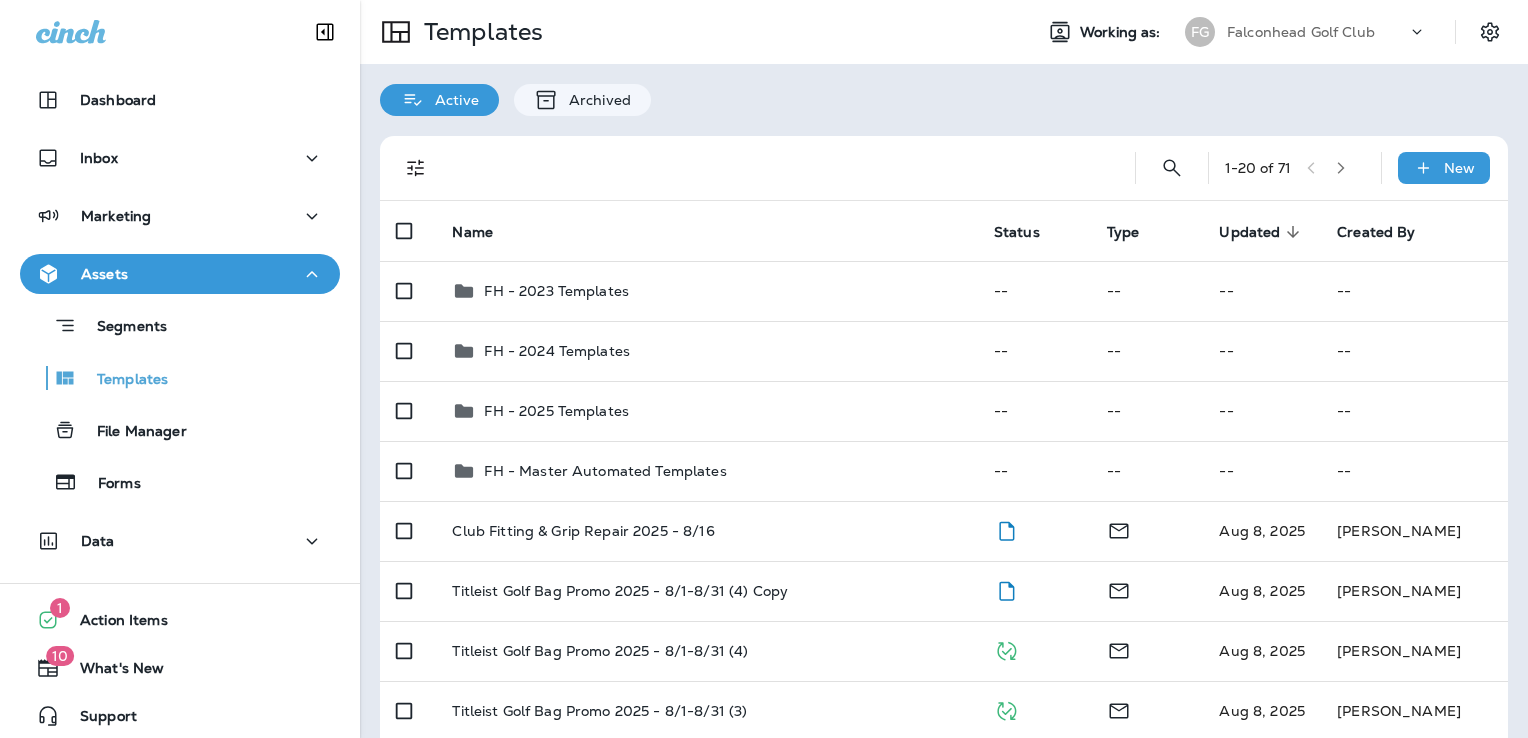 click on "Falconhead Golf Club" at bounding box center (1317, 32) 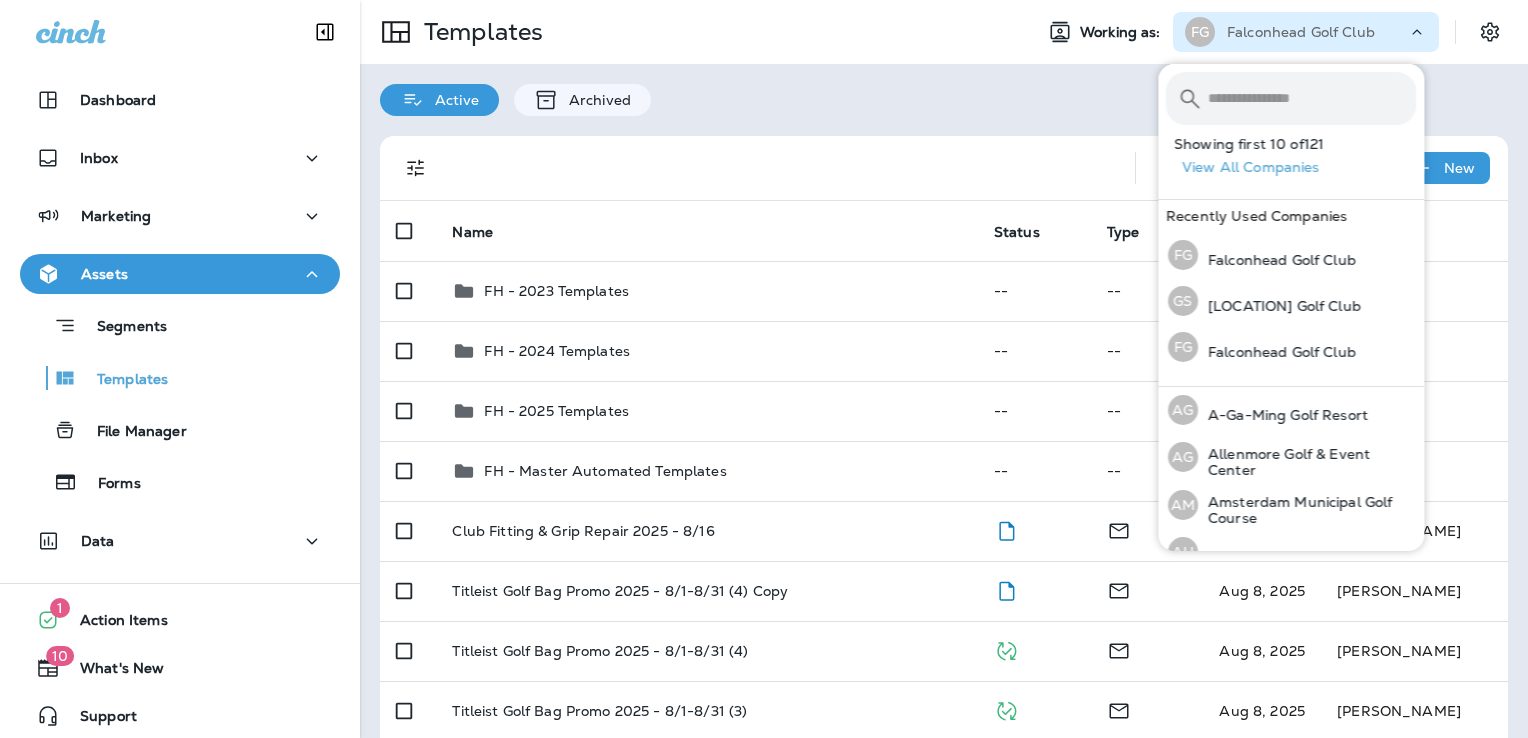 click at bounding box center [1312, 98] 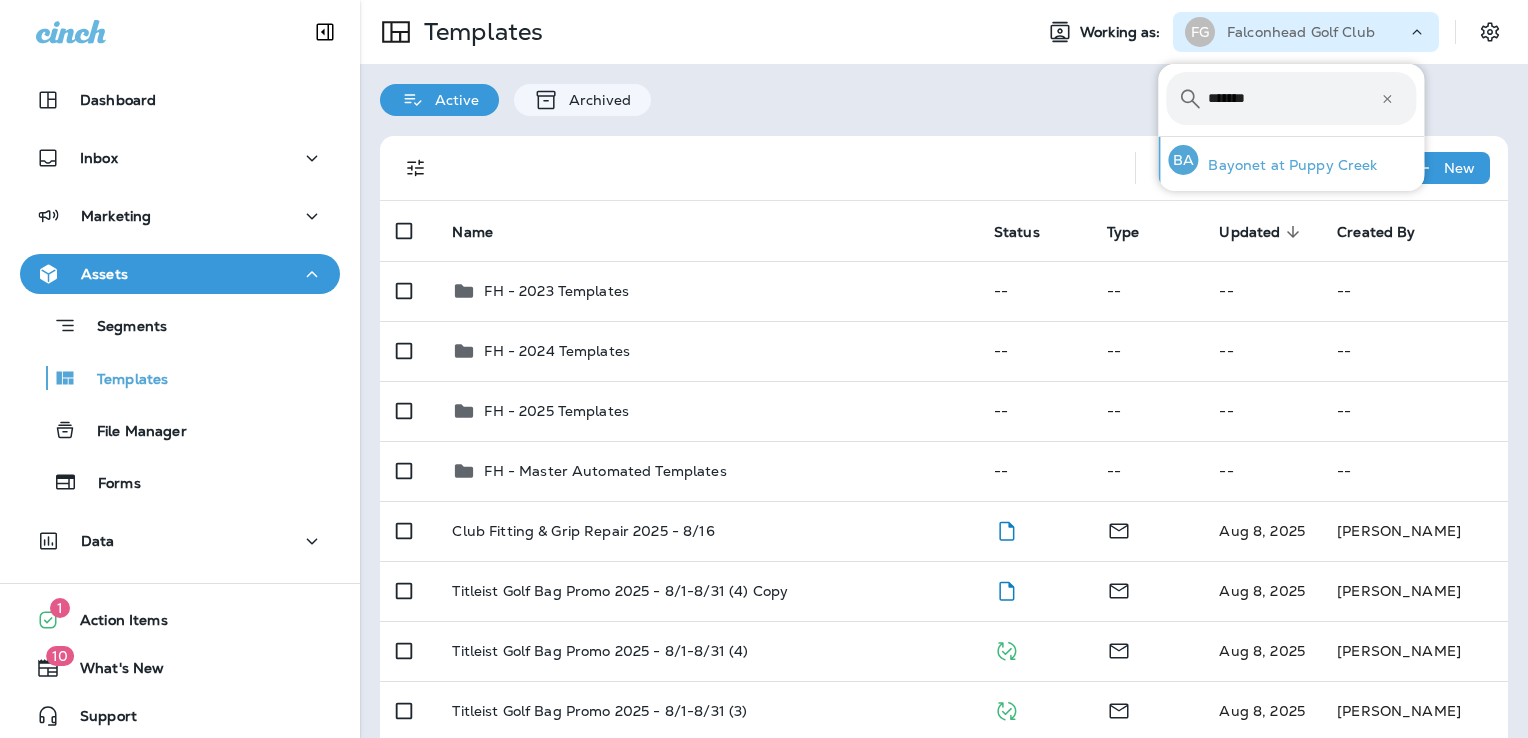 type on "*******" 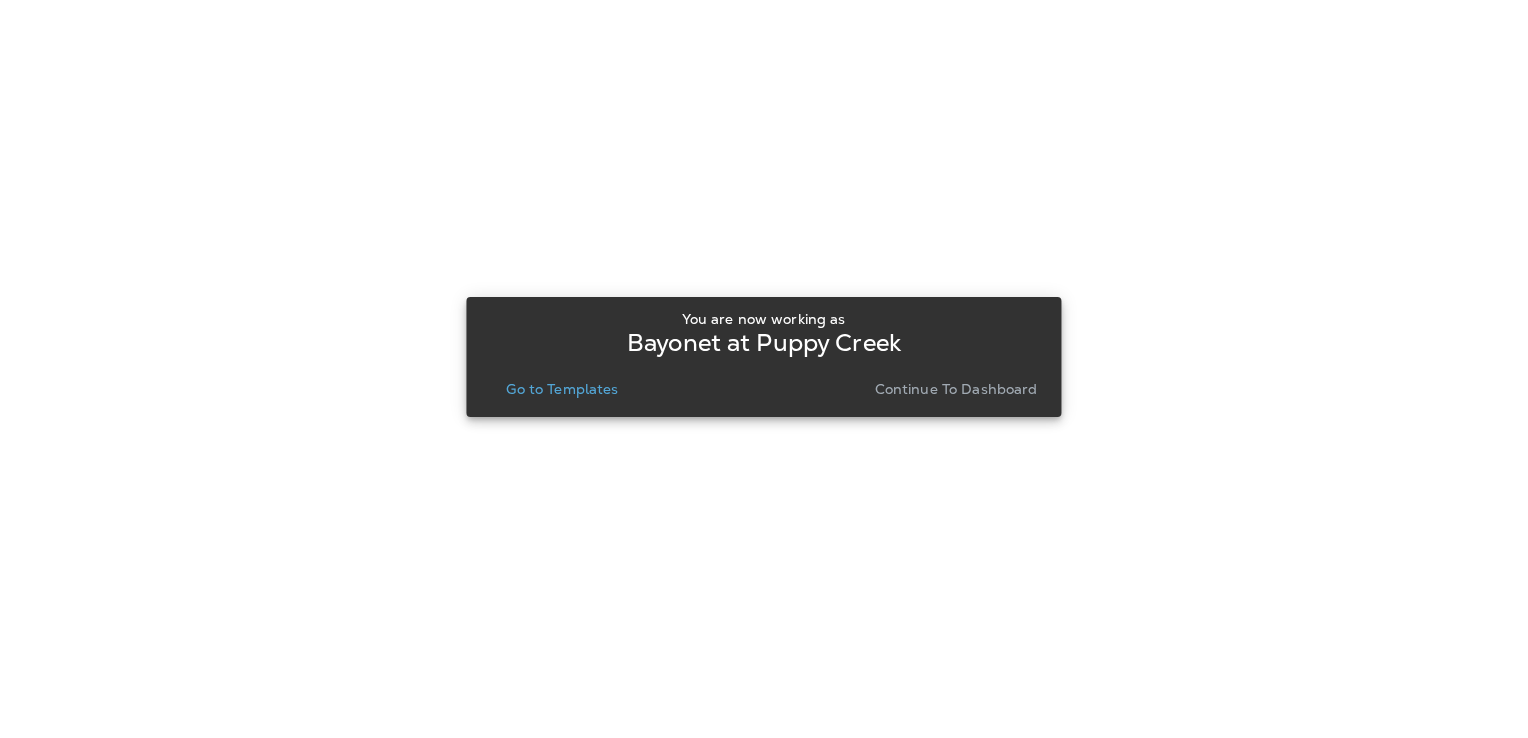 click on "Go to Templates" at bounding box center [562, 389] 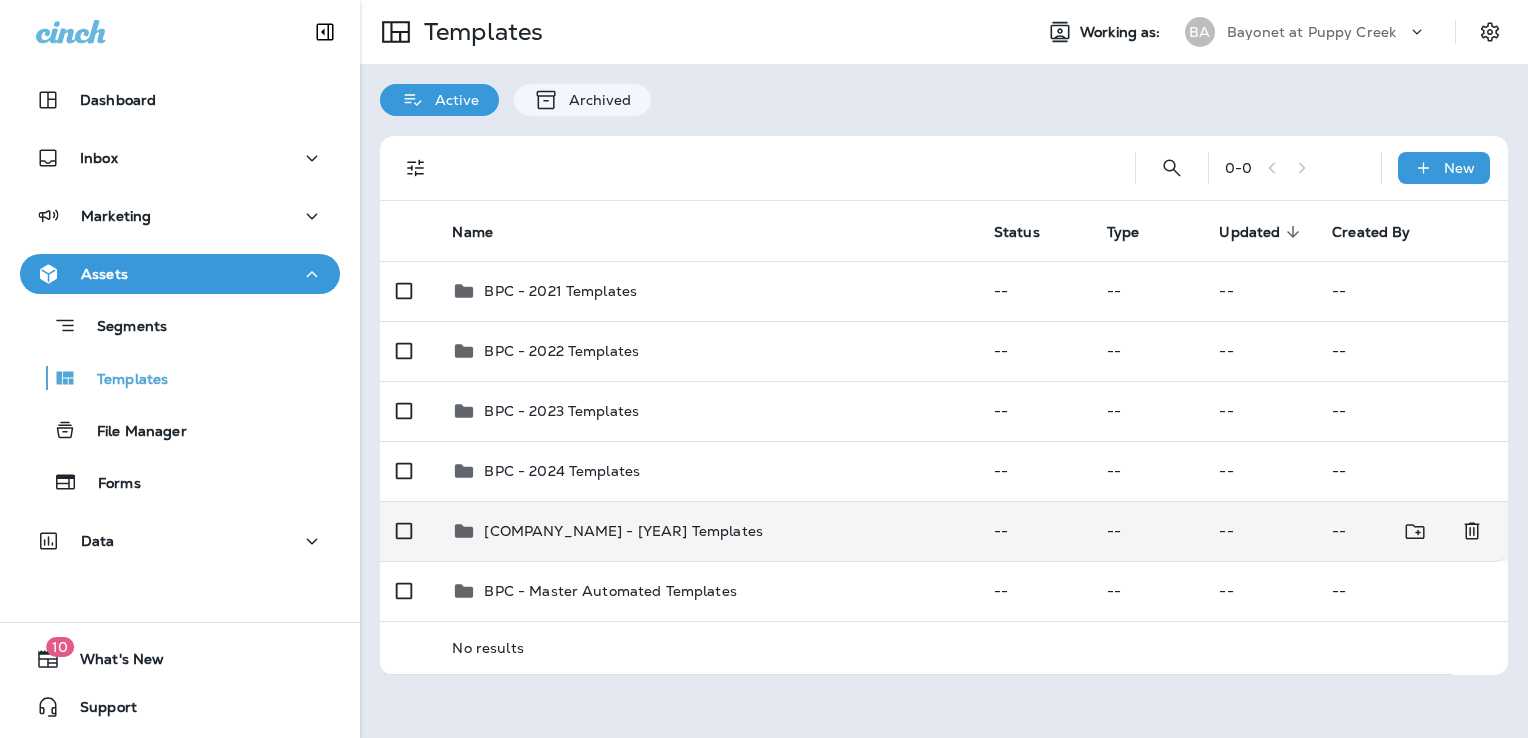 click on "[COMPANY_NAME] - [YEAR] Templates" at bounding box center (706, 531) 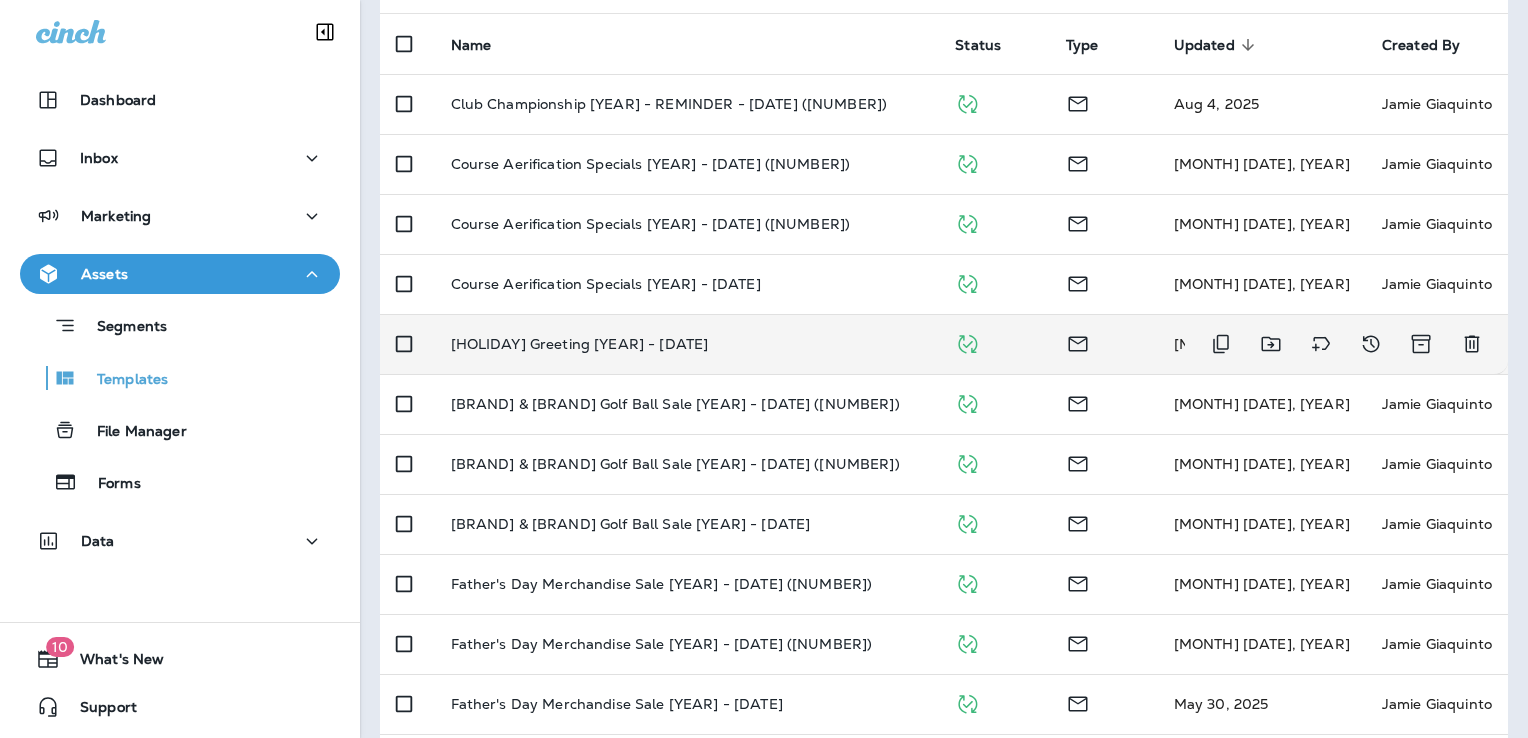 scroll, scrollTop: 200, scrollLeft: 0, axis: vertical 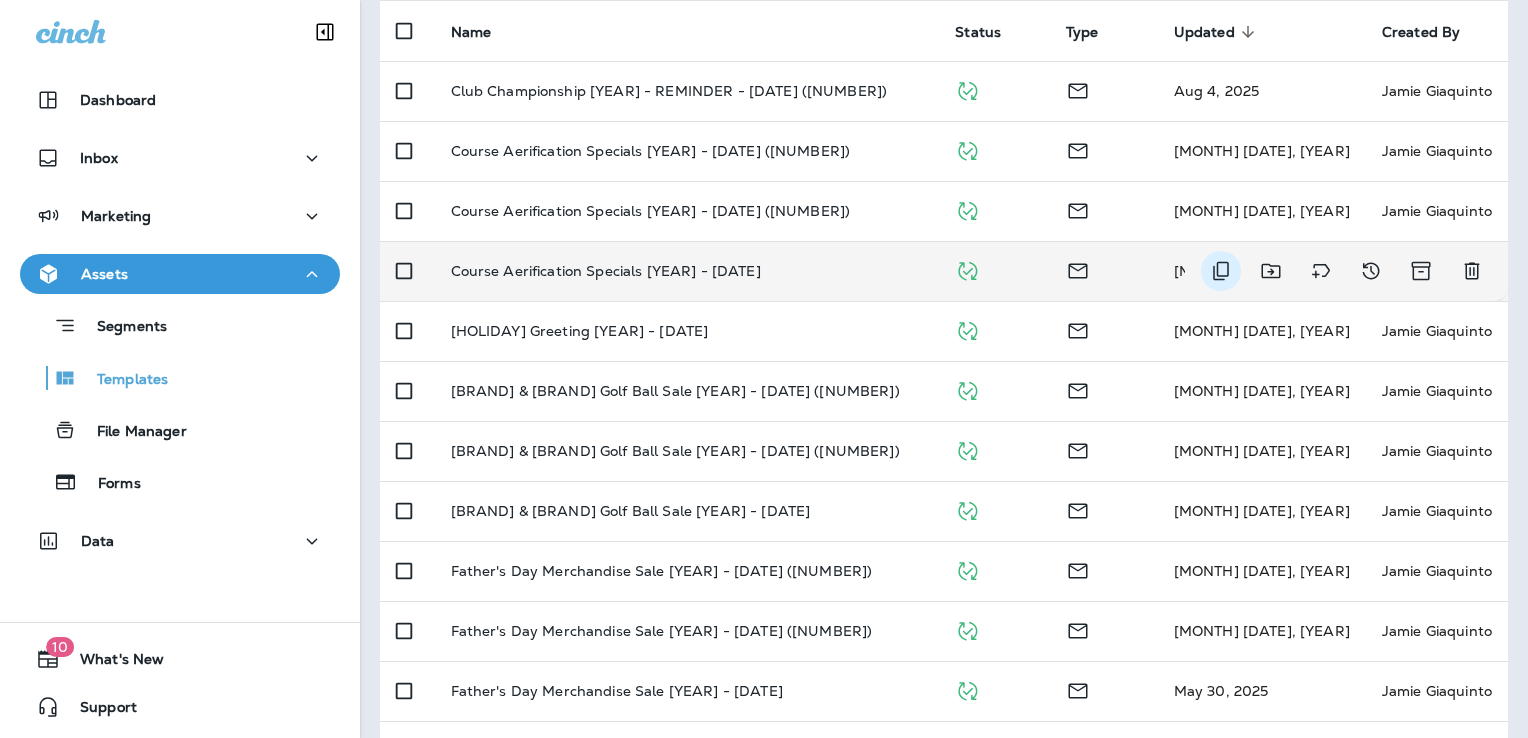 click 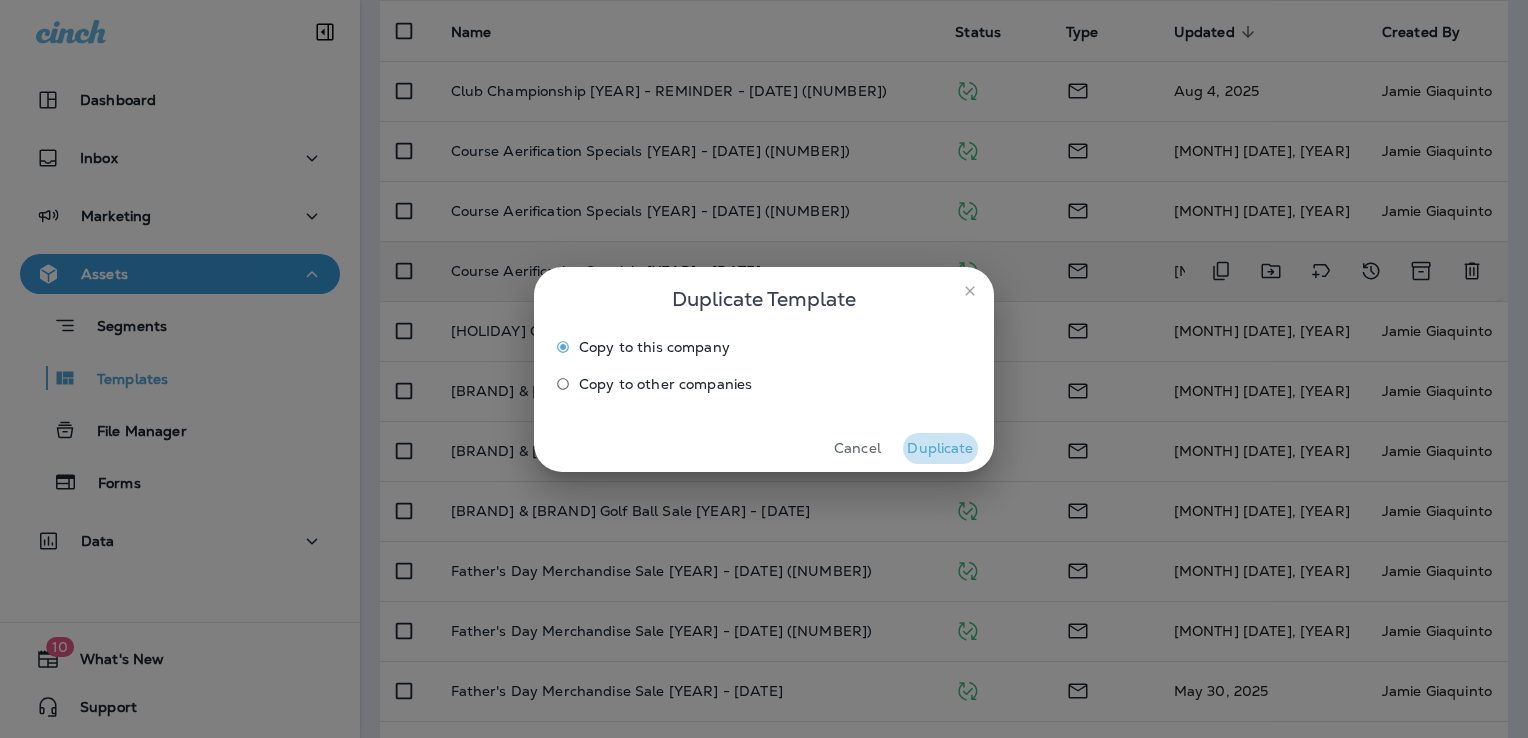click on "Duplicate" at bounding box center (940, 448) 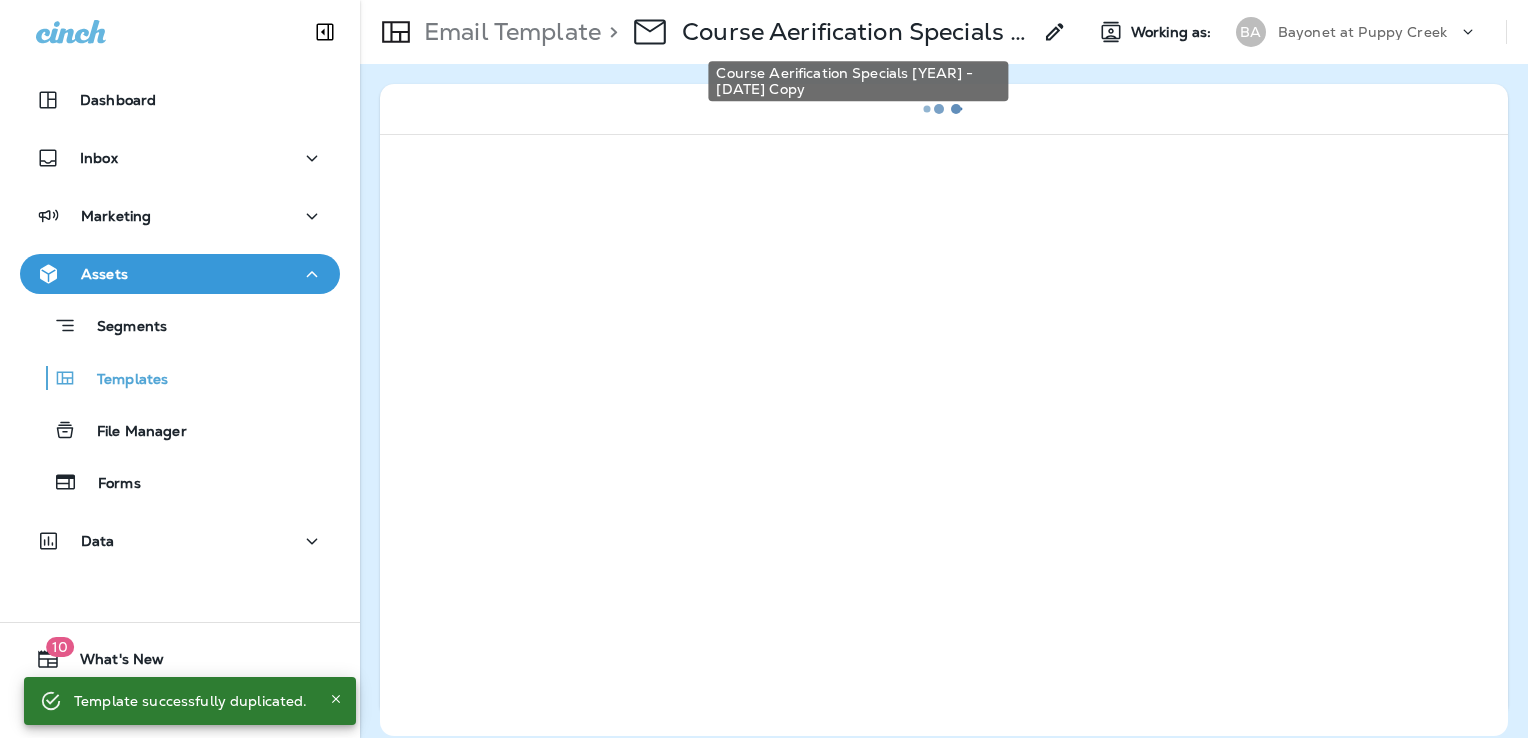 click on "Course Aerification Specials [YEAR] - [DATE] Copy" at bounding box center (856, 32) 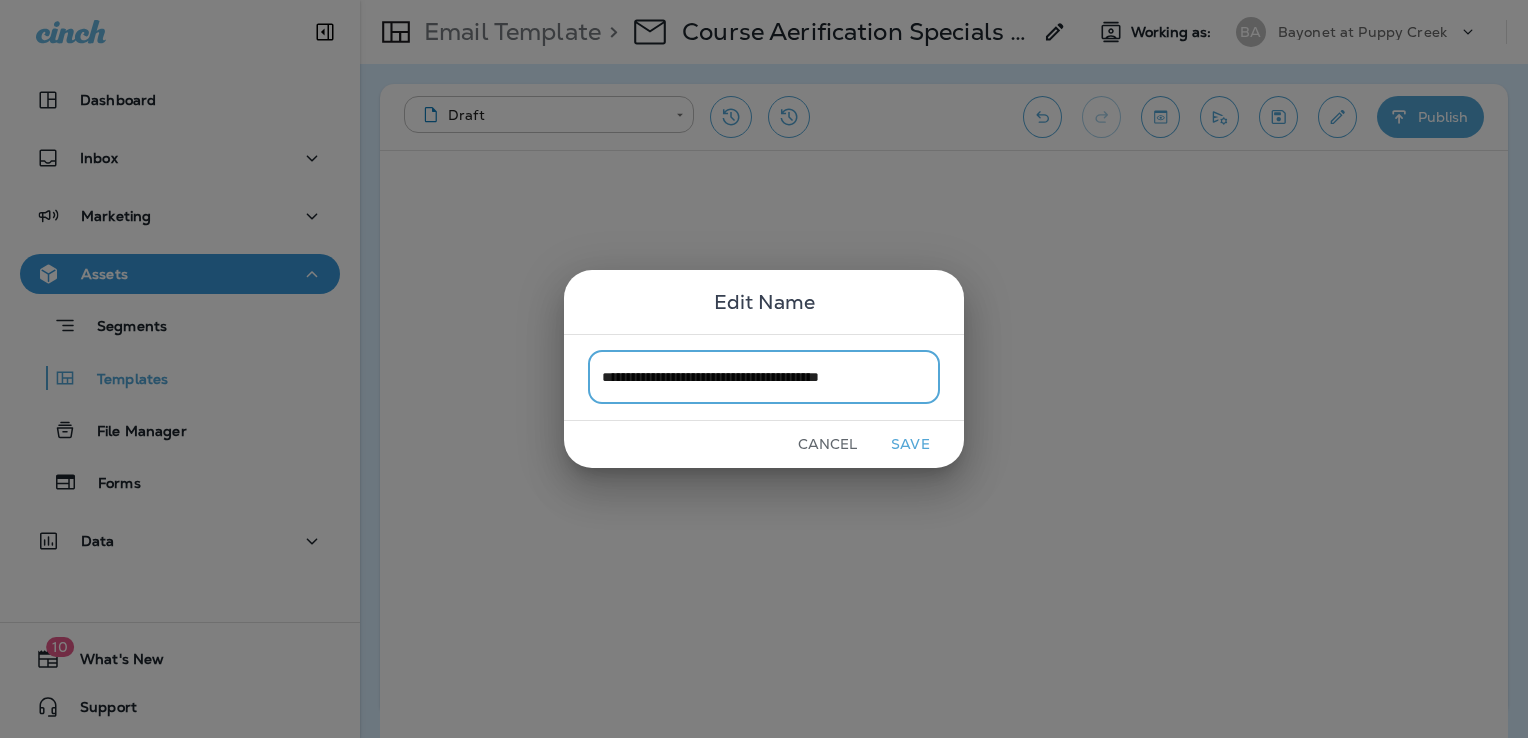type on "**********" 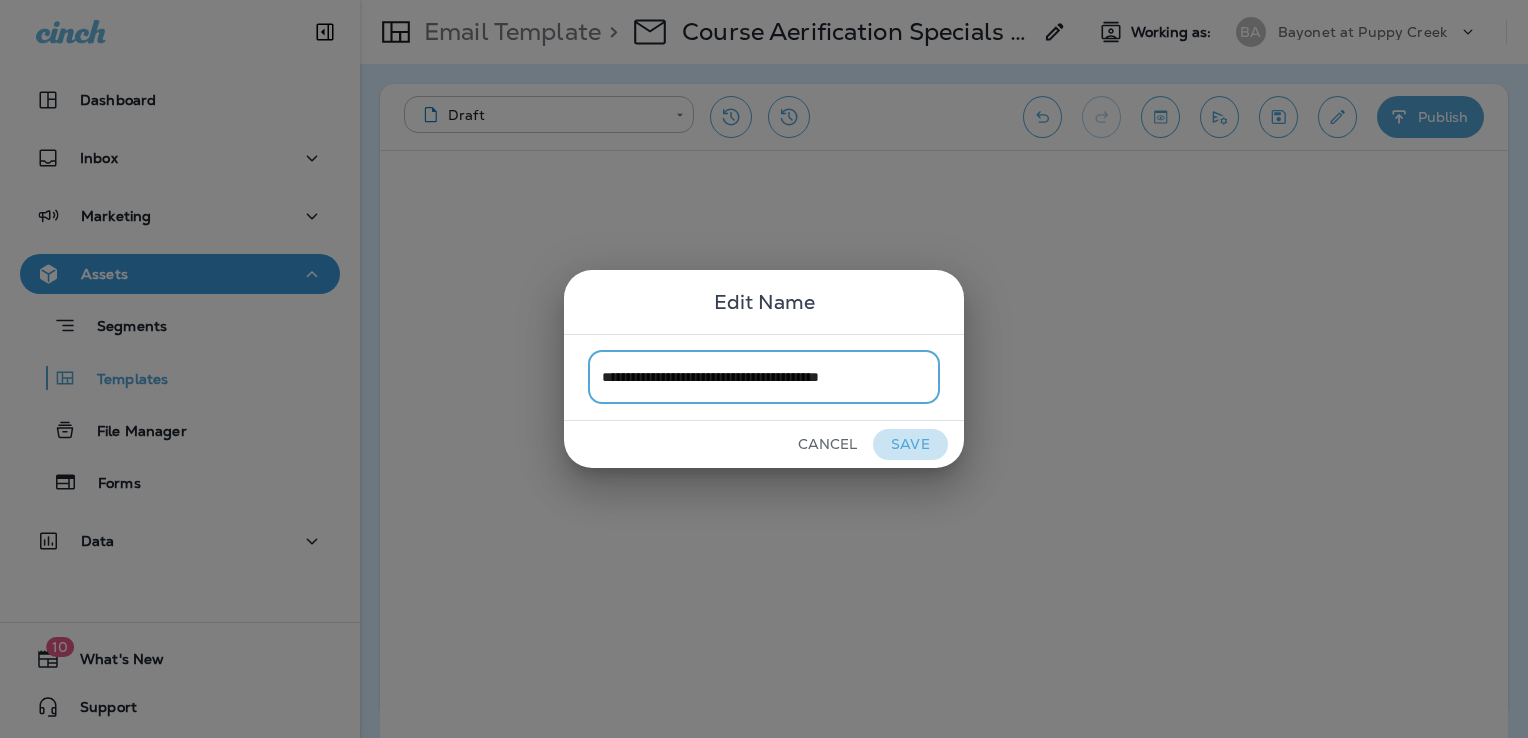 click on "Save" at bounding box center [910, 444] 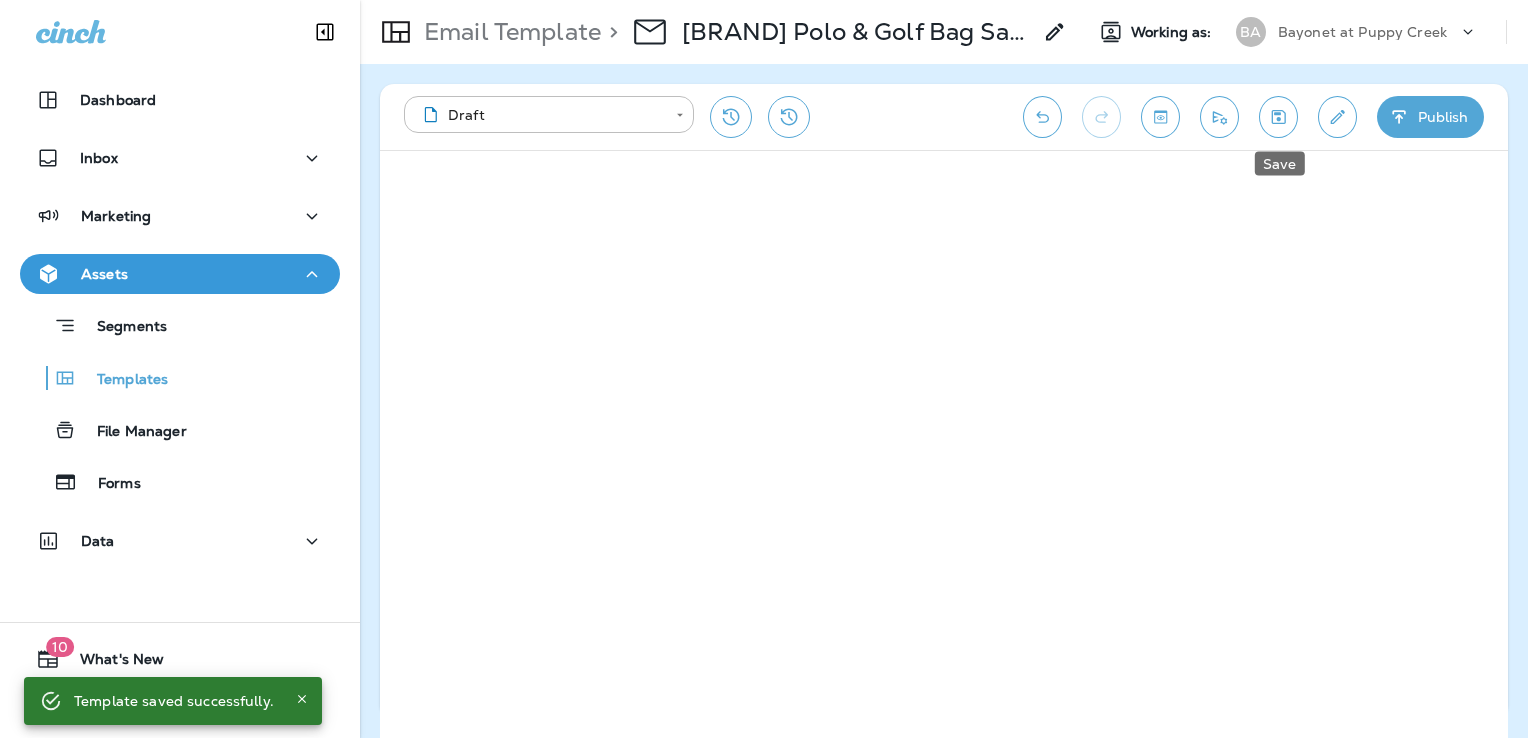 click 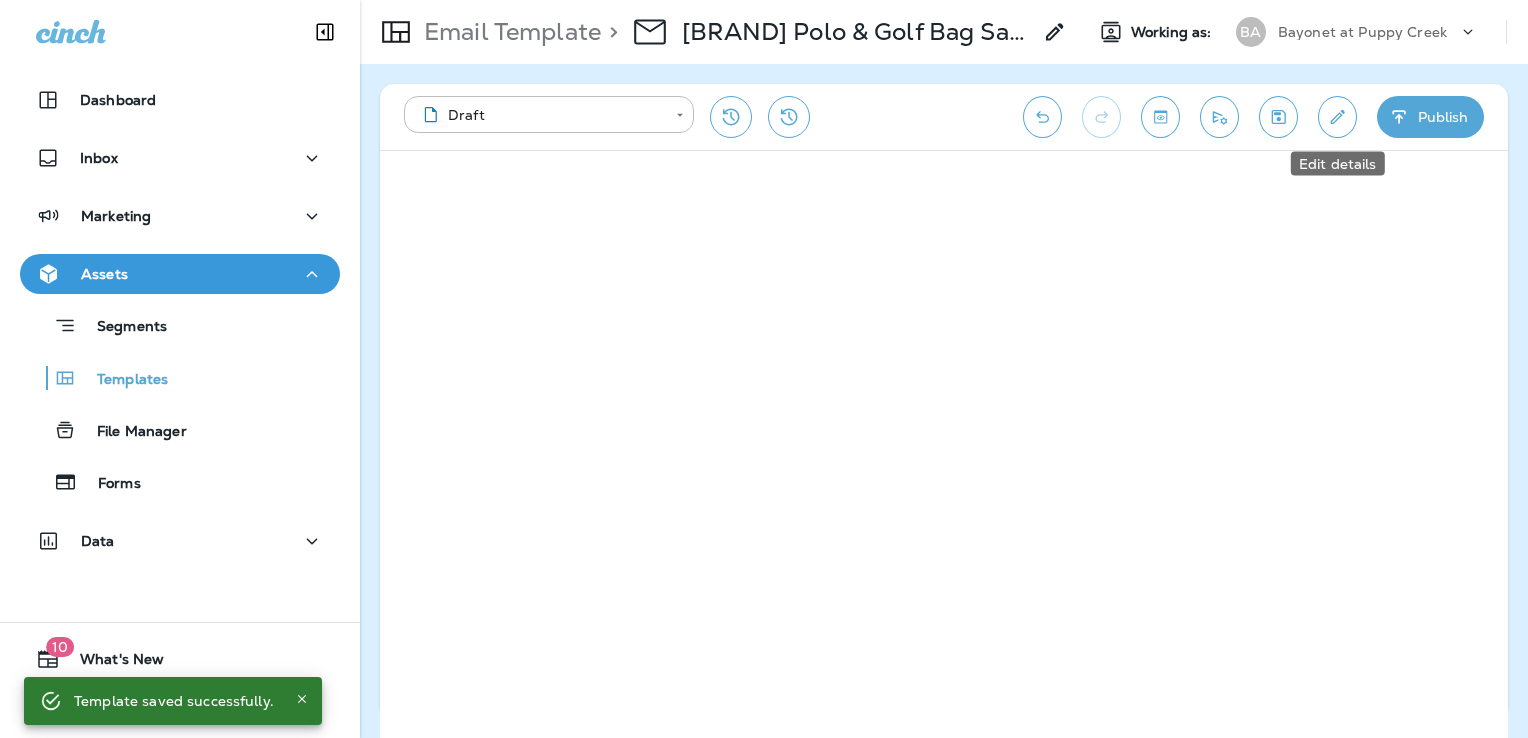 click 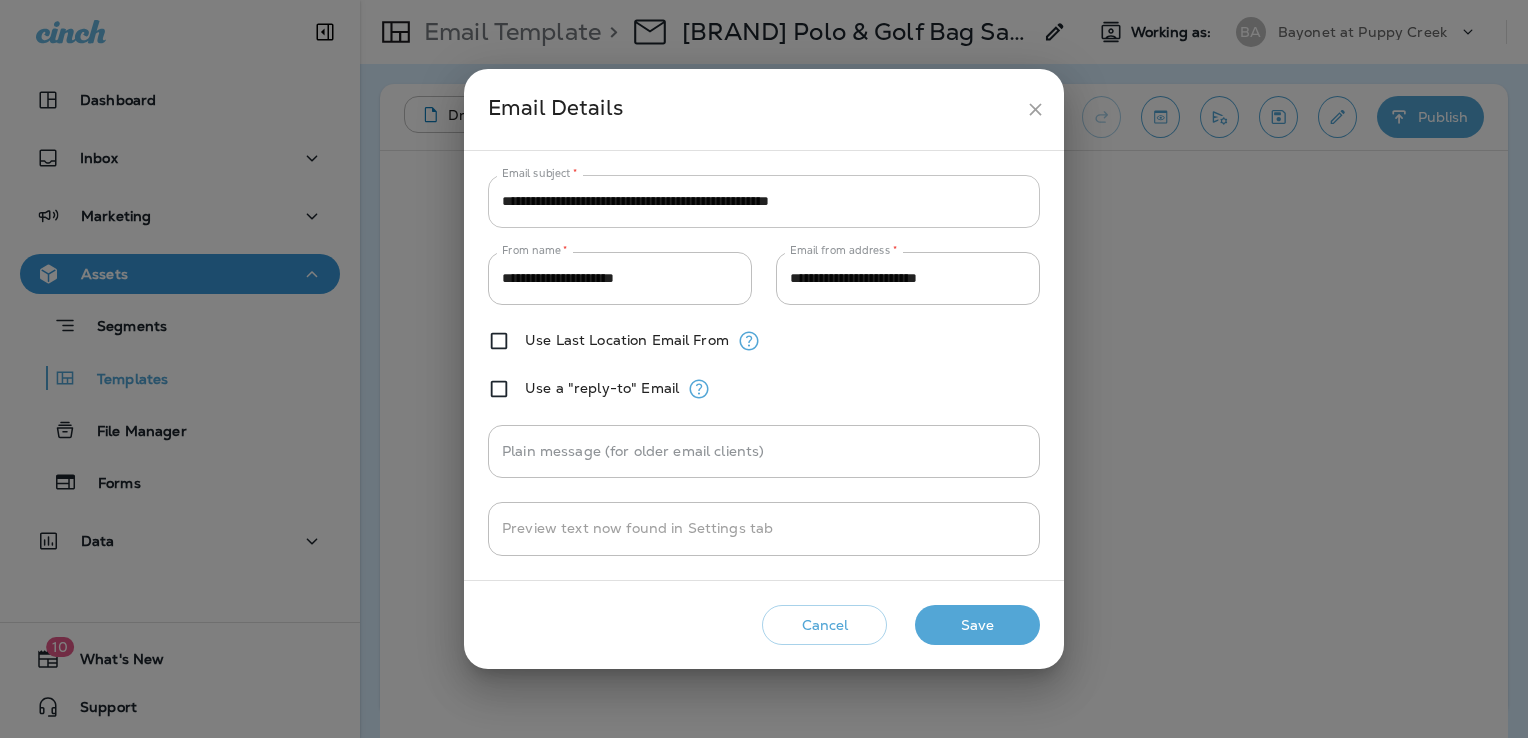click on "**********" at bounding box center (764, 201) 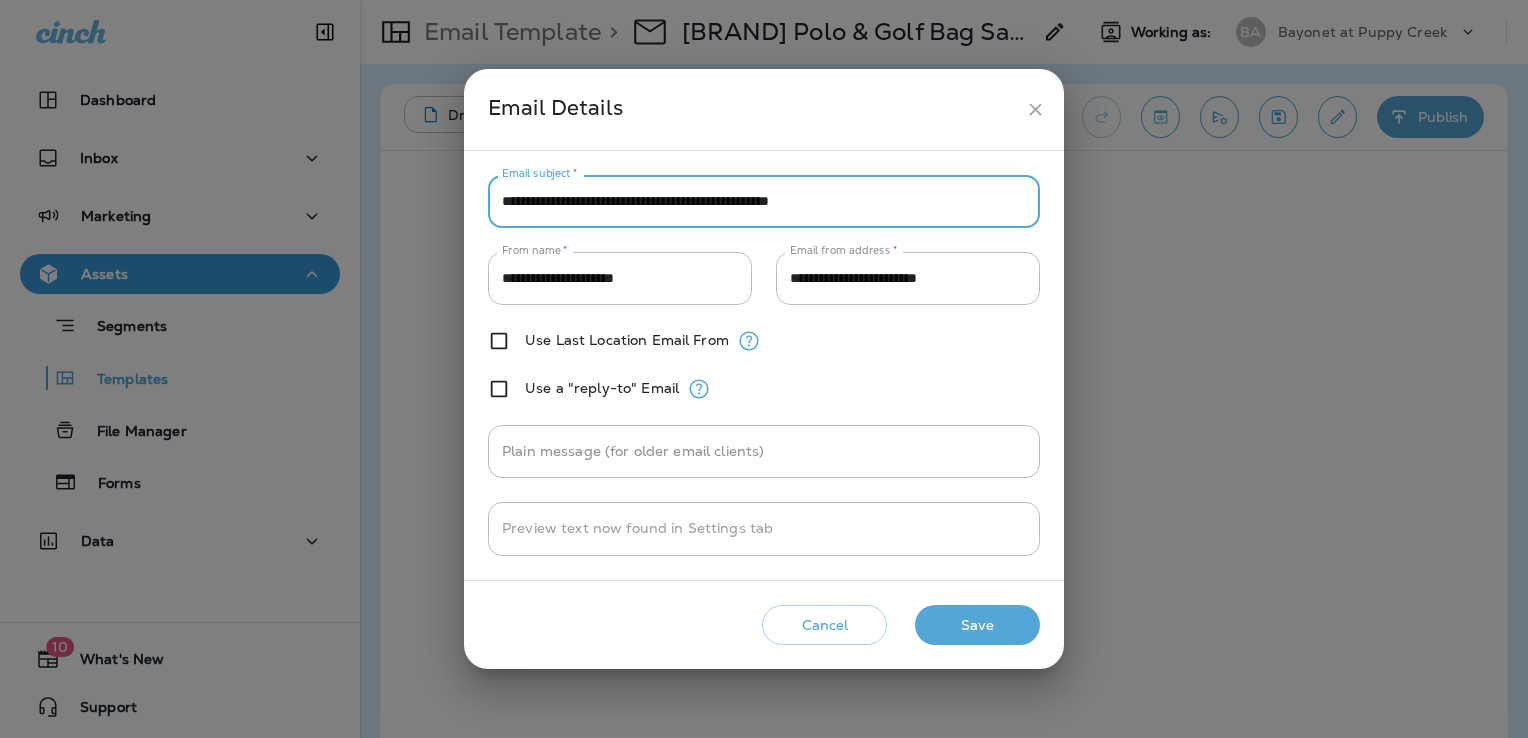click on "**********" at bounding box center [764, 201] 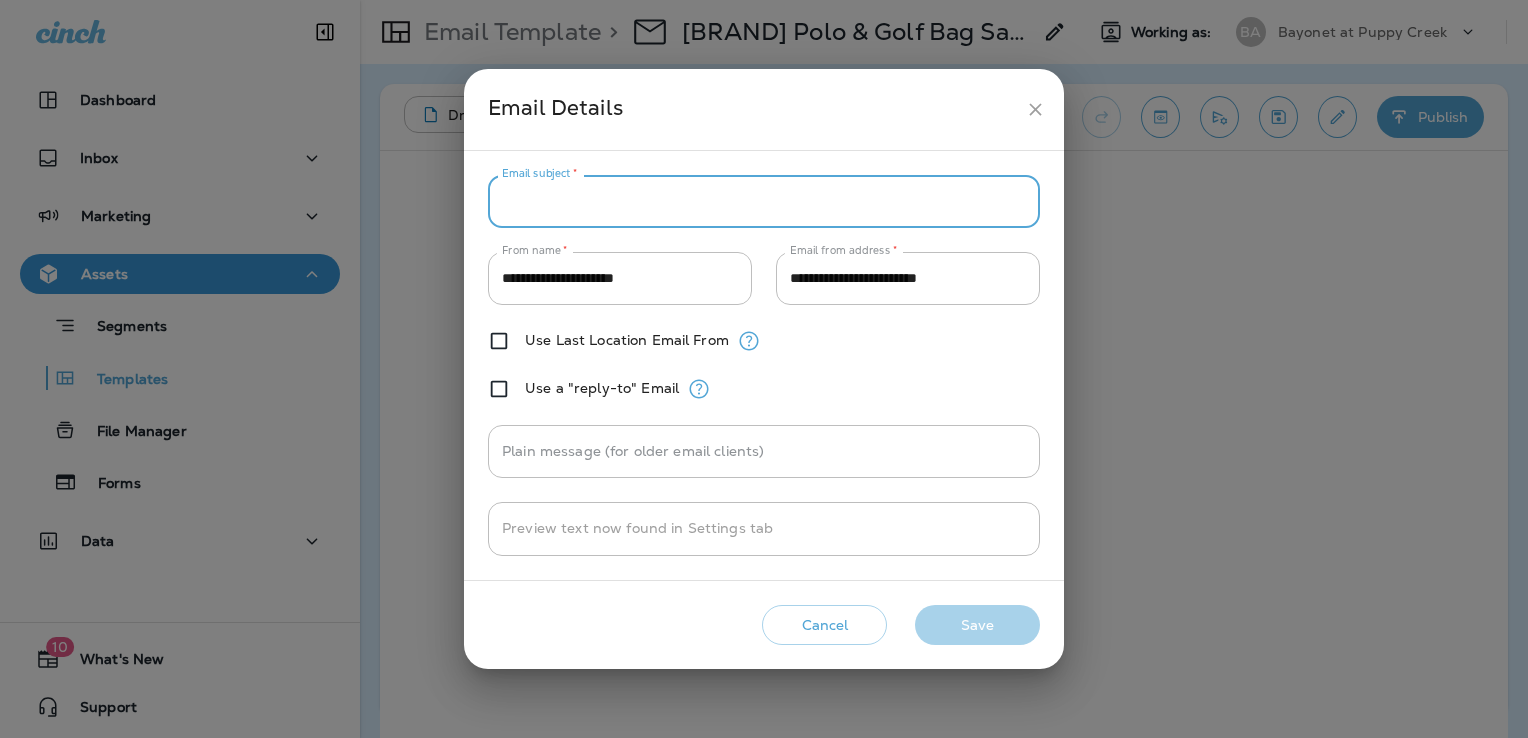 paste on "**********" 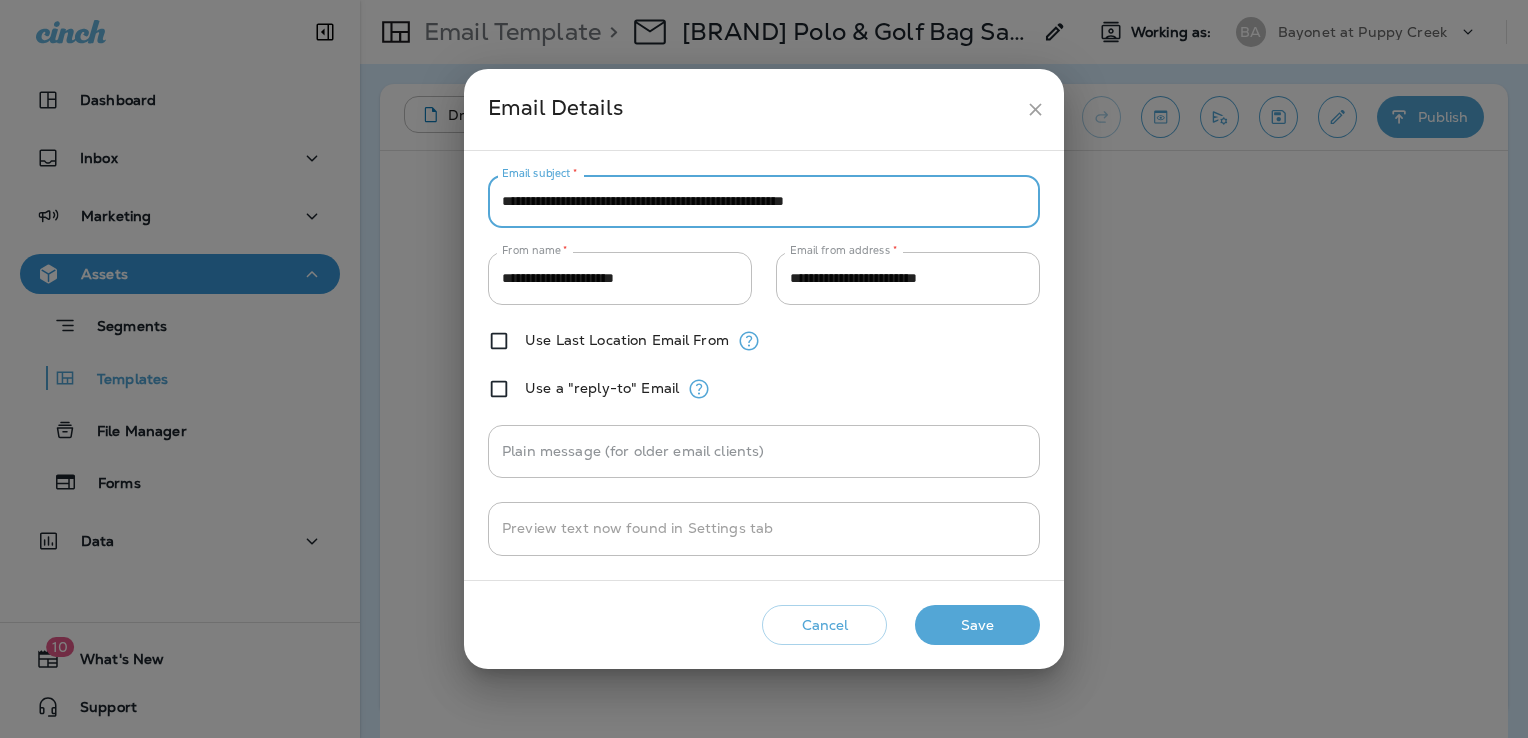 type on "**********" 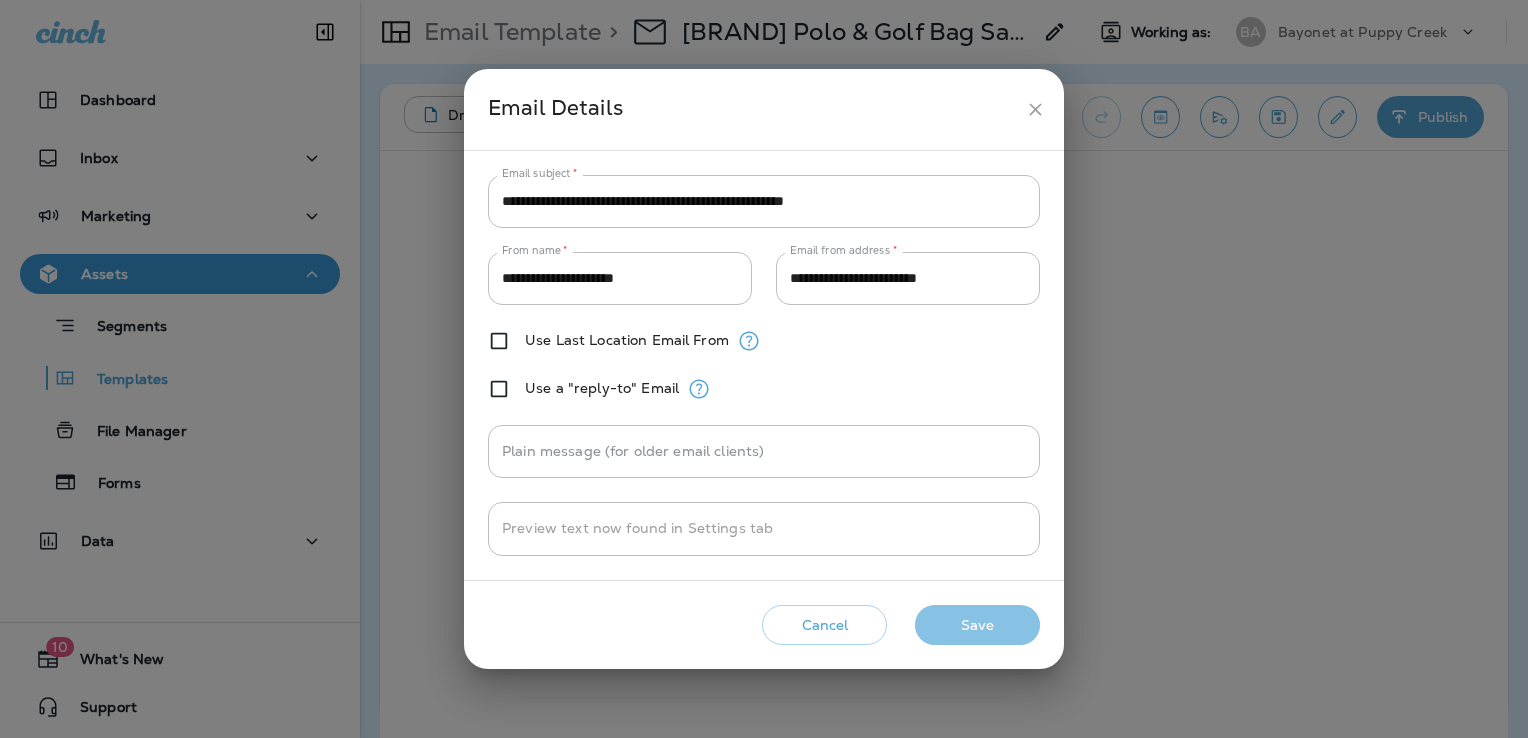 click on "Save" at bounding box center [977, 625] 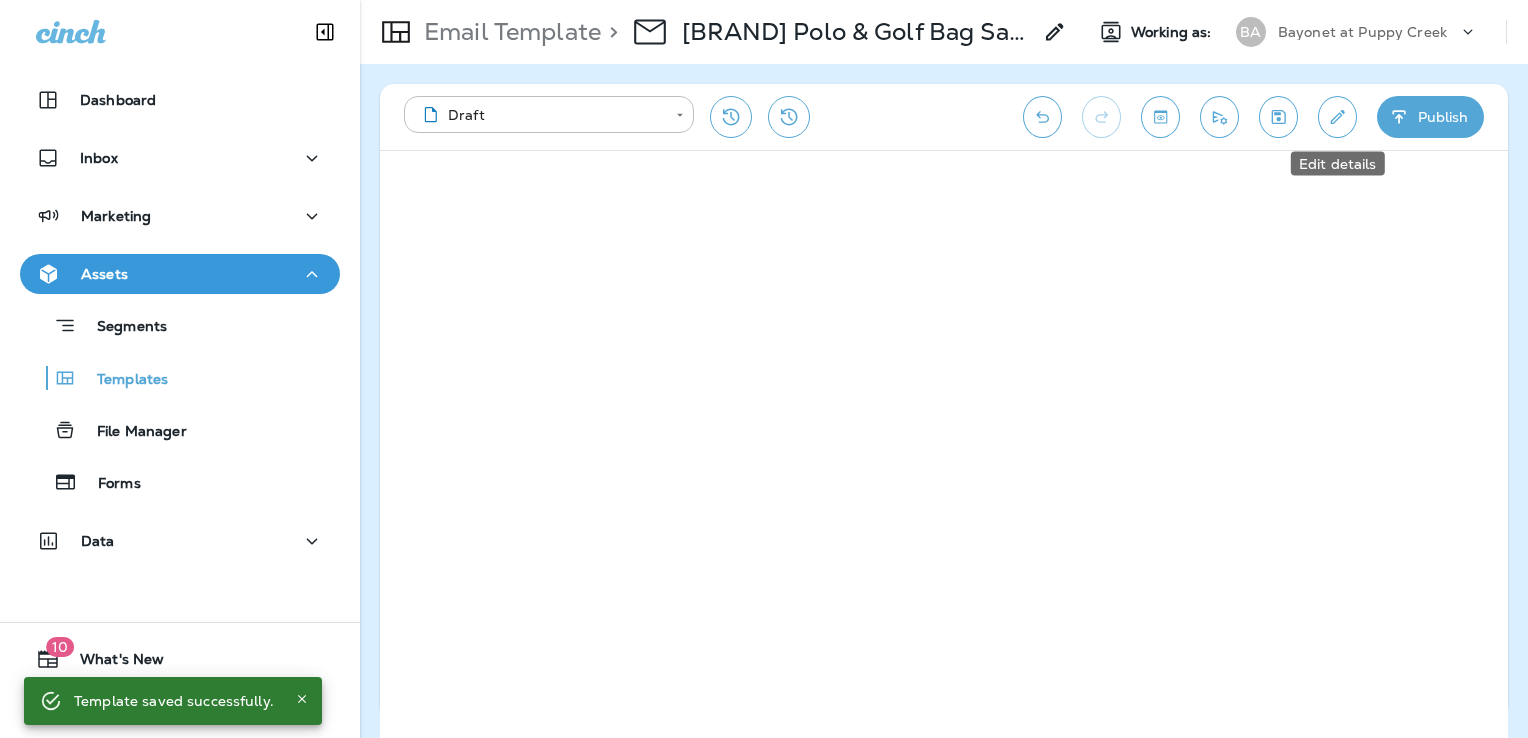 click at bounding box center [1337, 117] 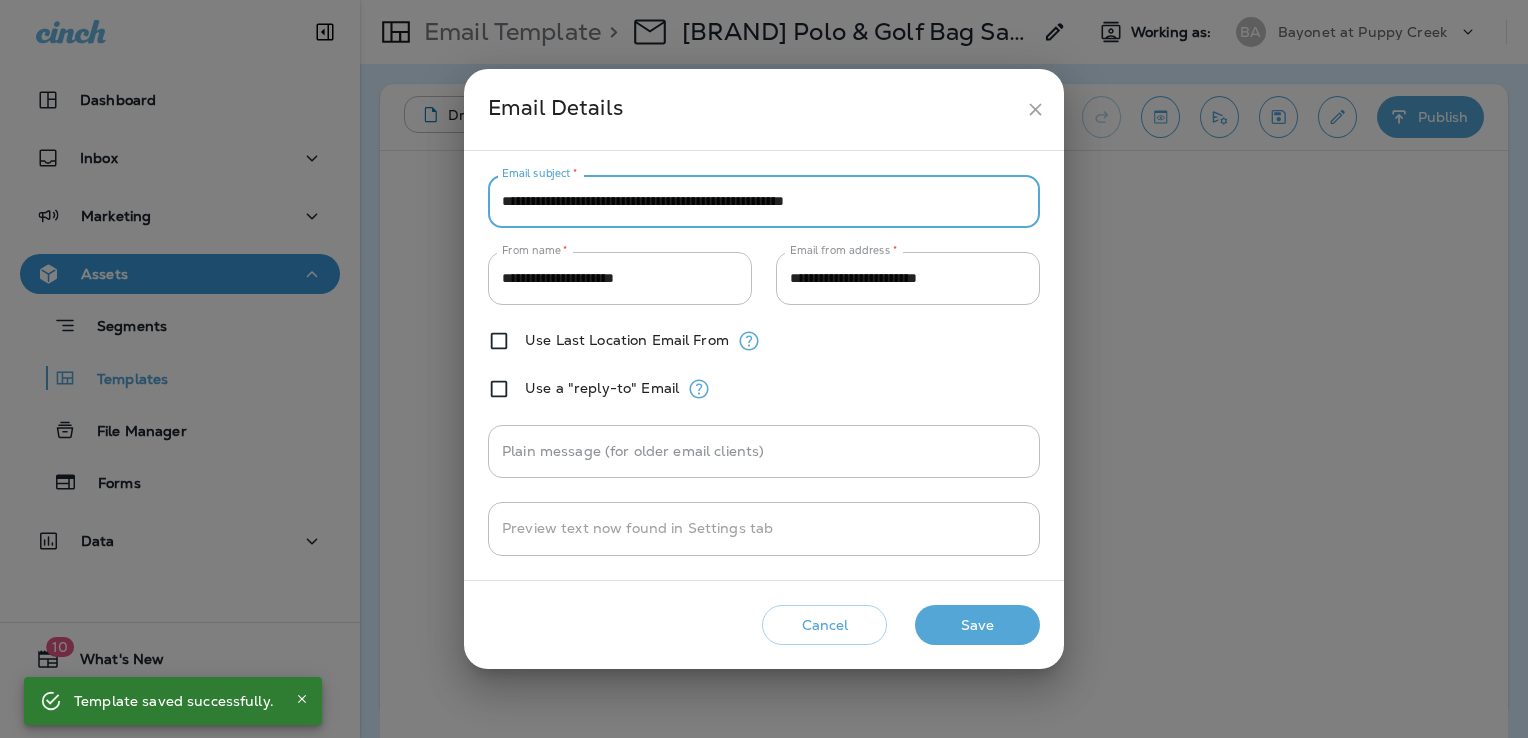 click on "**********" at bounding box center [764, 201] 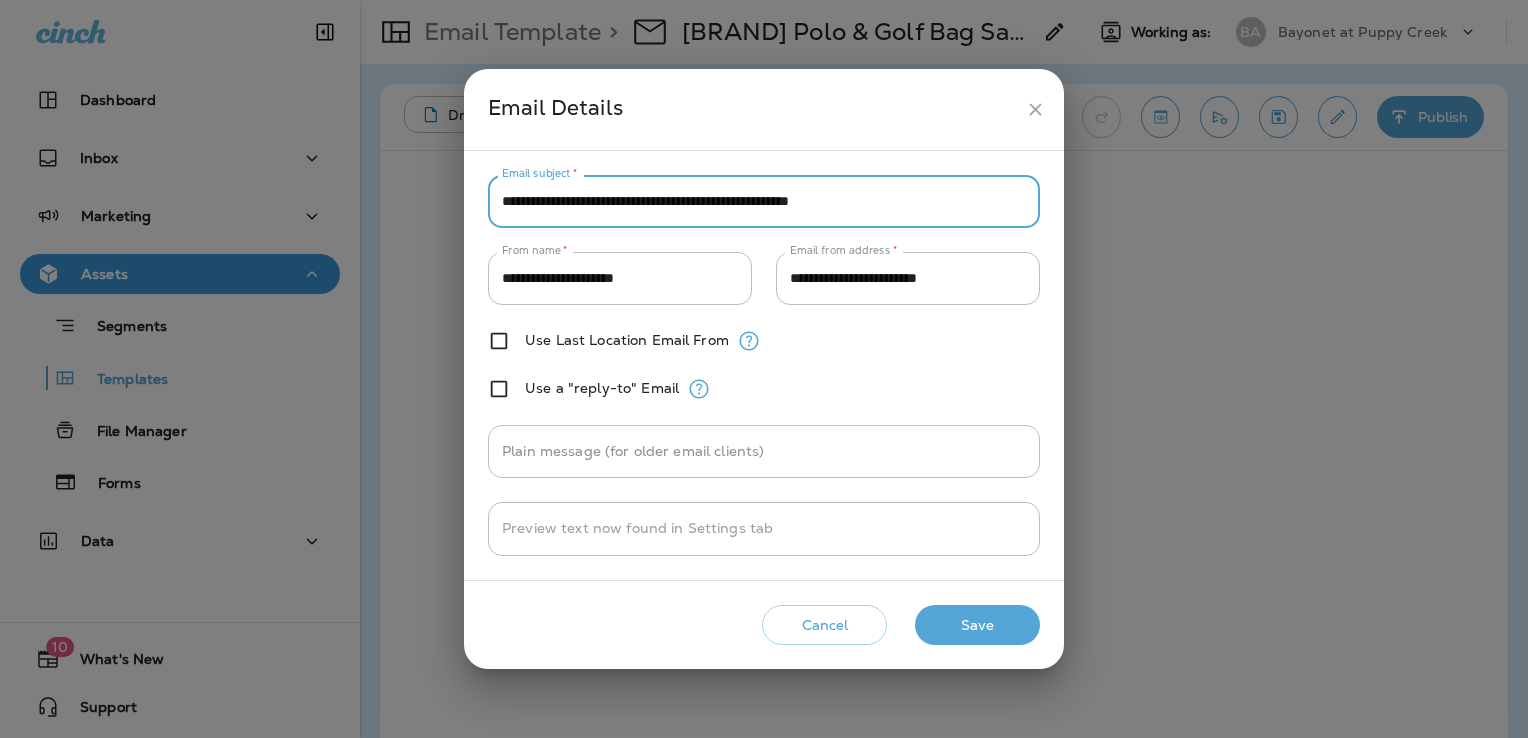 type on "**********" 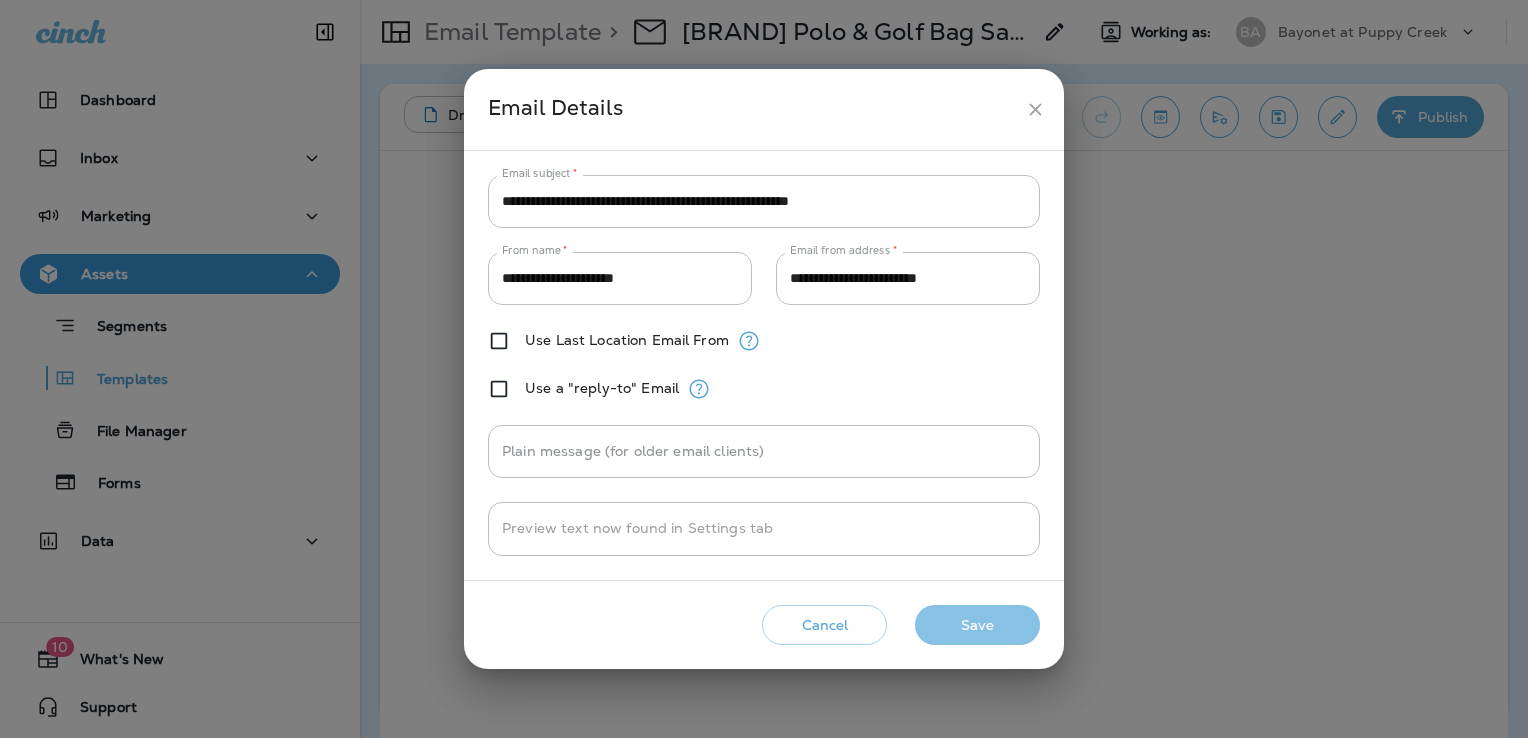 click on "Save" at bounding box center (977, 625) 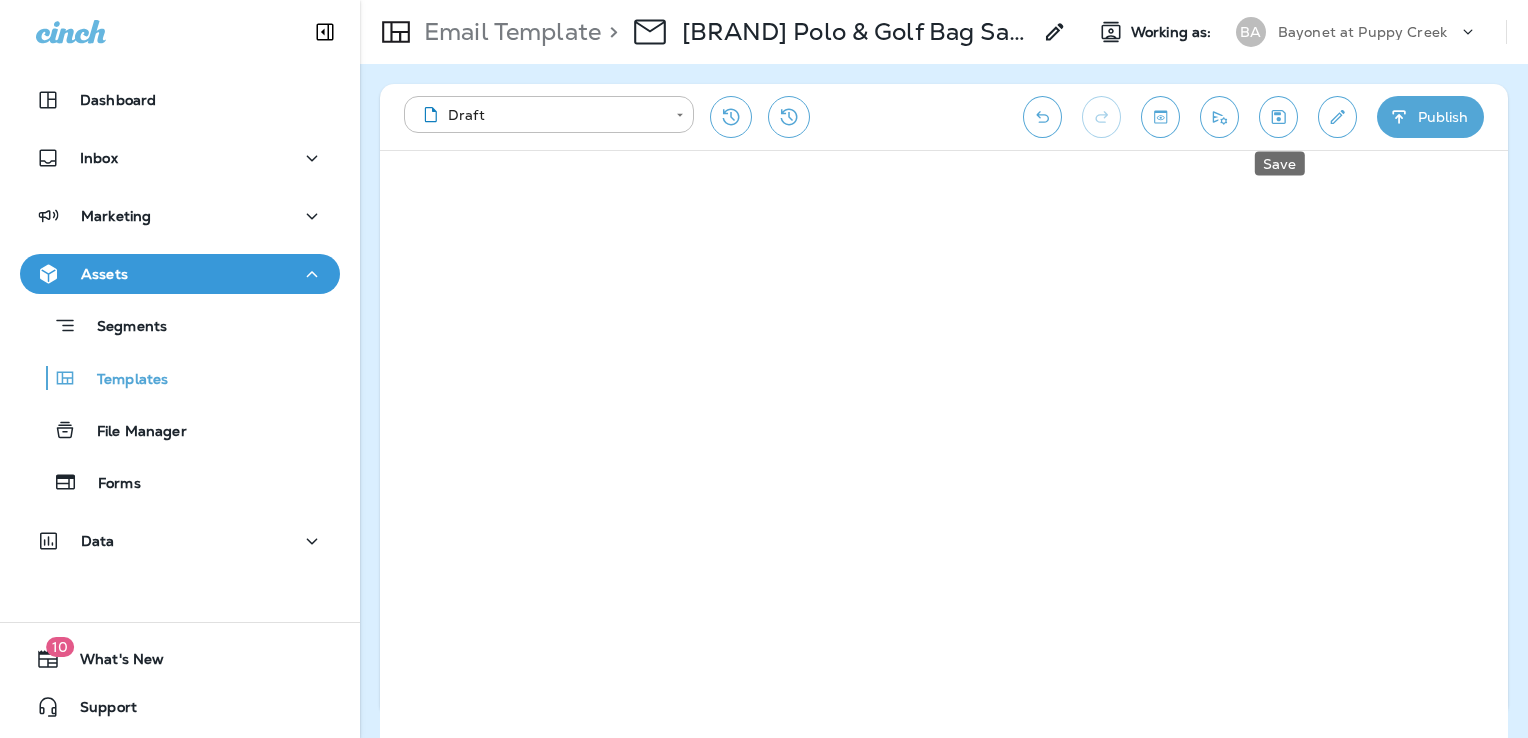 drag, startPoint x: 1281, startPoint y: 112, endPoint x: 1276, endPoint y: 150, distance: 38.327538 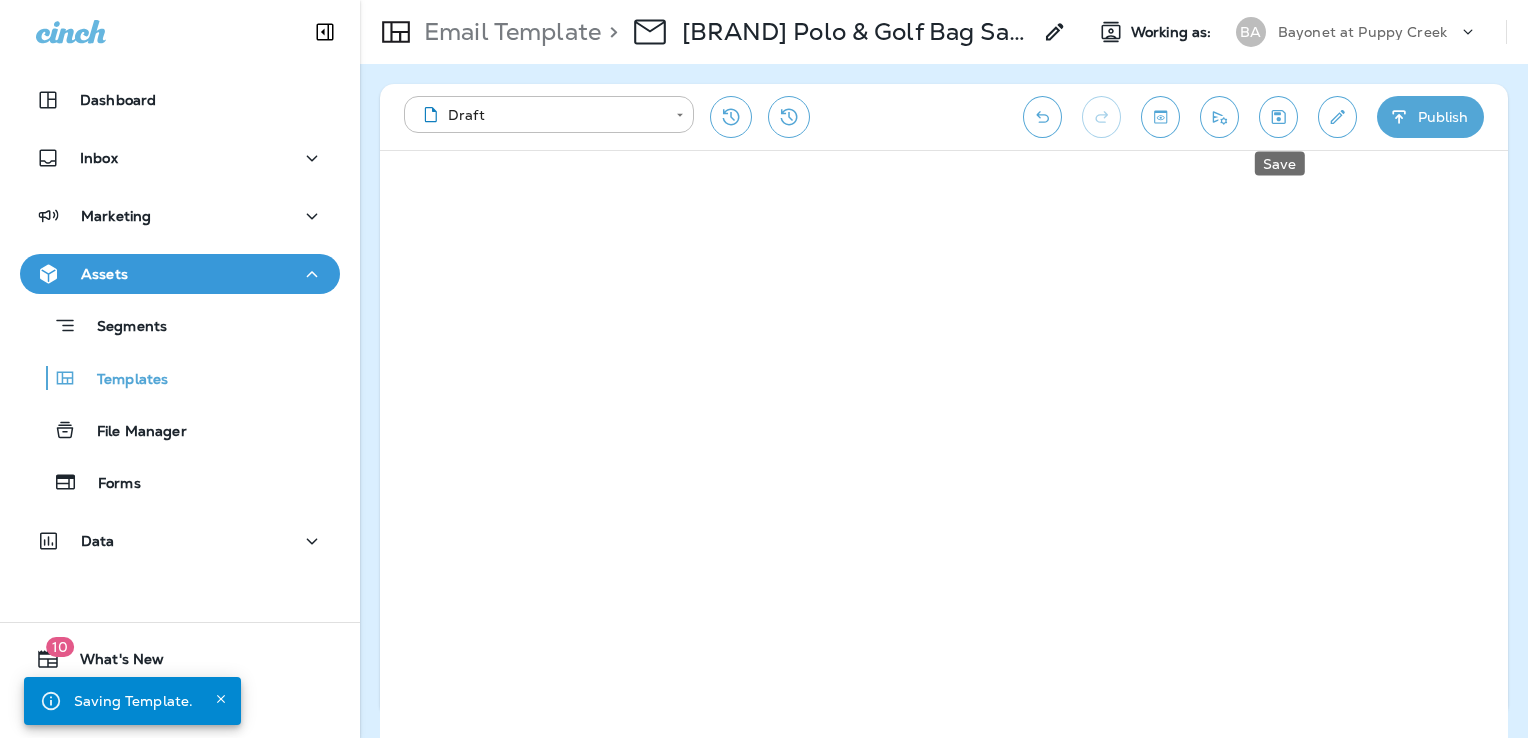 click 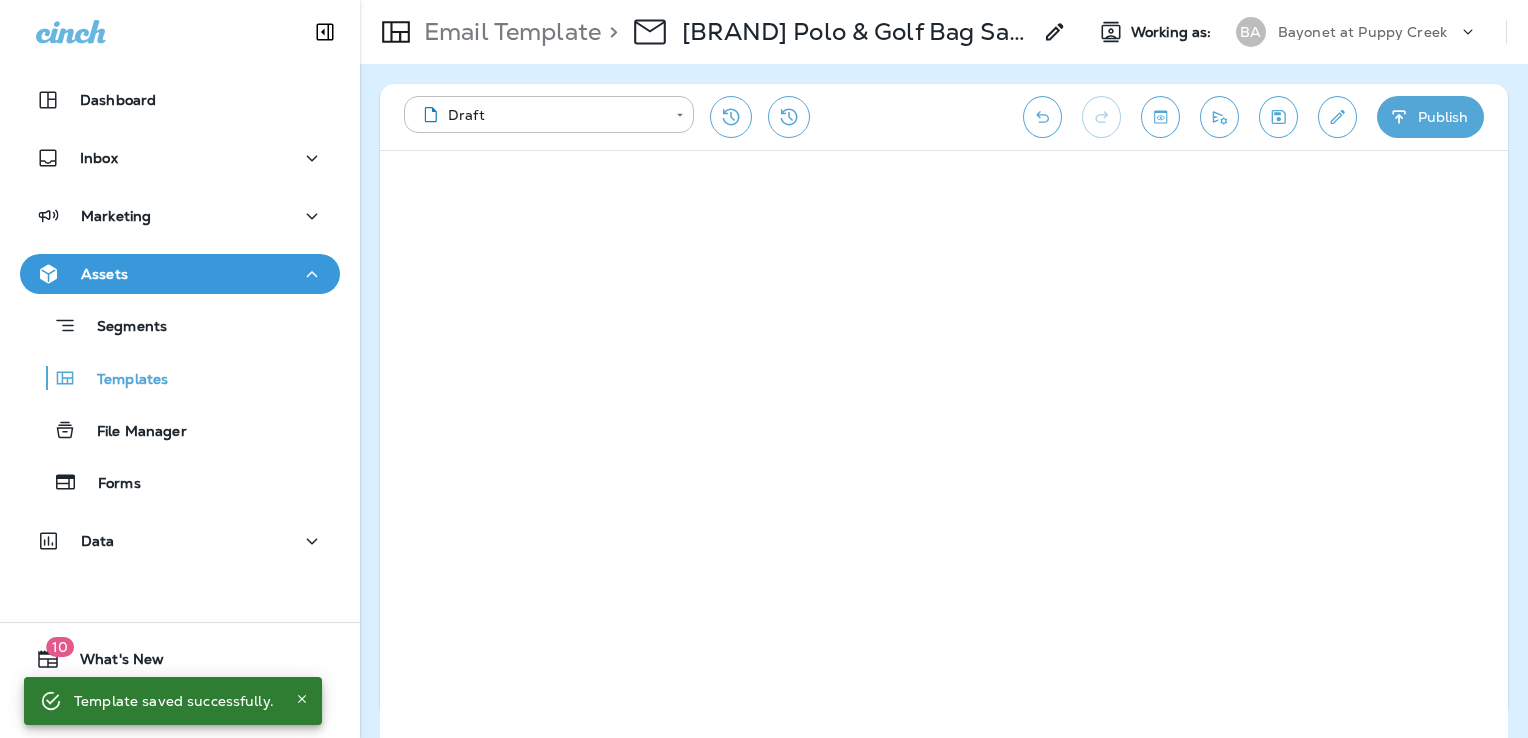click 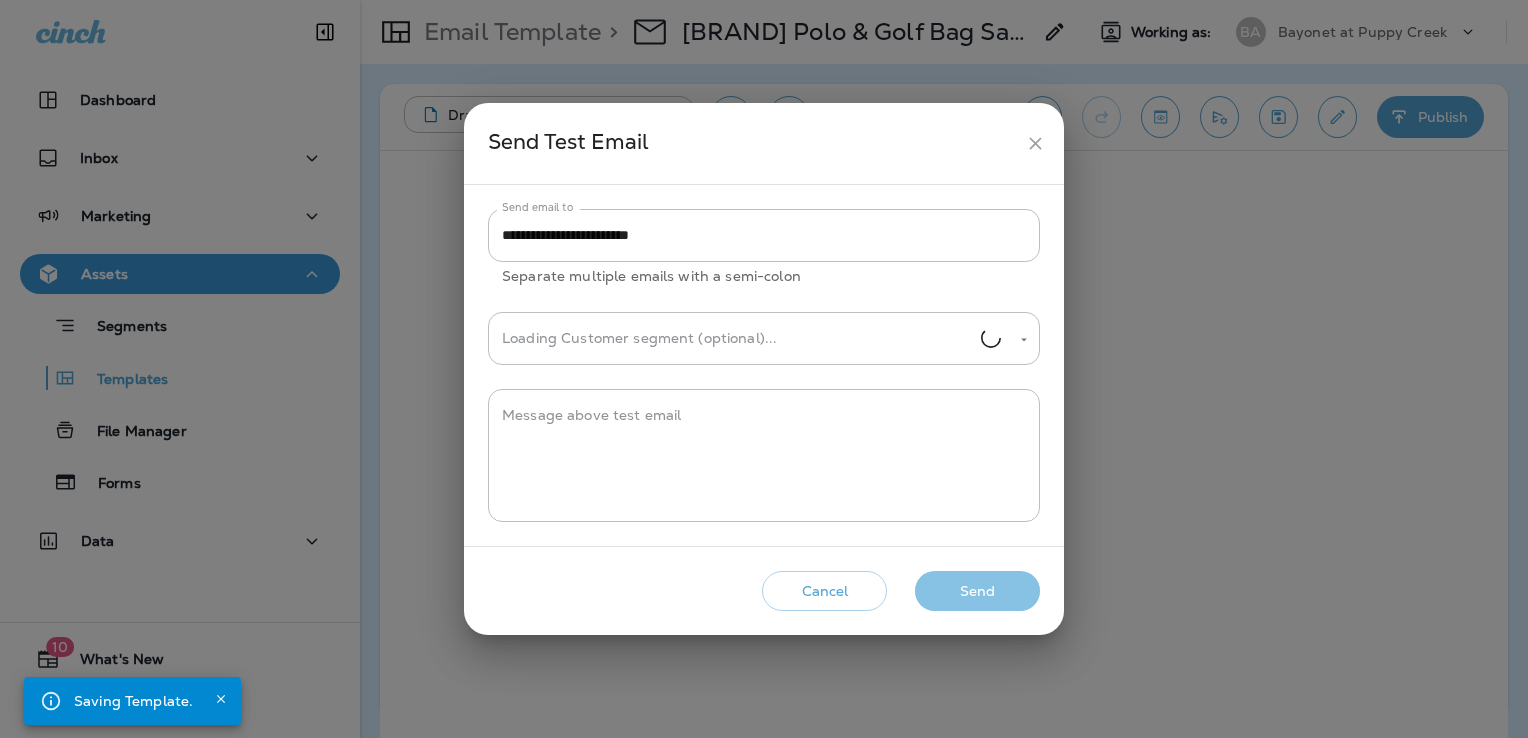 click on "Send" at bounding box center [977, 591] 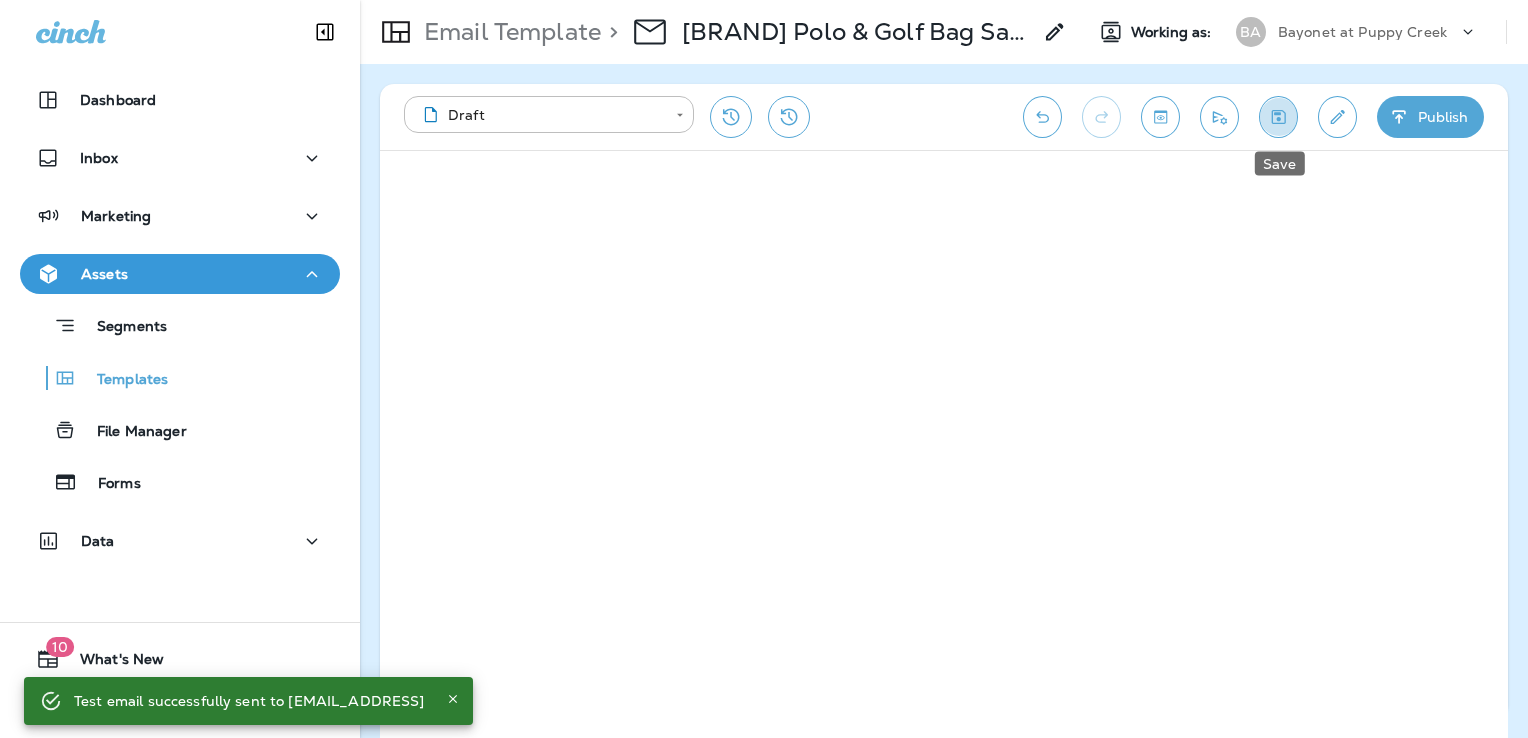 click 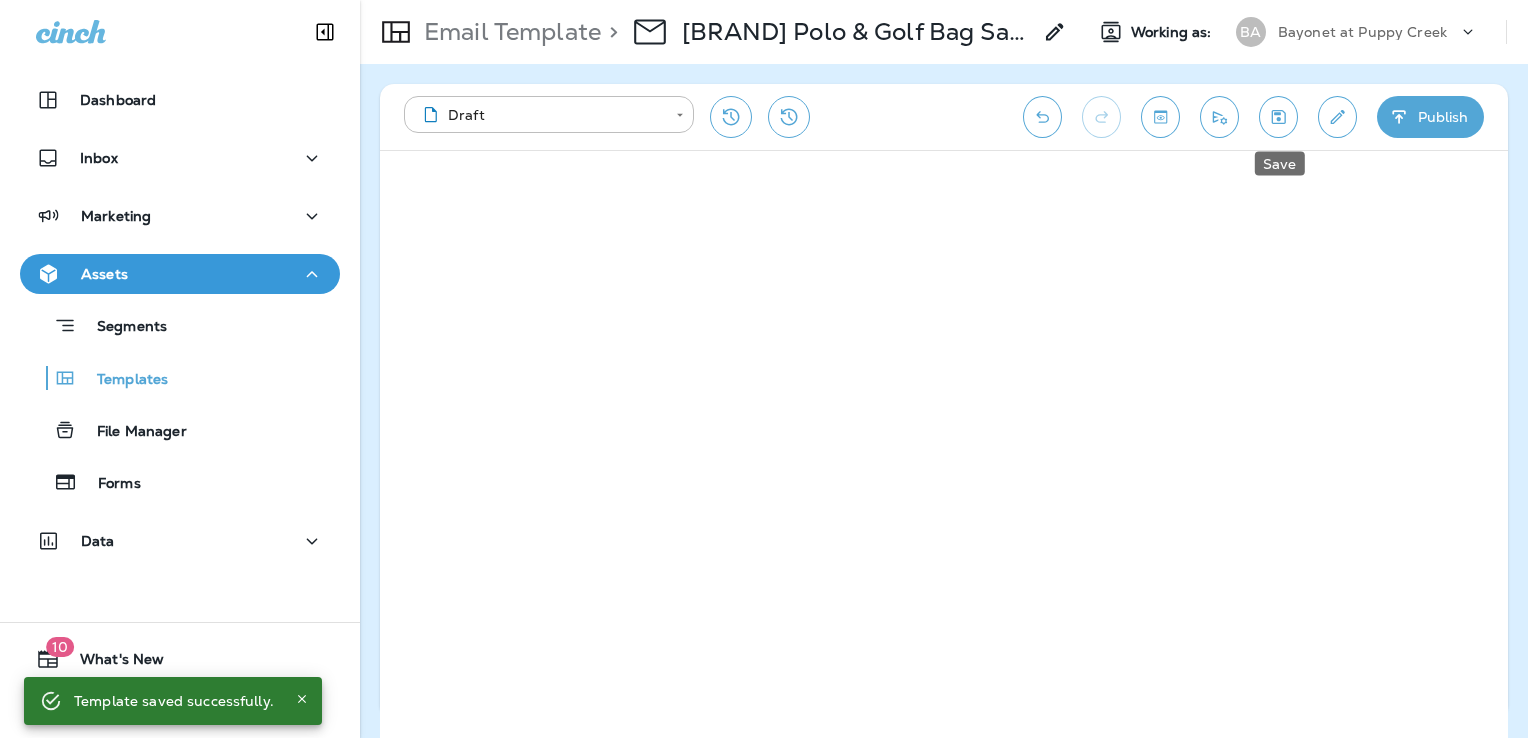 click 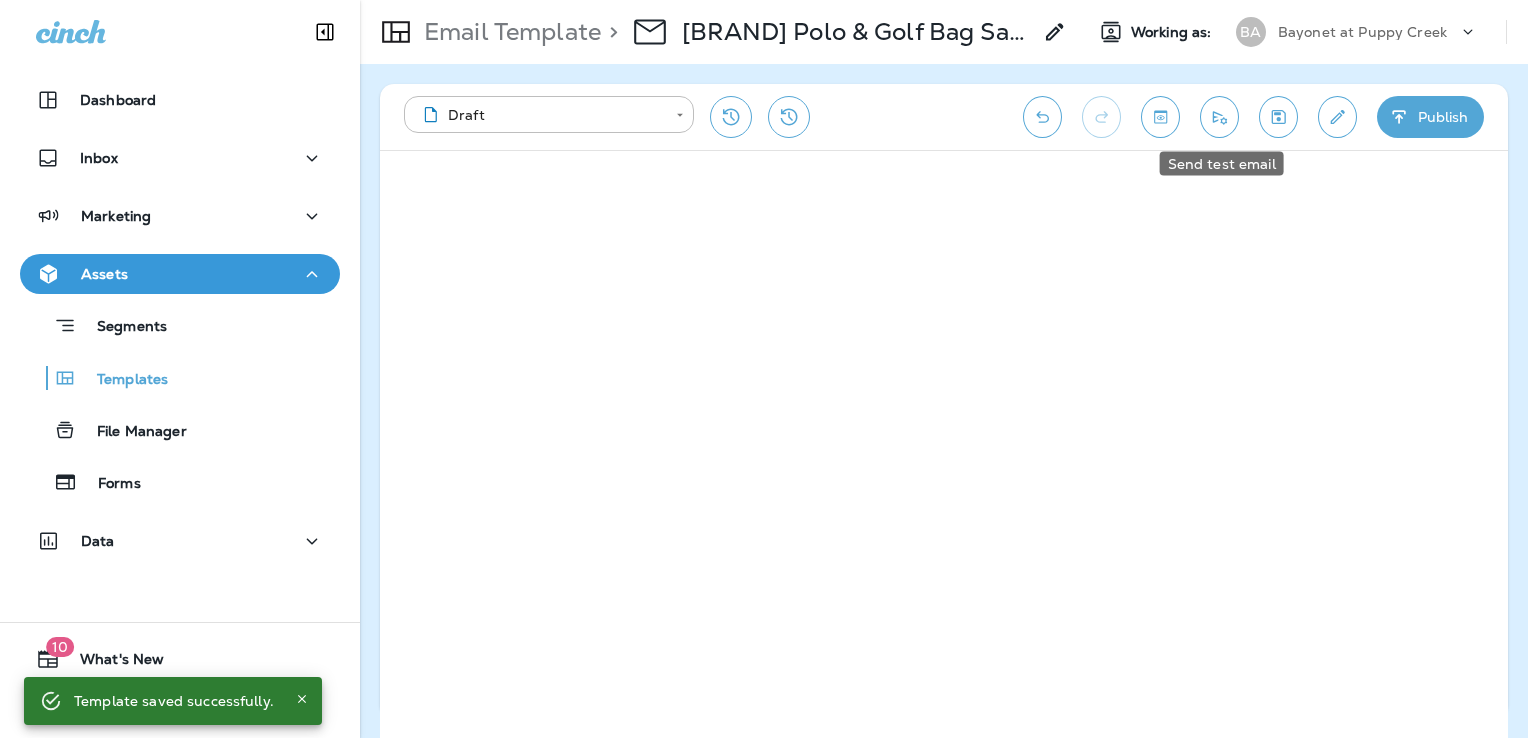 click 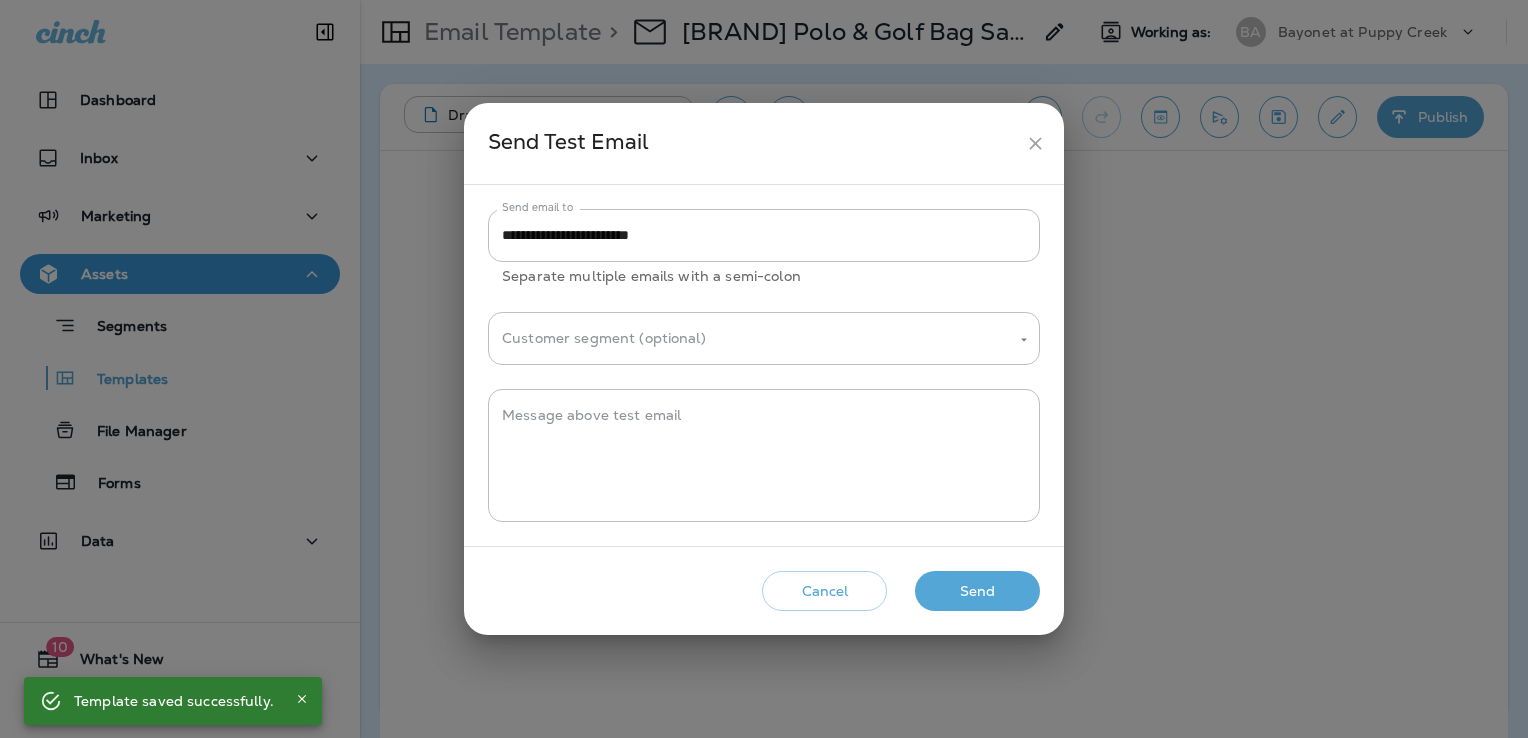 click on "Send" at bounding box center [977, 591] 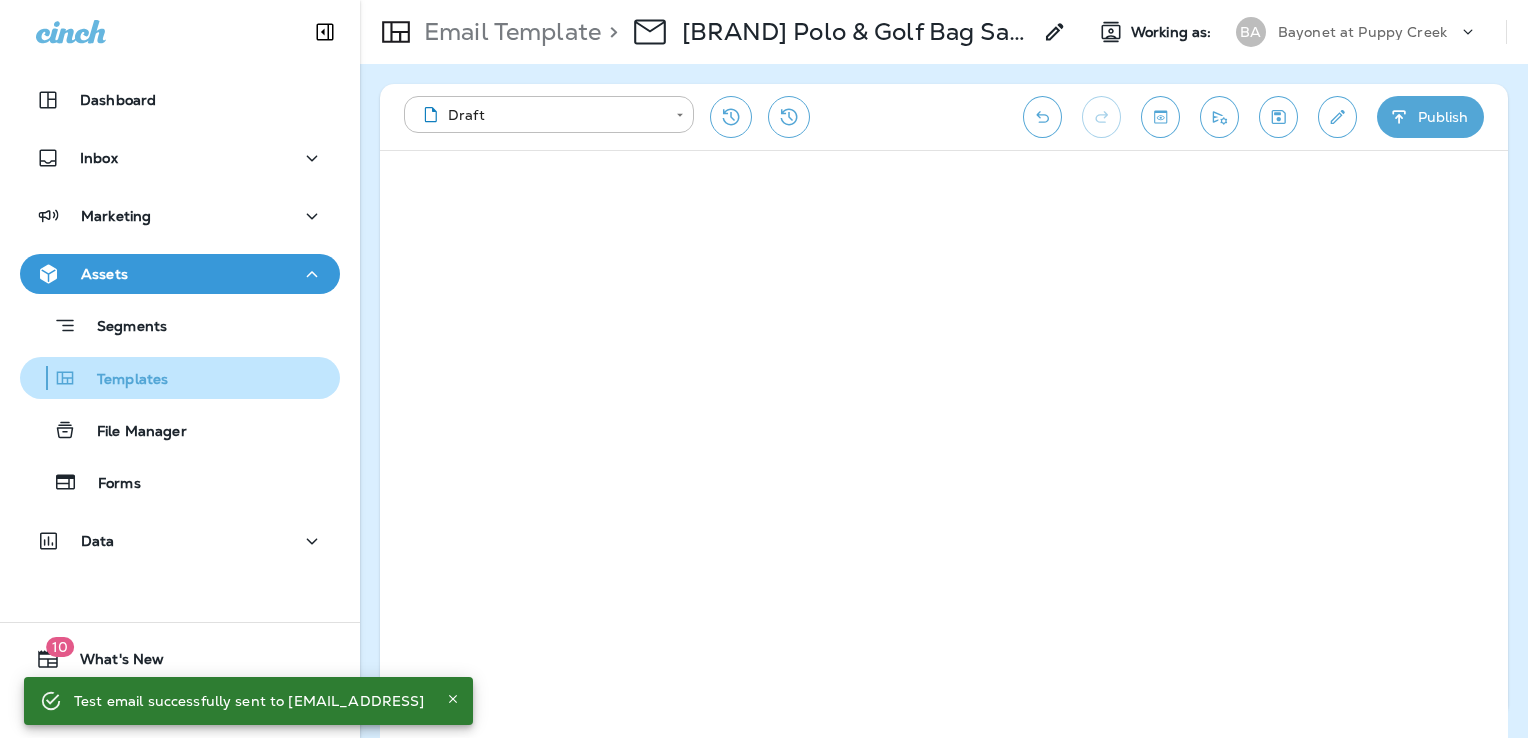 click on "Templates" at bounding box center (180, 378) 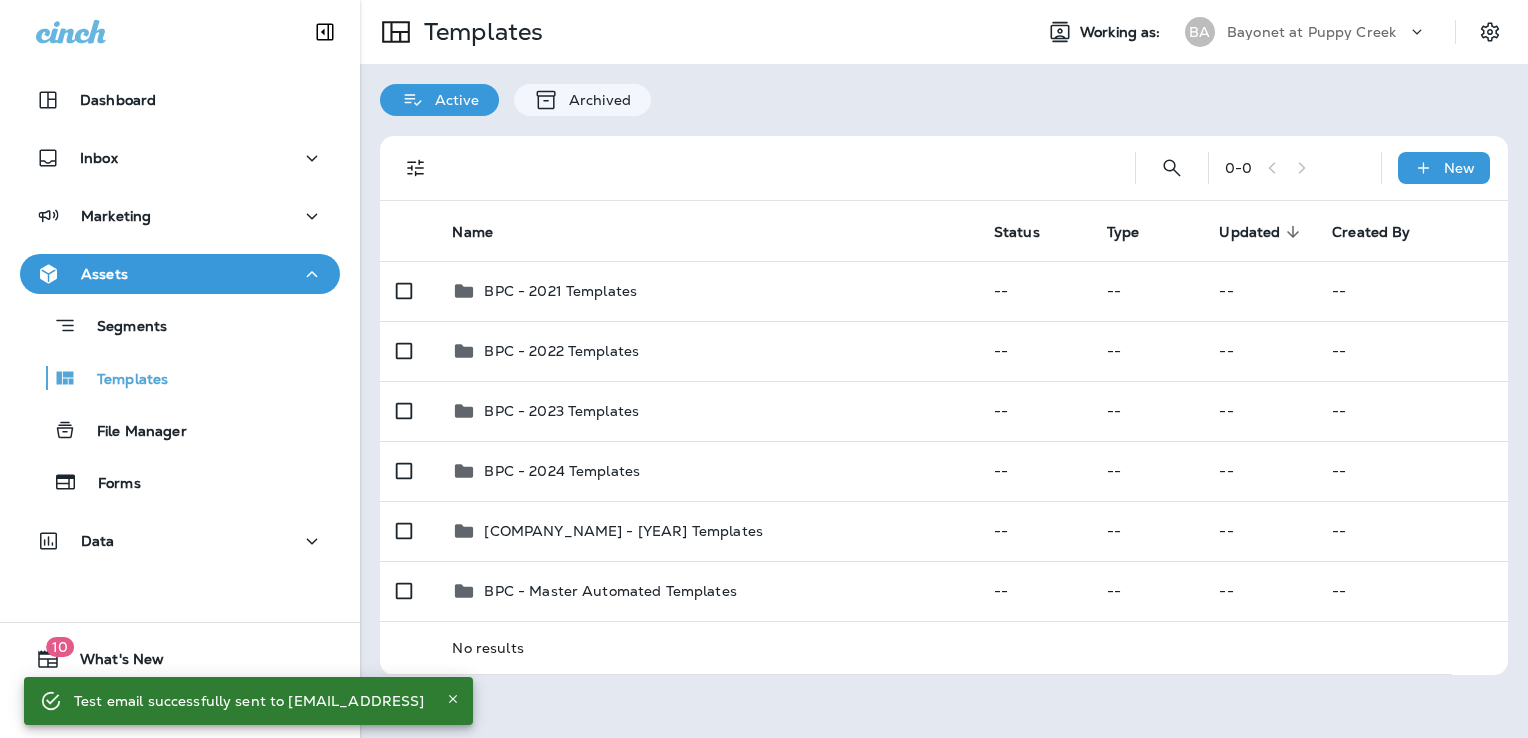 click on "Bayonet at Puppy Creek" at bounding box center [1311, 32] 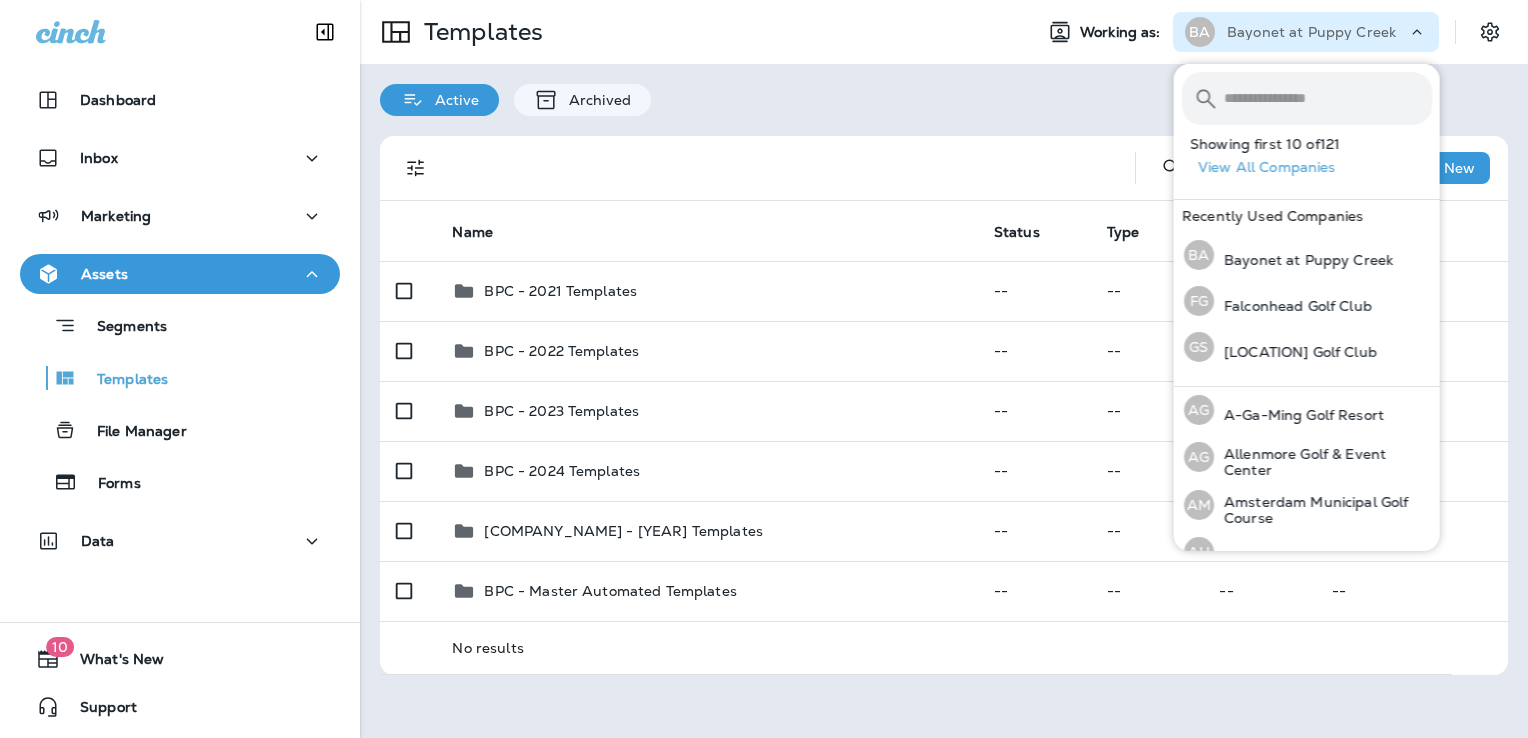 click at bounding box center [1328, 98] 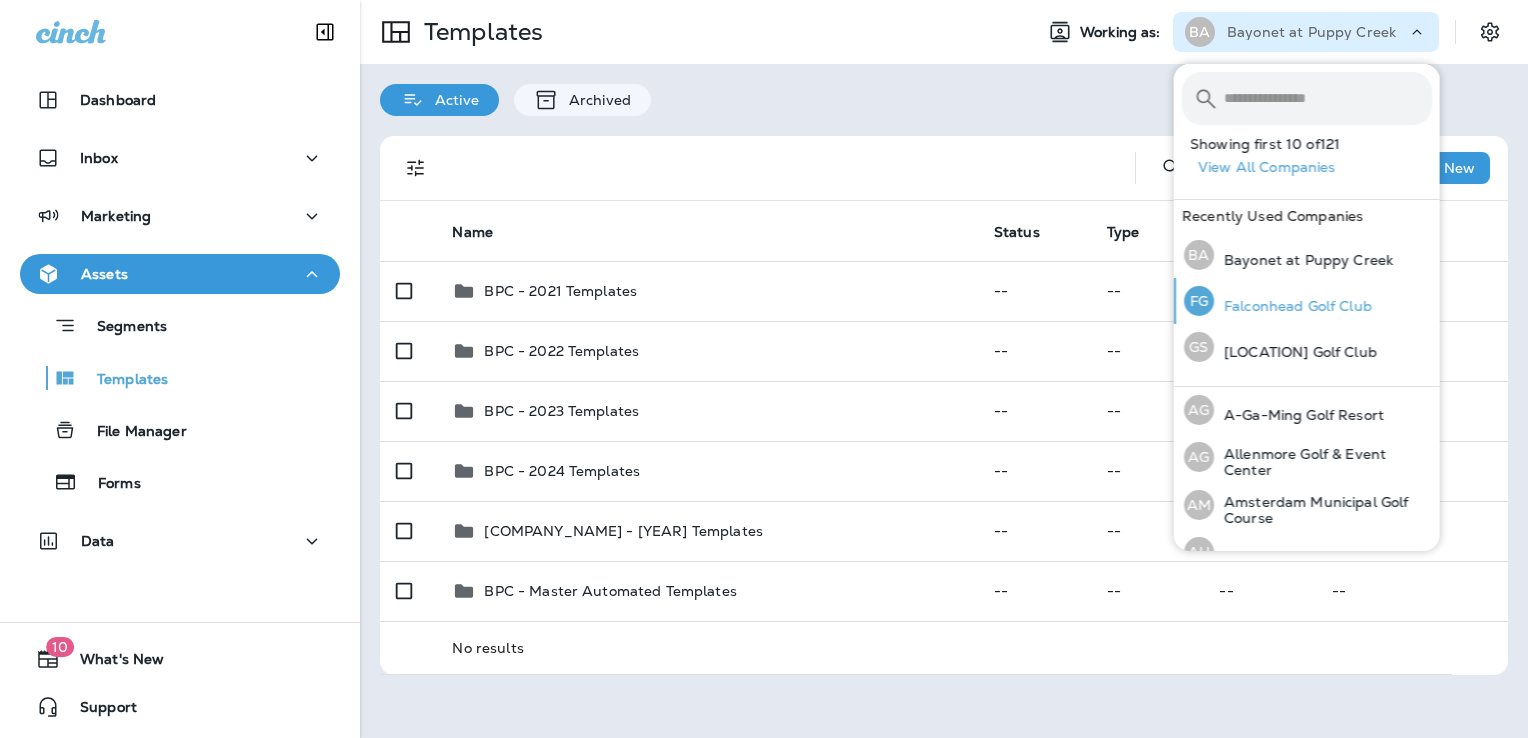 click on "Falconhead Golf Club" at bounding box center (1293, 306) 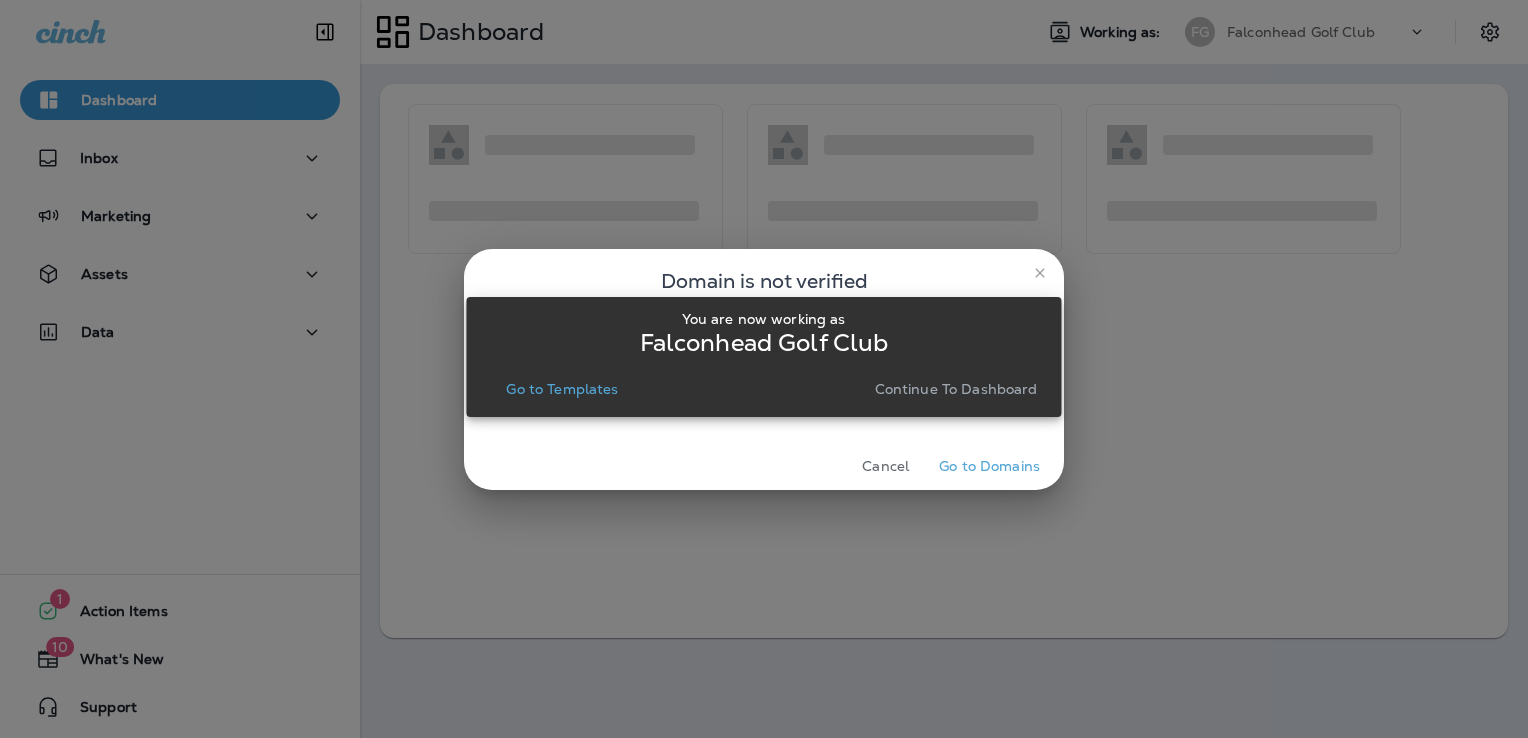 click on "Go to Templates" at bounding box center (562, 389) 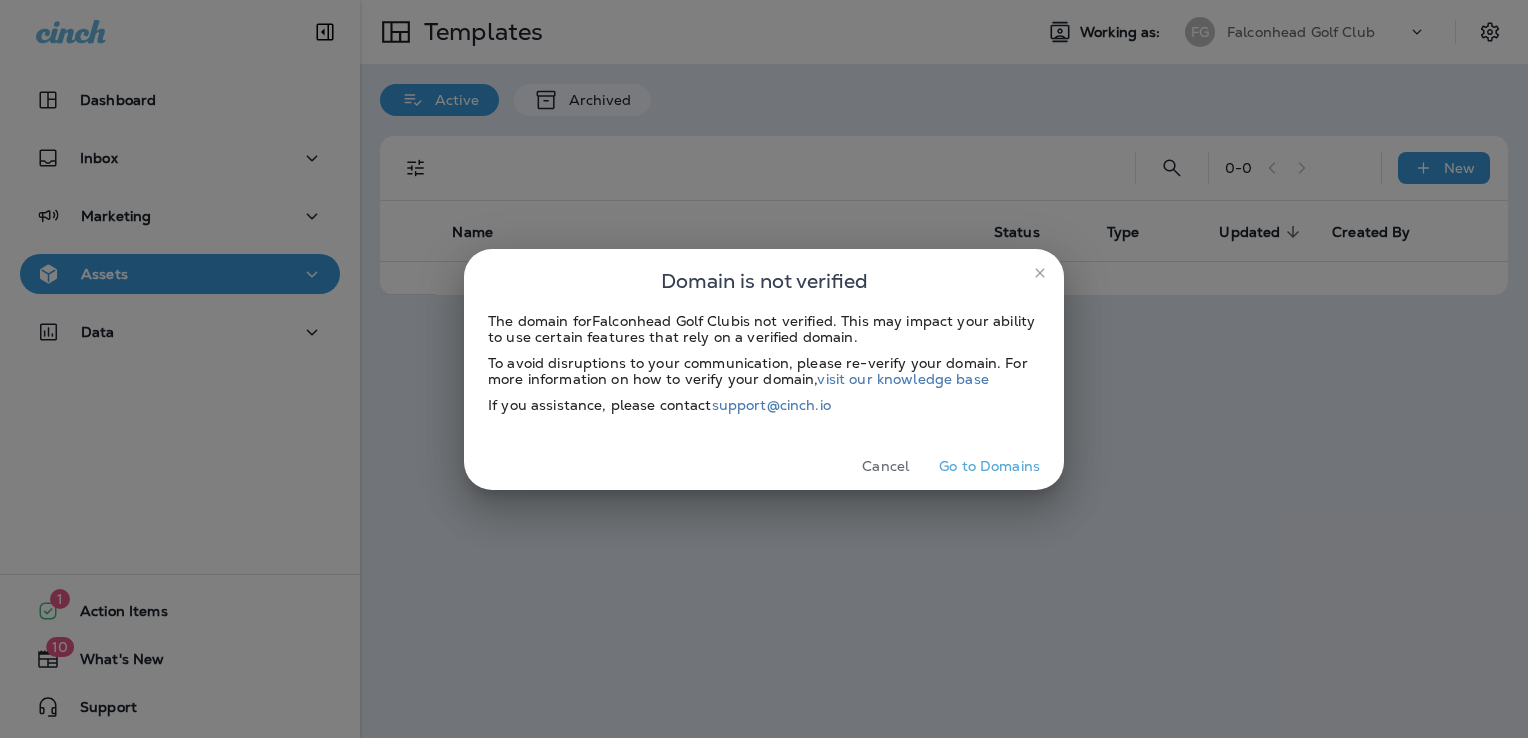 click on "Cancel" at bounding box center (885, 466) 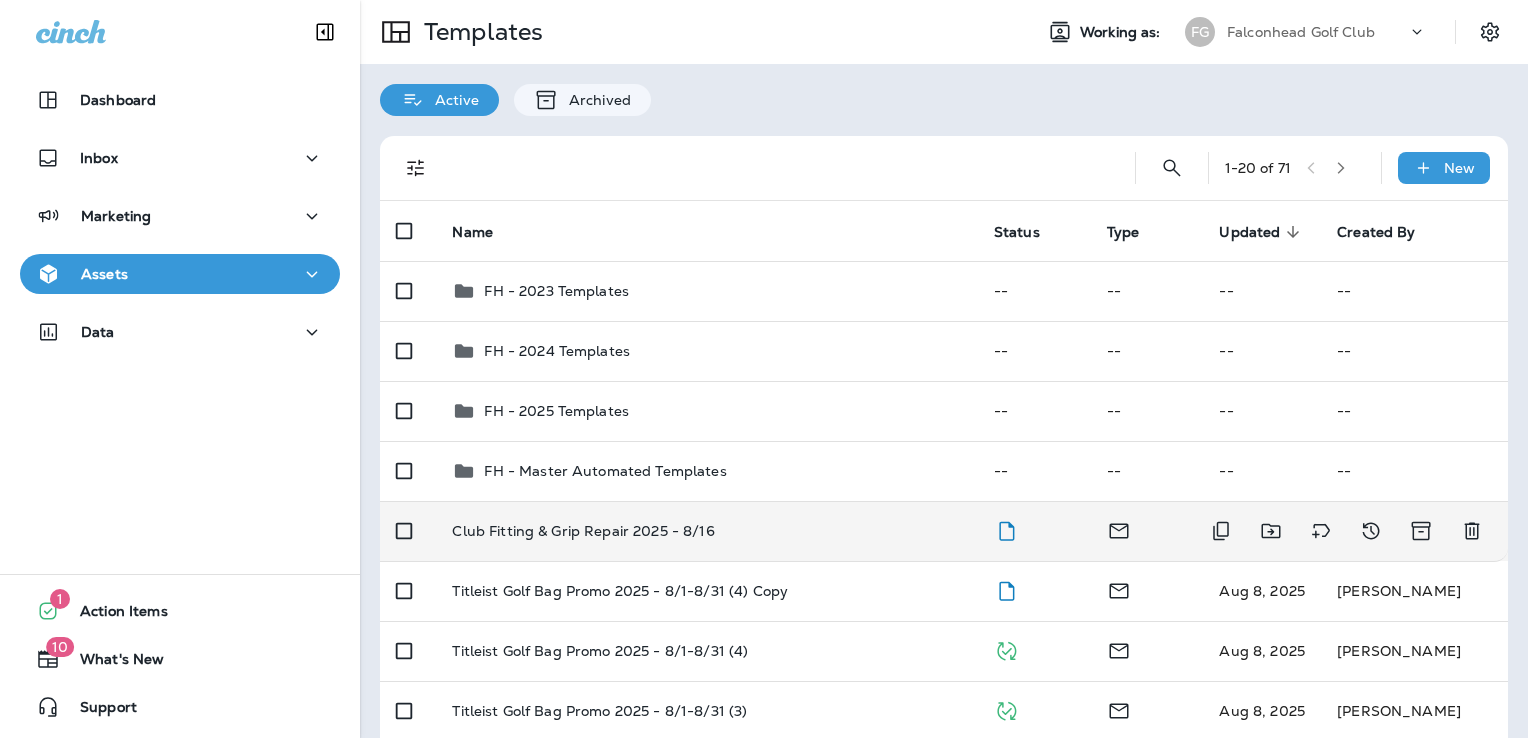 click on "Club Fitting & Grip Repair 2025 - 8/16" at bounding box center [706, 531] 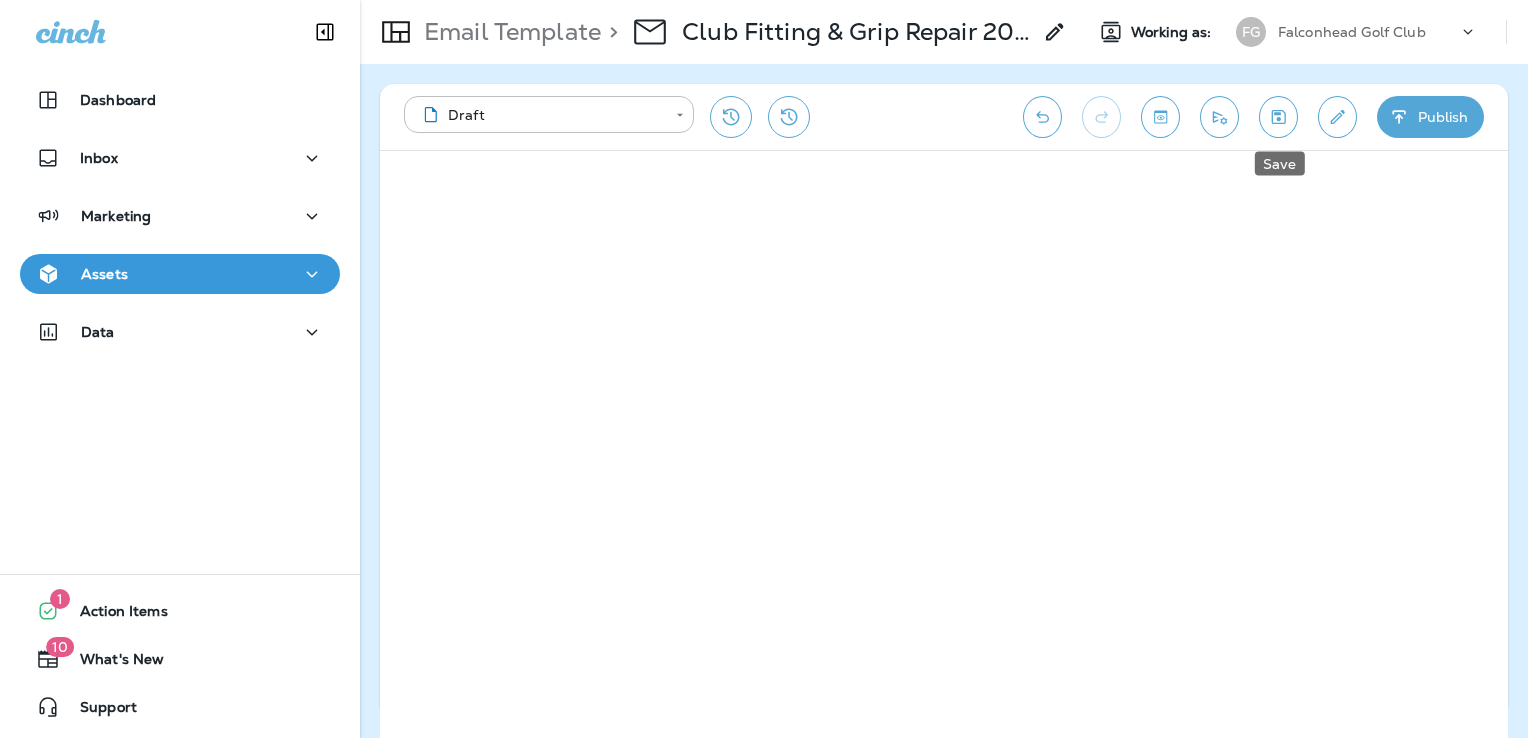 click 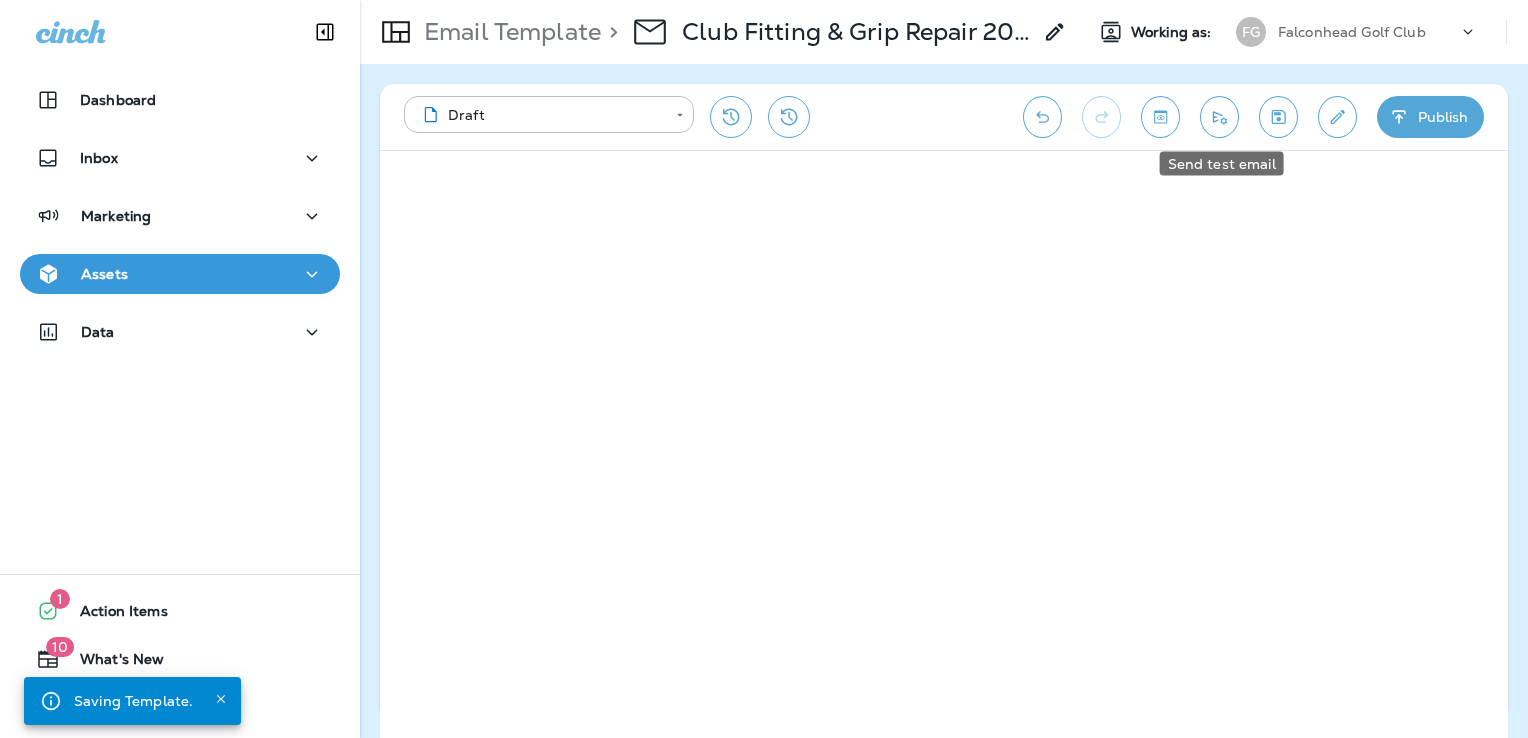 click 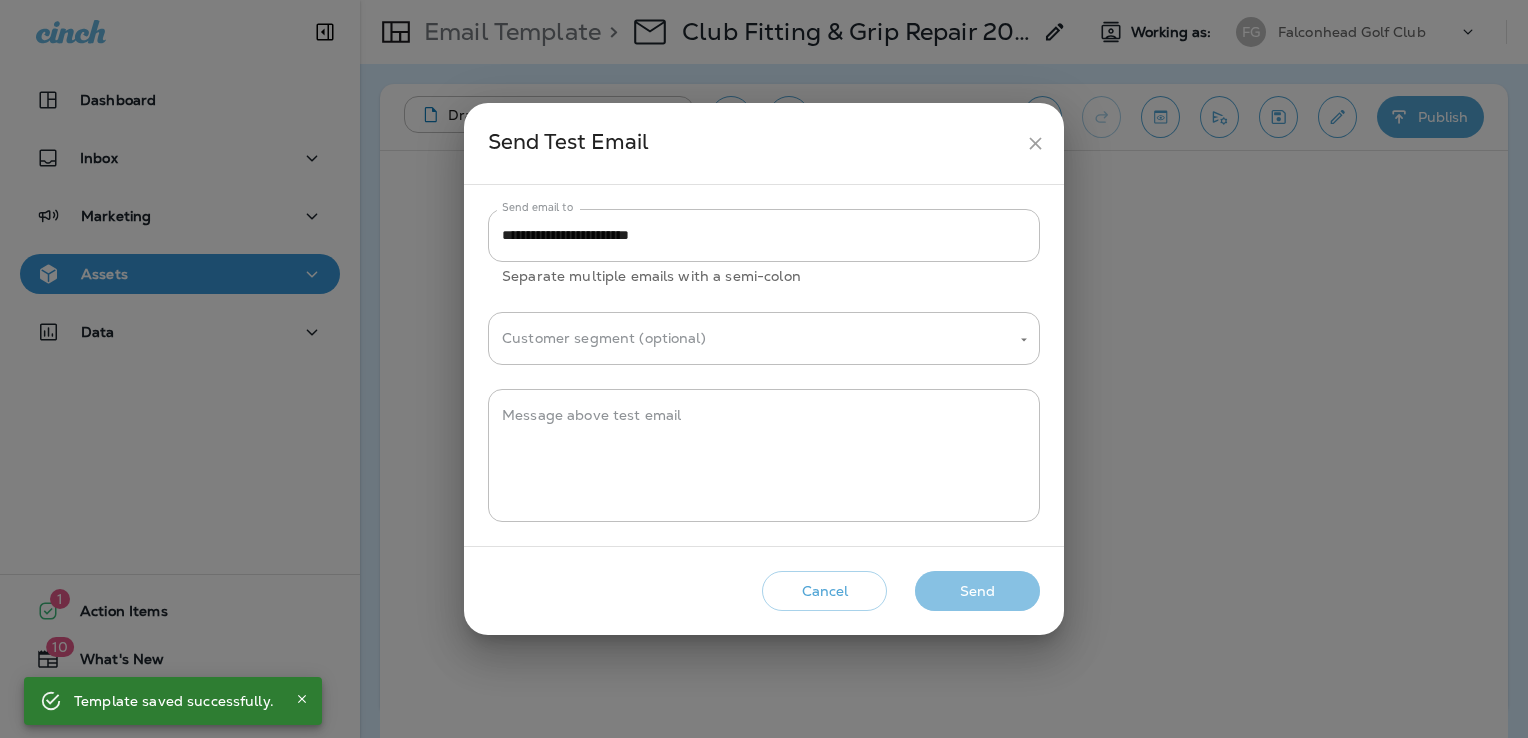 click on "Send" at bounding box center [977, 591] 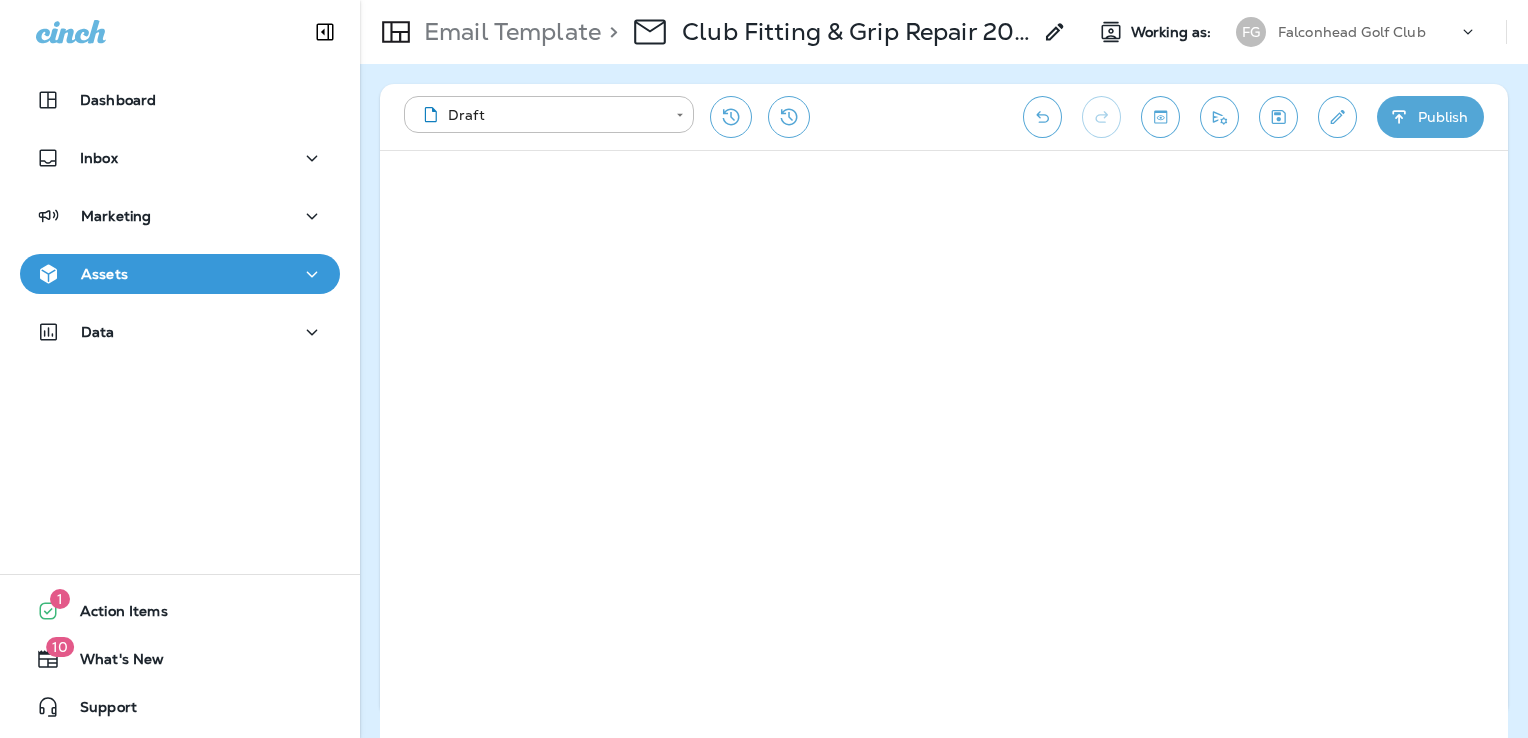 click on "Assets" at bounding box center [180, 274] 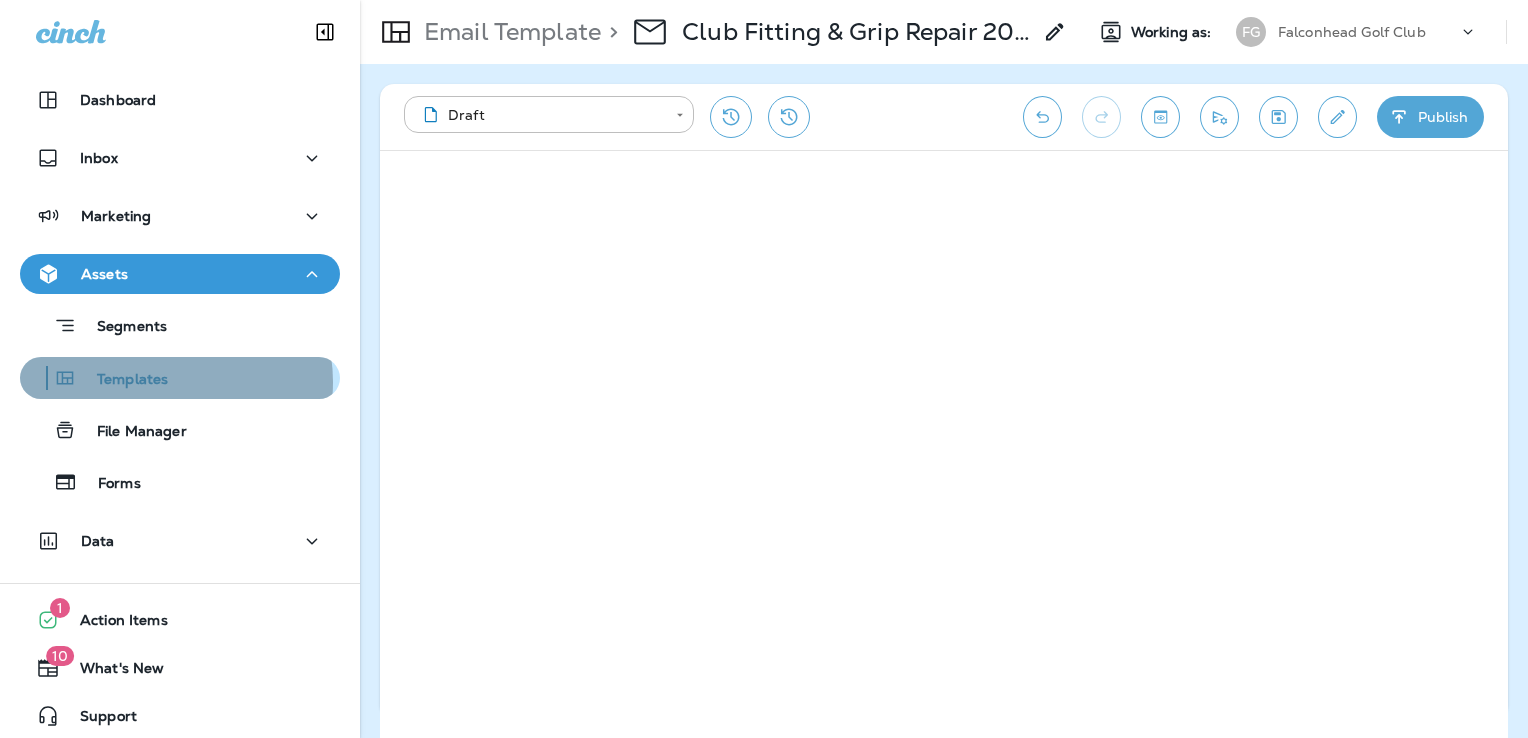 click on "Templates" at bounding box center [122, 380] 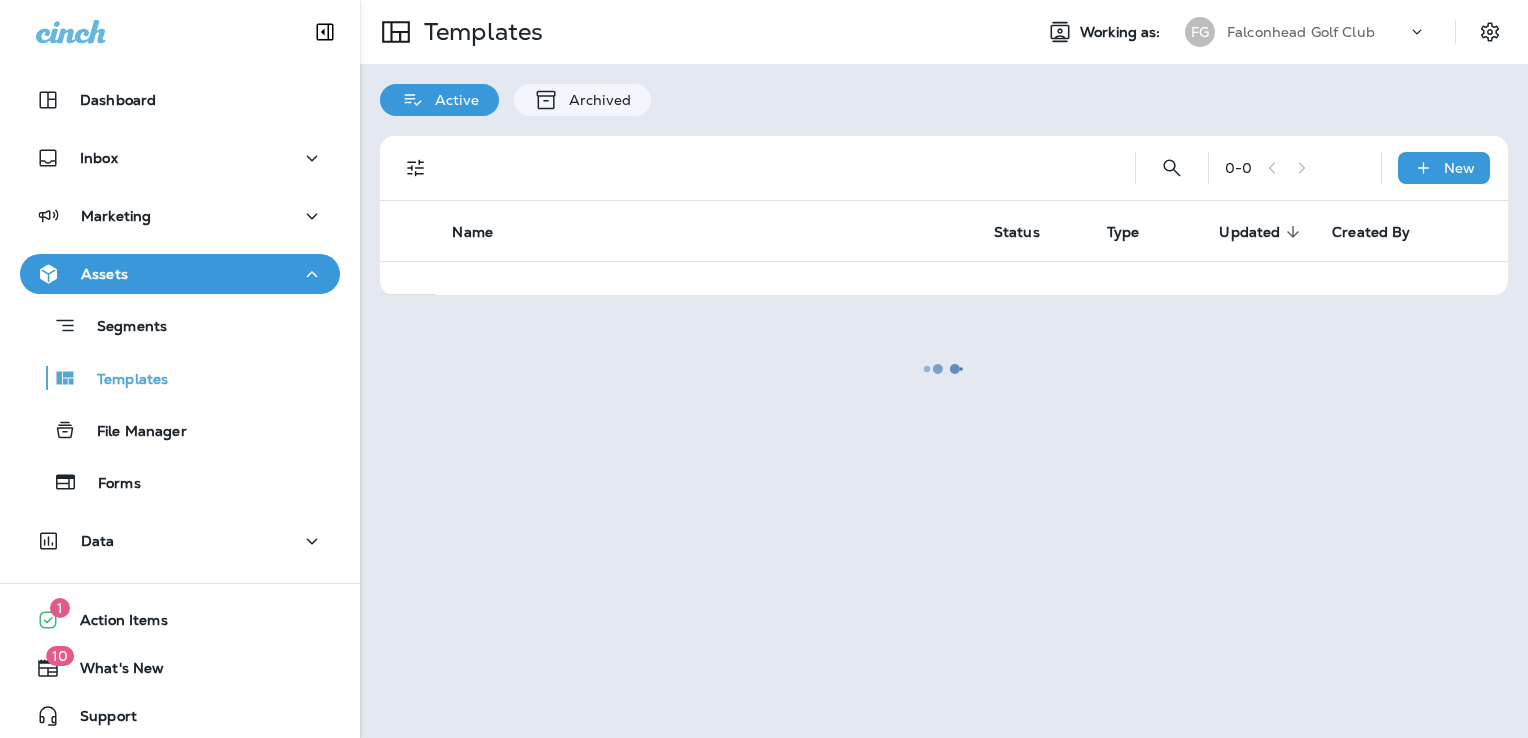 click at bounding box center (944, 369) 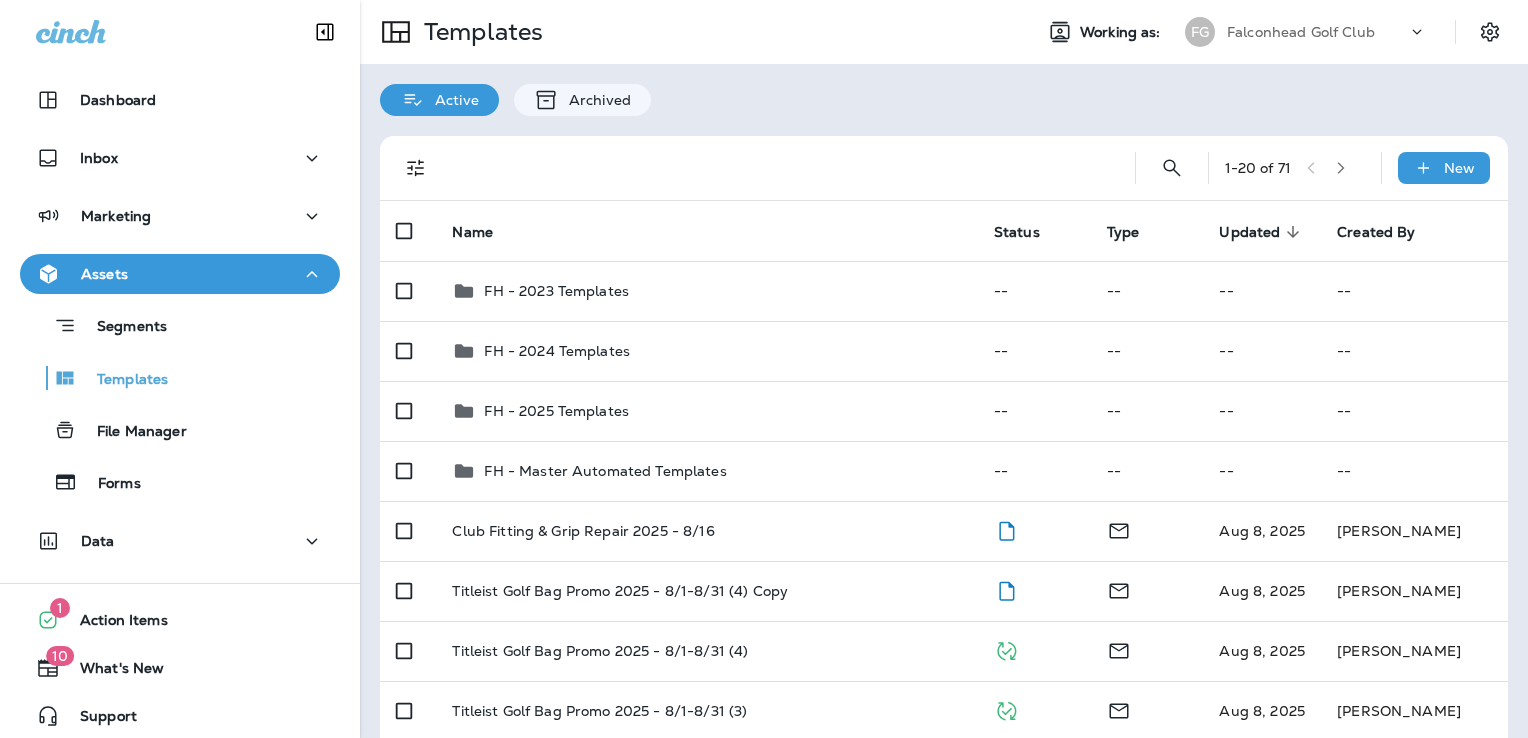 click on "Falconhead Golf Club" at bounding box center [1301, 32] 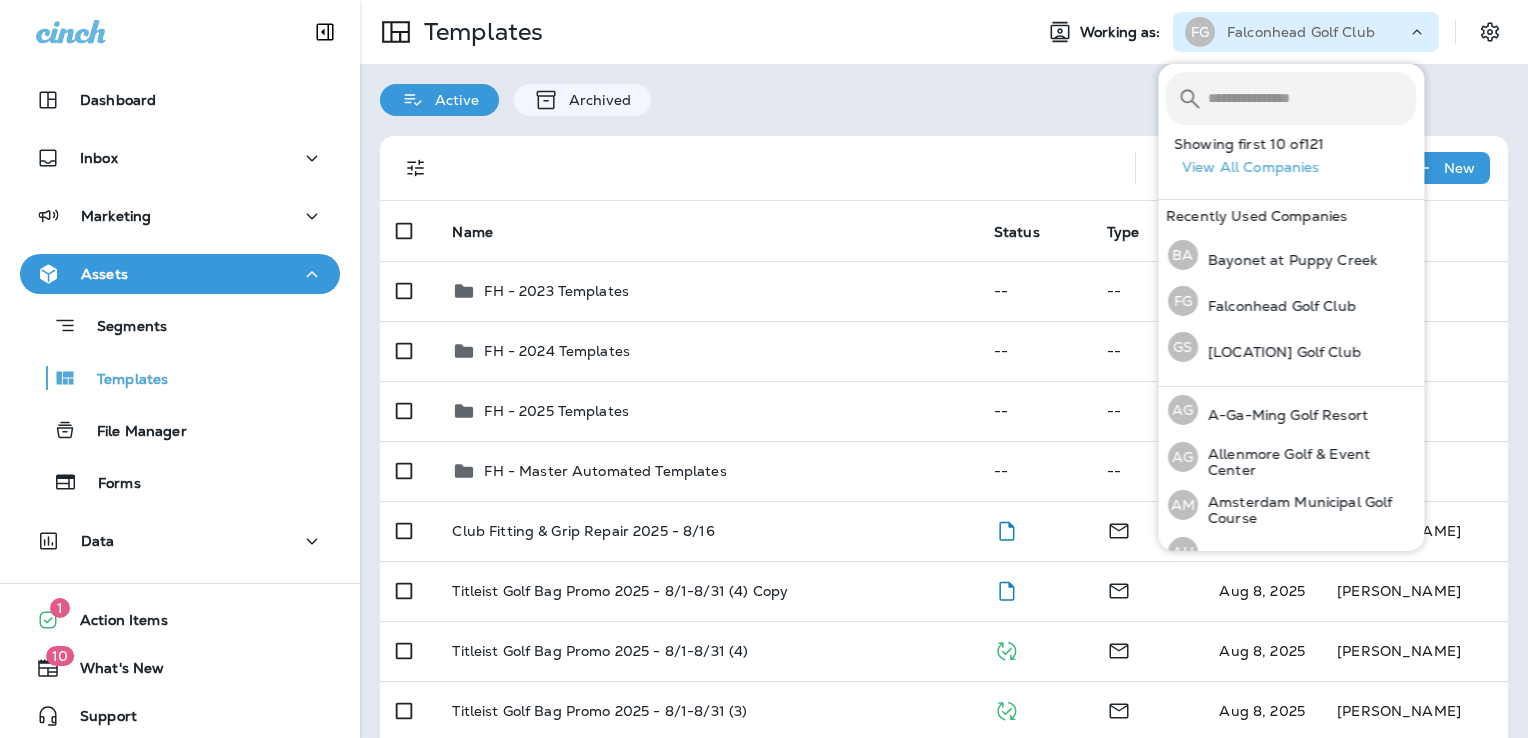 click at bounding box center [1312, 98] 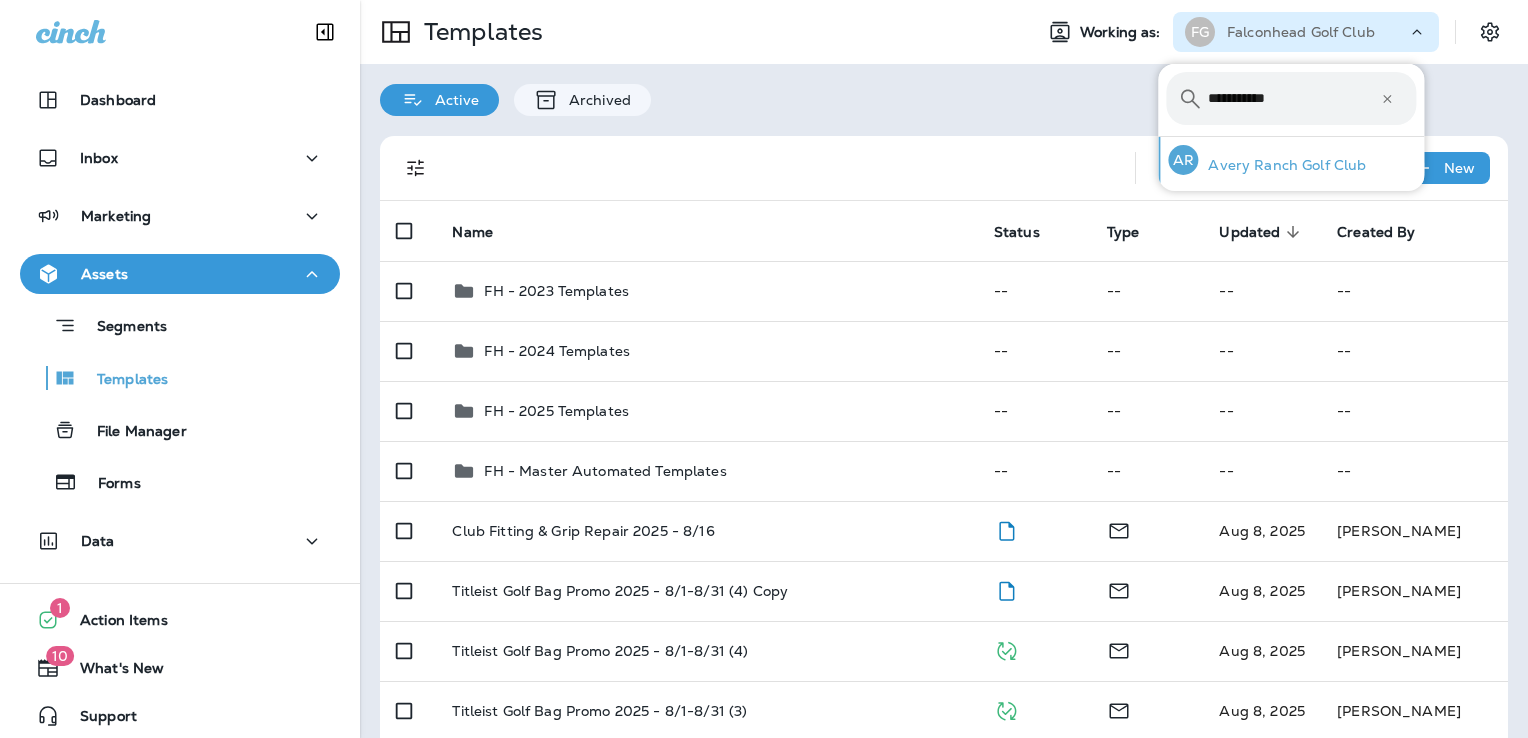 type on "**********" 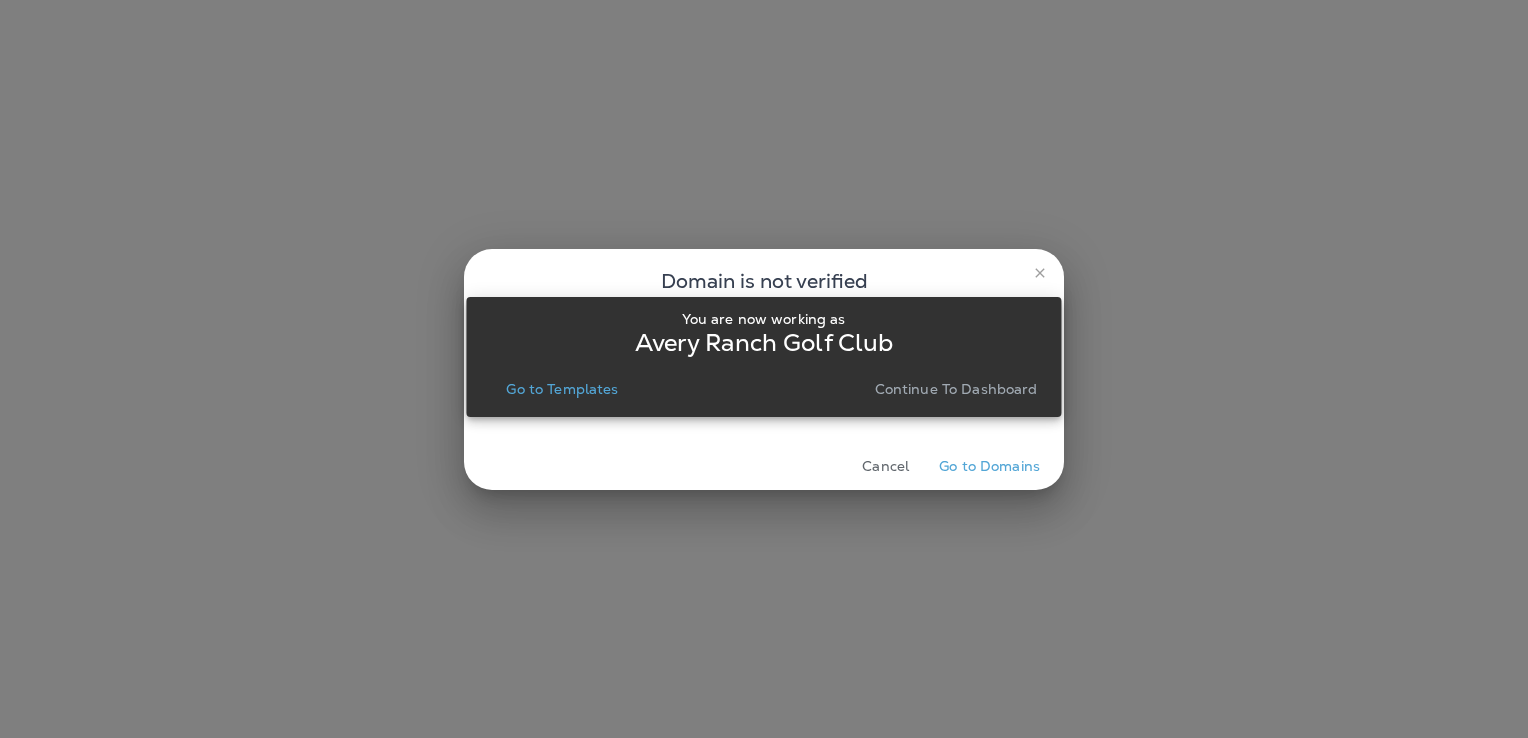 click on "Go to Templates" at bounding box center (562, 389) 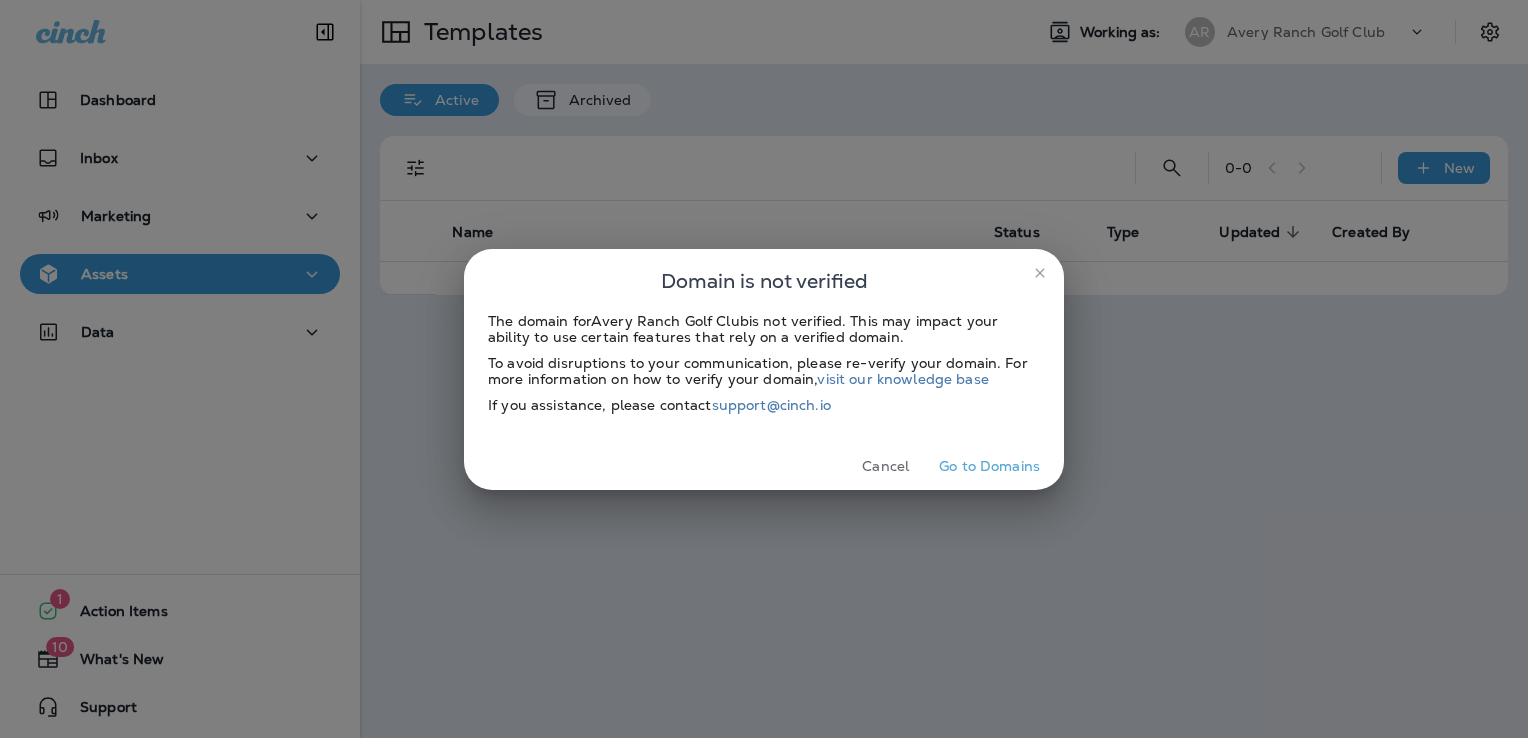 click on "Cancel" at bounding box center (885, 466) 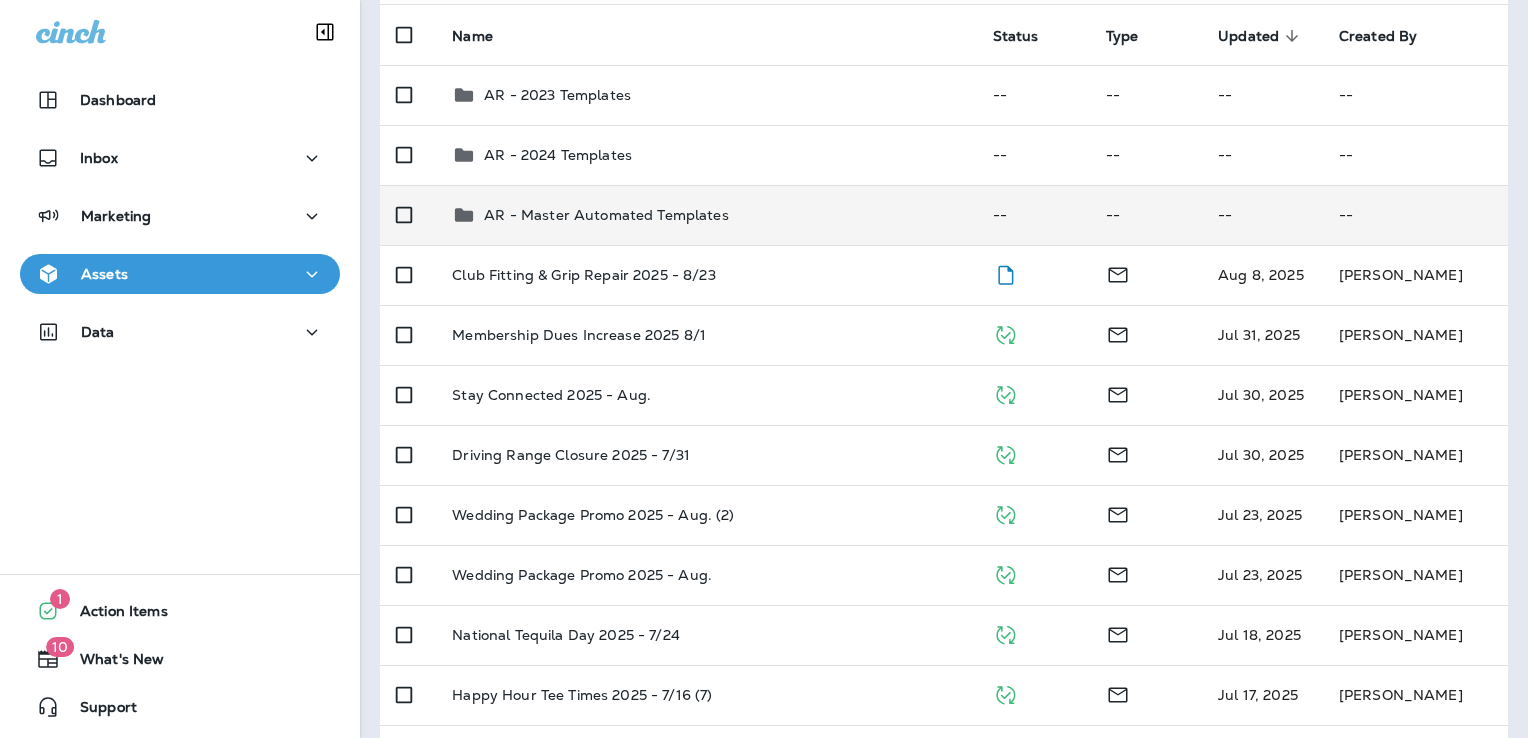 scroll, scrollTop: 200, scrollLeft: 0, axis: vertical 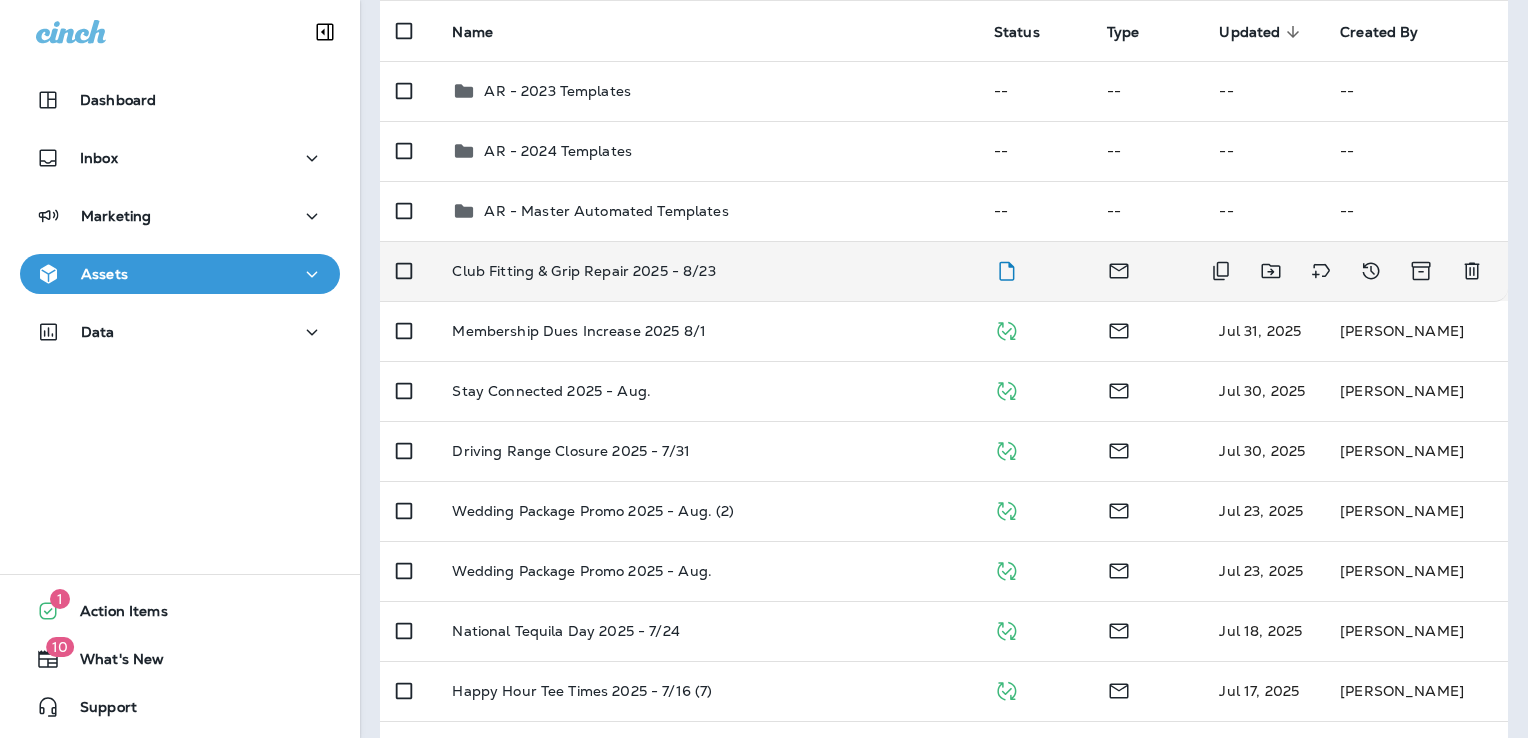 click on "Club Fitting & Grip Repair 2025 - 8/23" at bounding box center (706, 271) 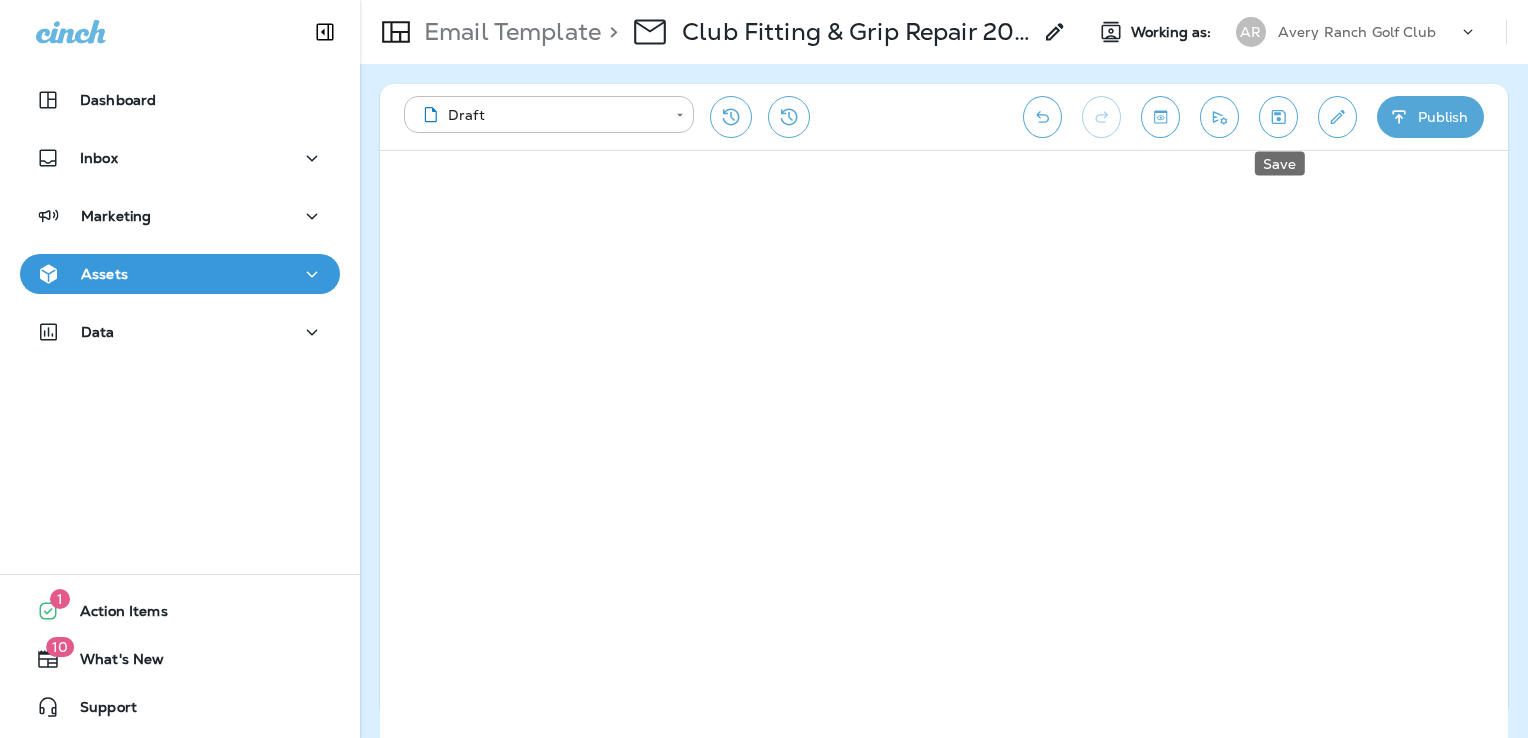 click 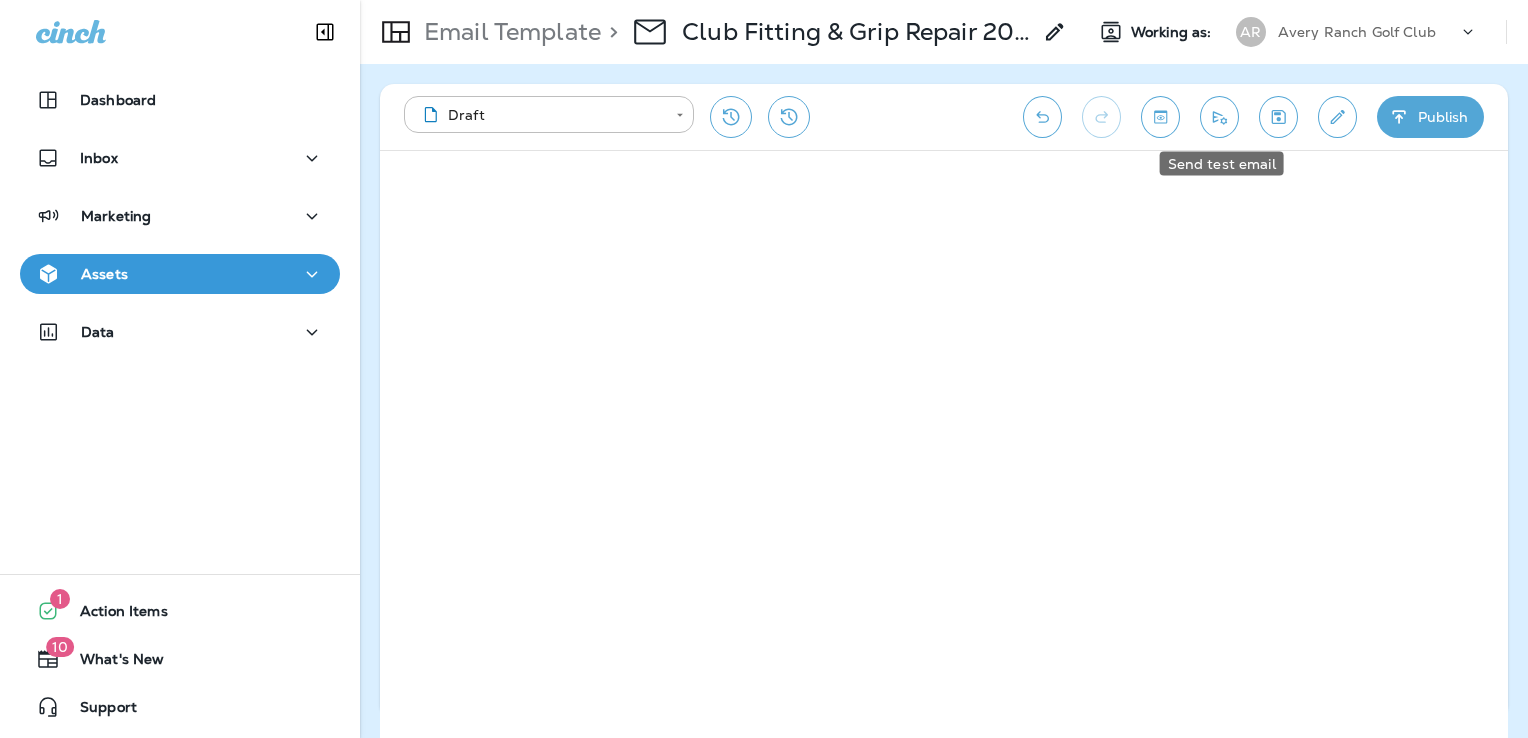 click at bounding box center [1219, 117] 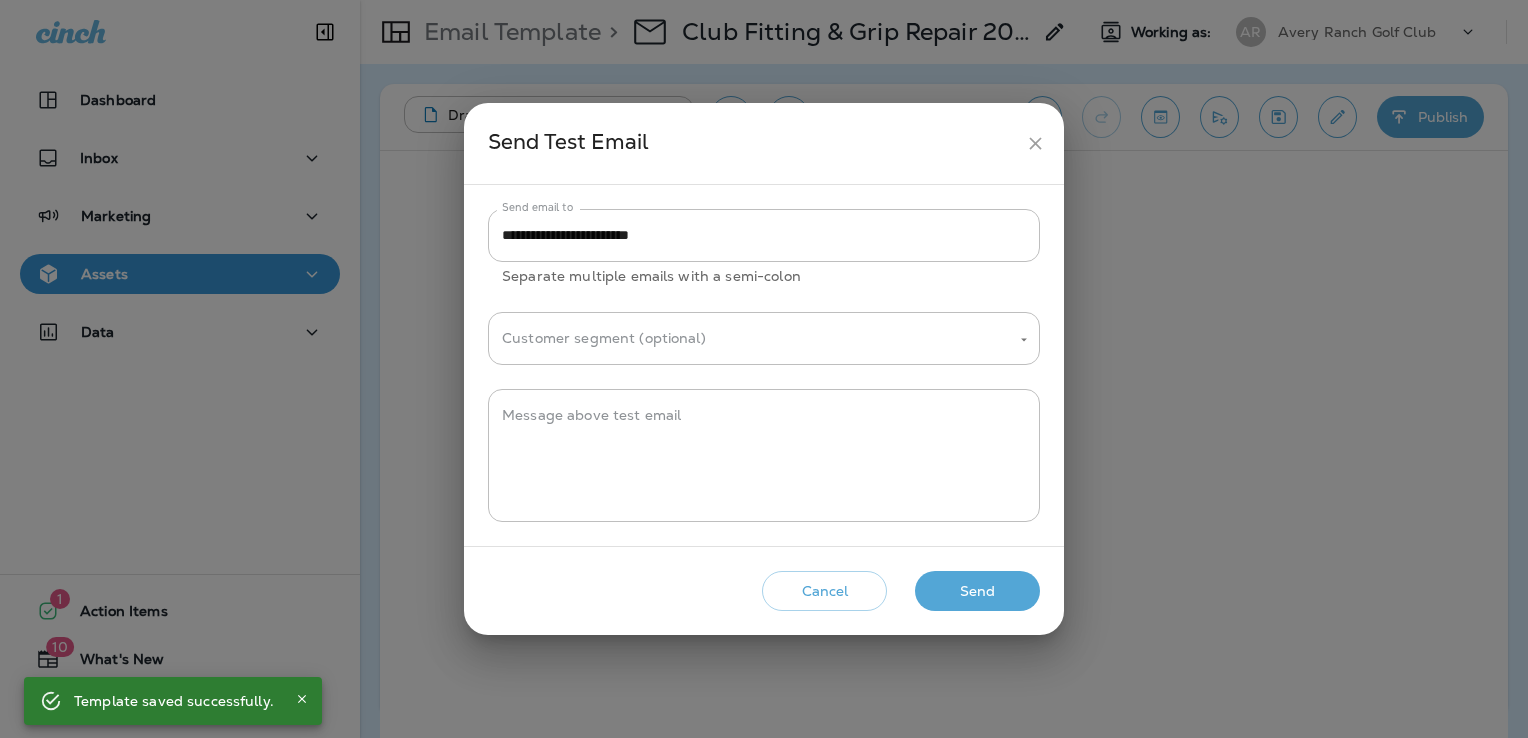 click 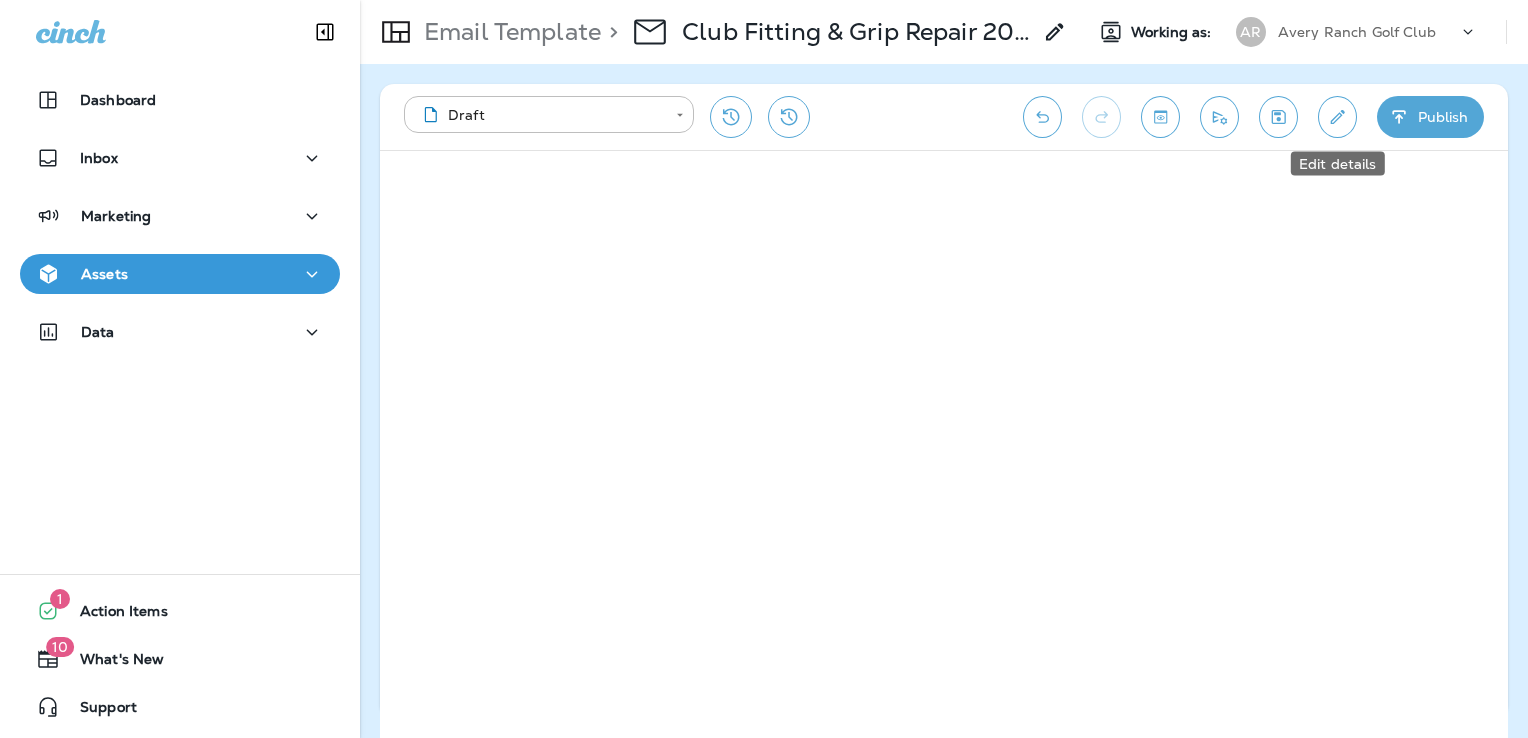 click 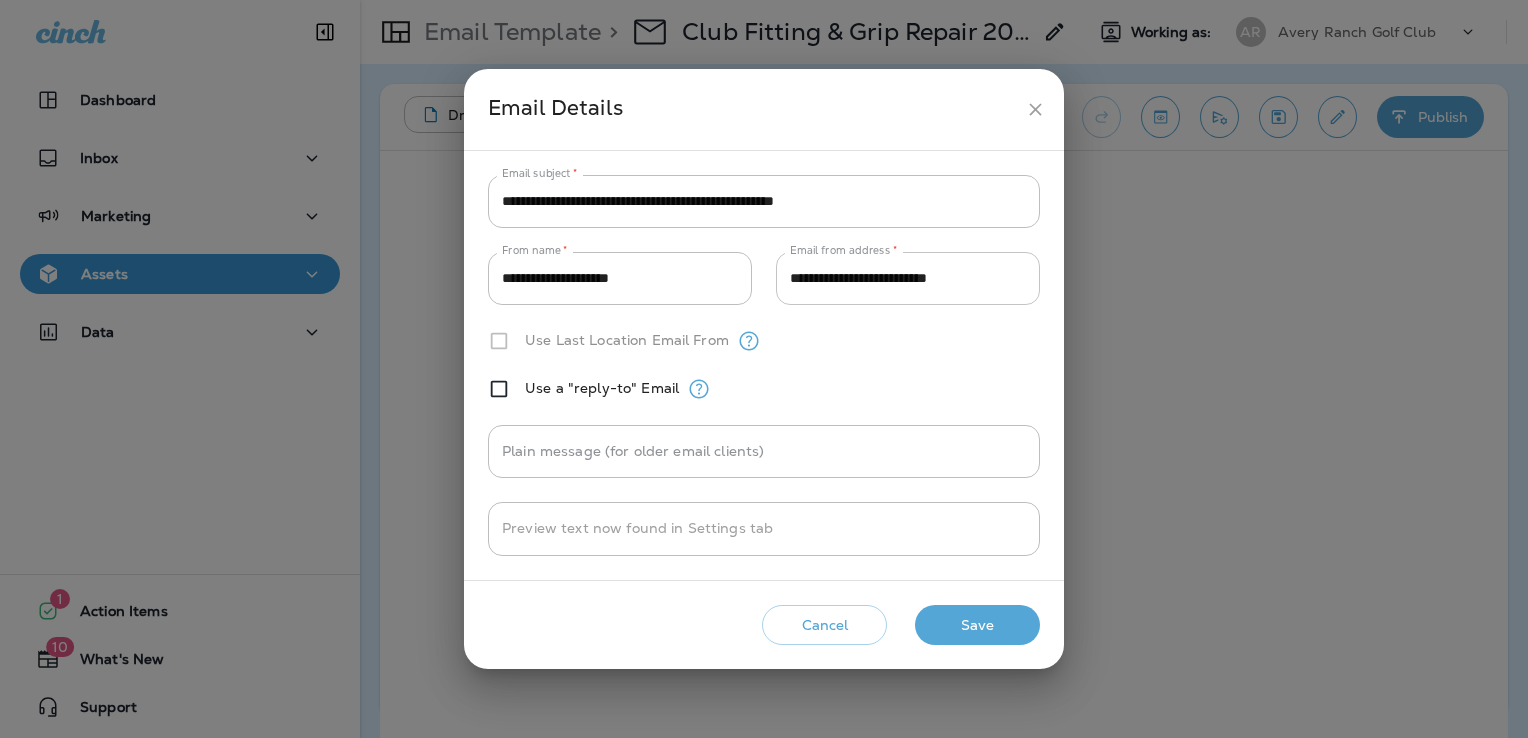 click on "**********" at bounding box center [908, 278] 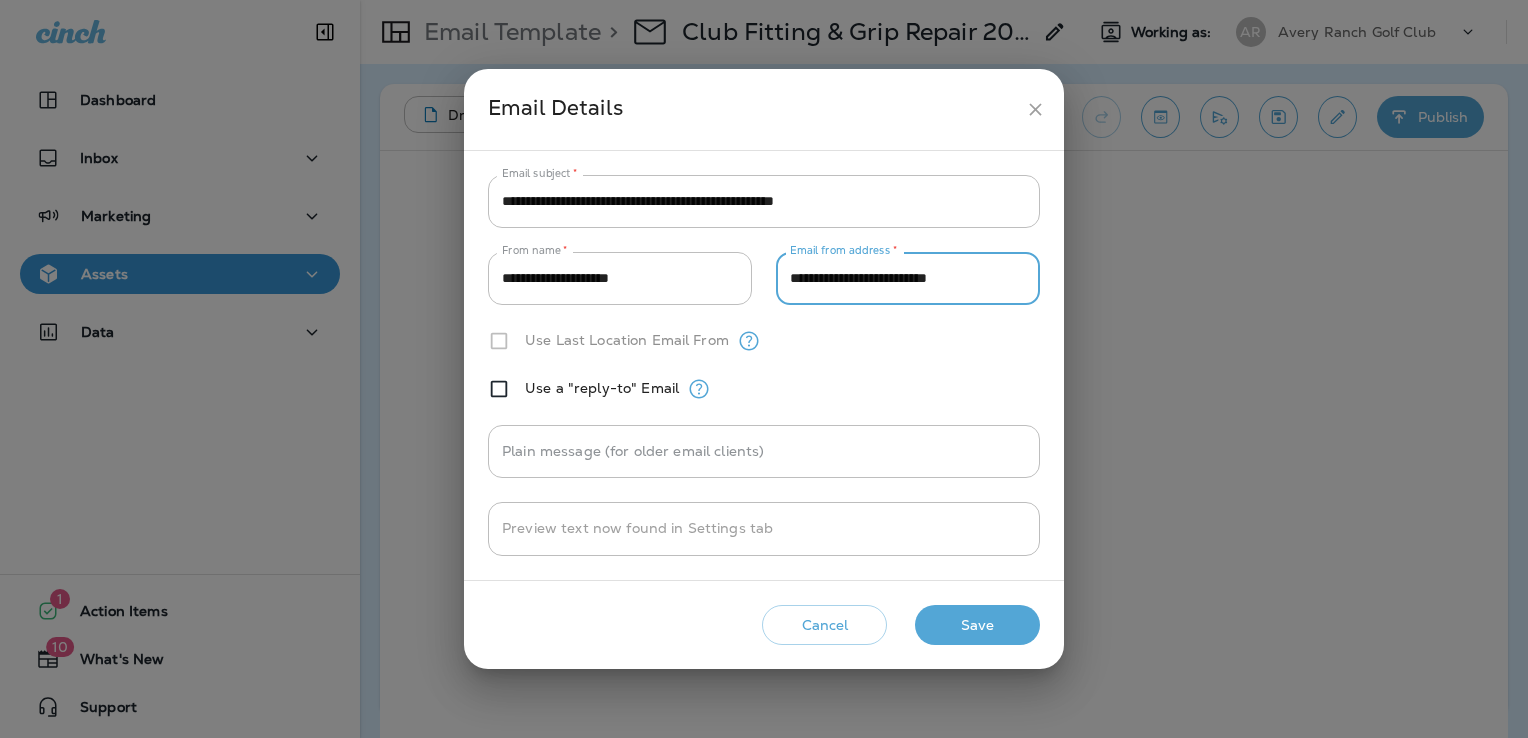 click on "**********" at bounding box center [908, 278] 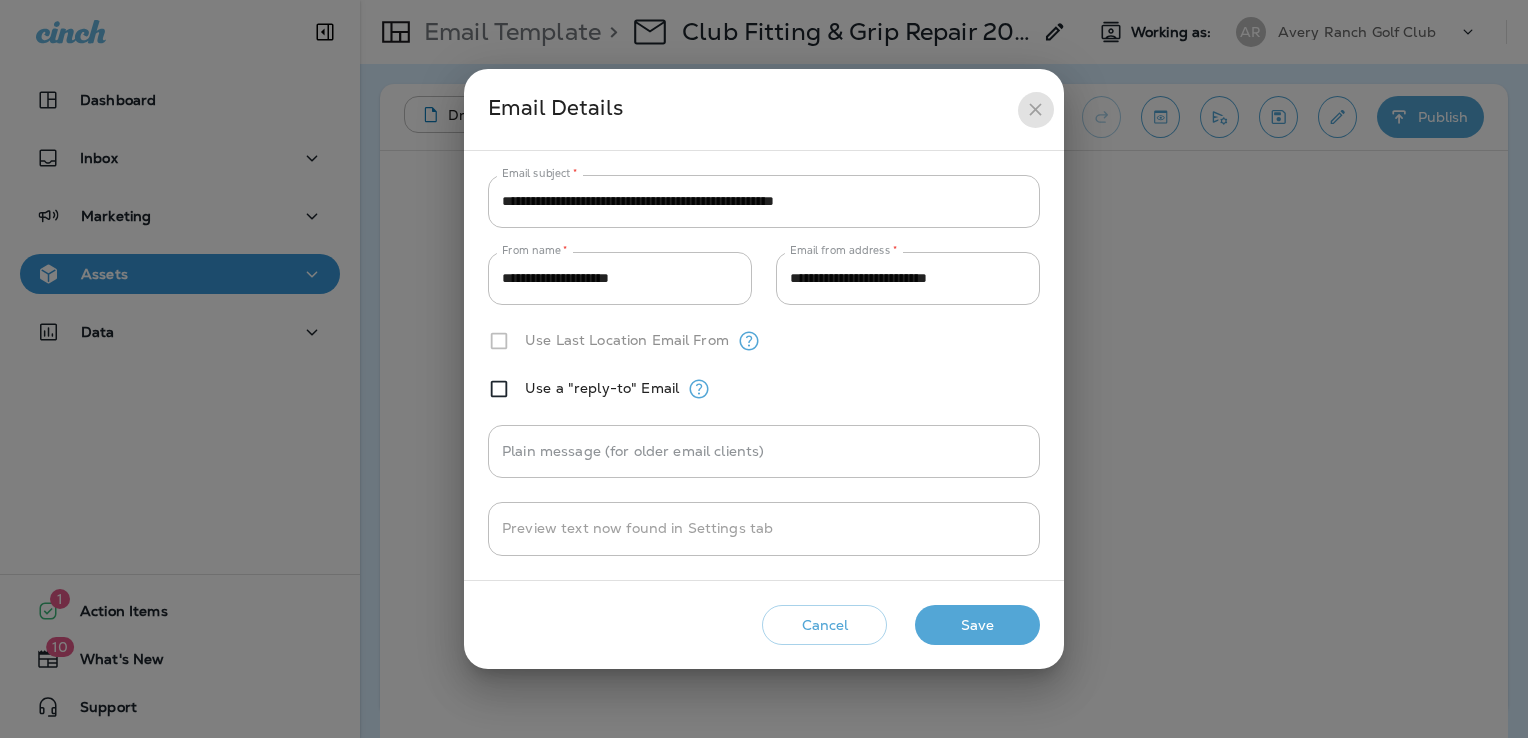 click at bounding box center (1035, 109) 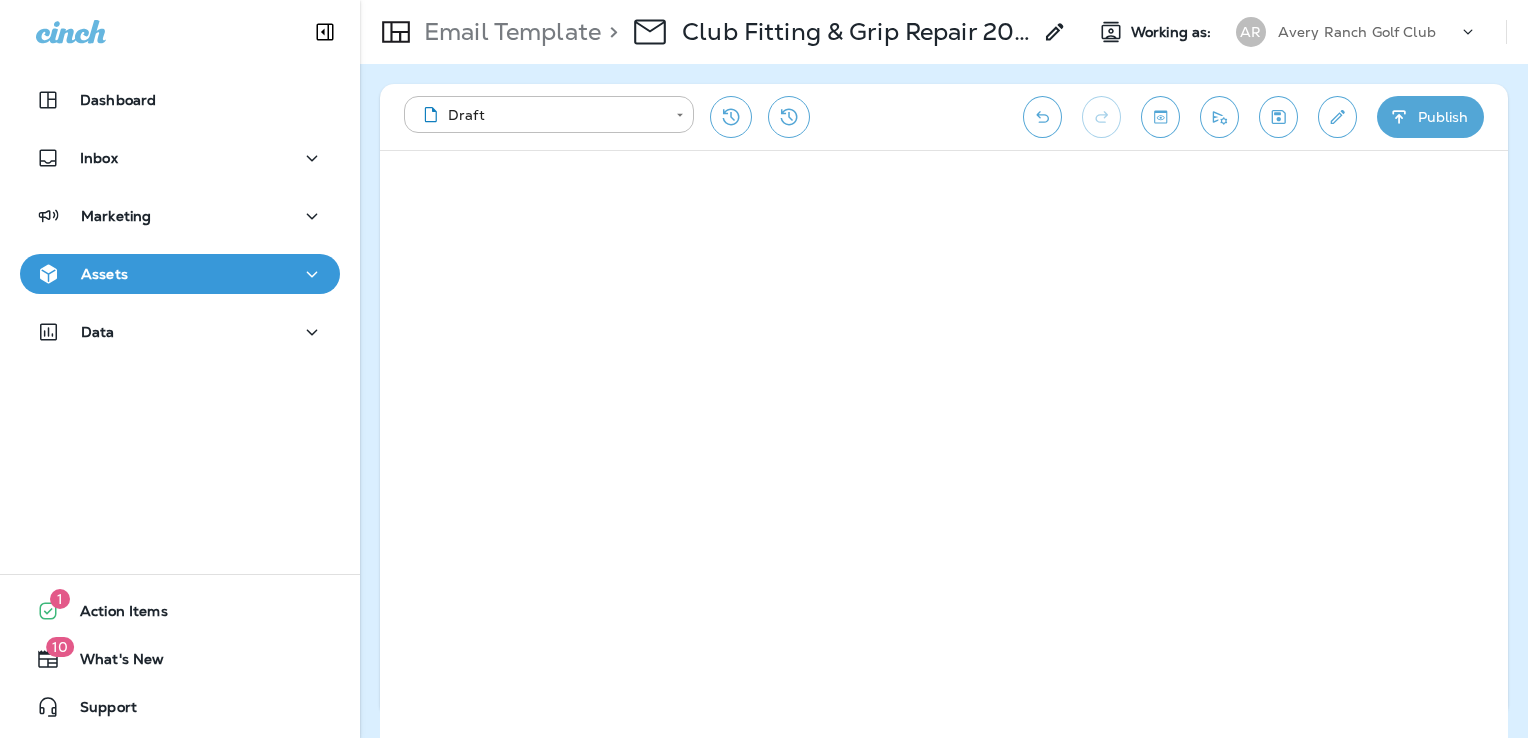 click 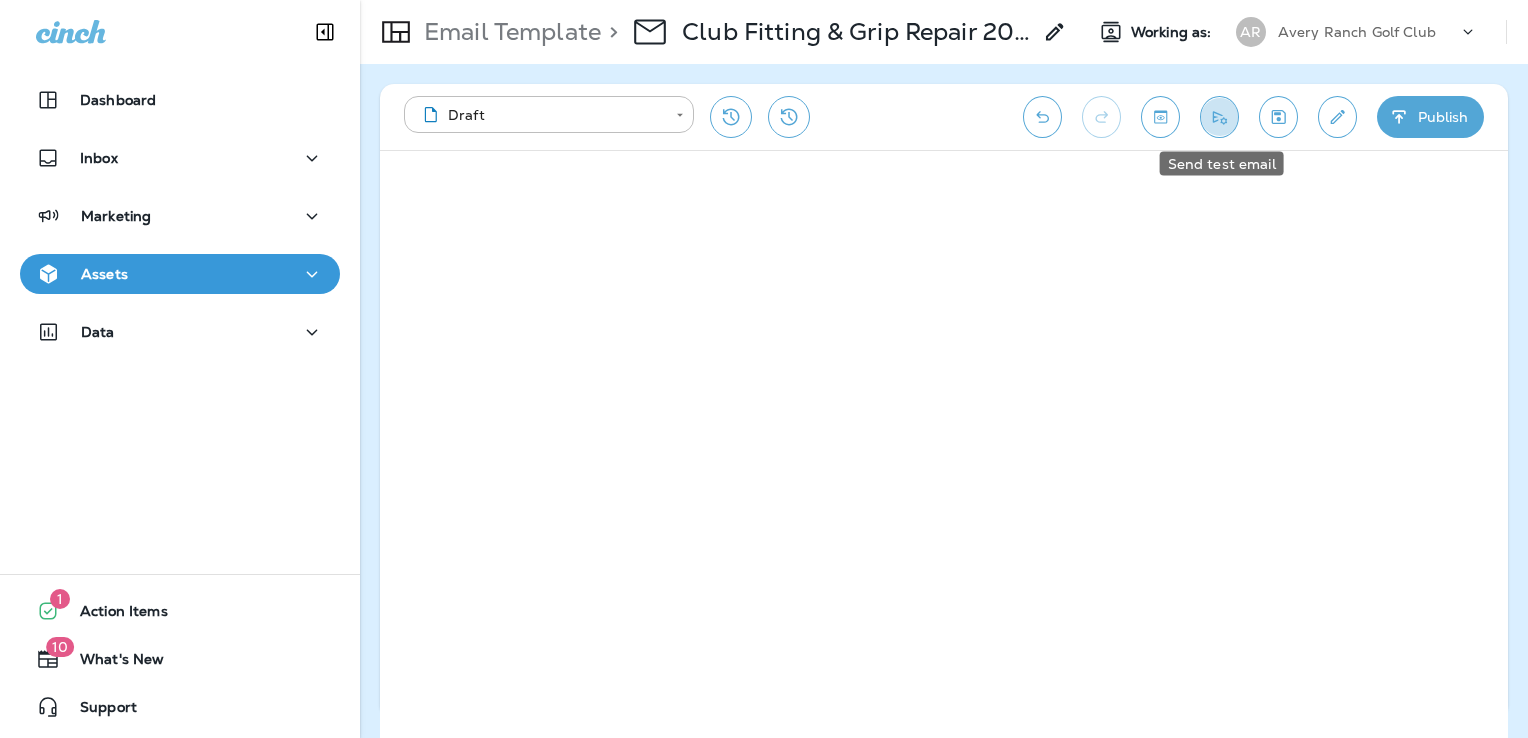 click at bounding box center (1219, 117) 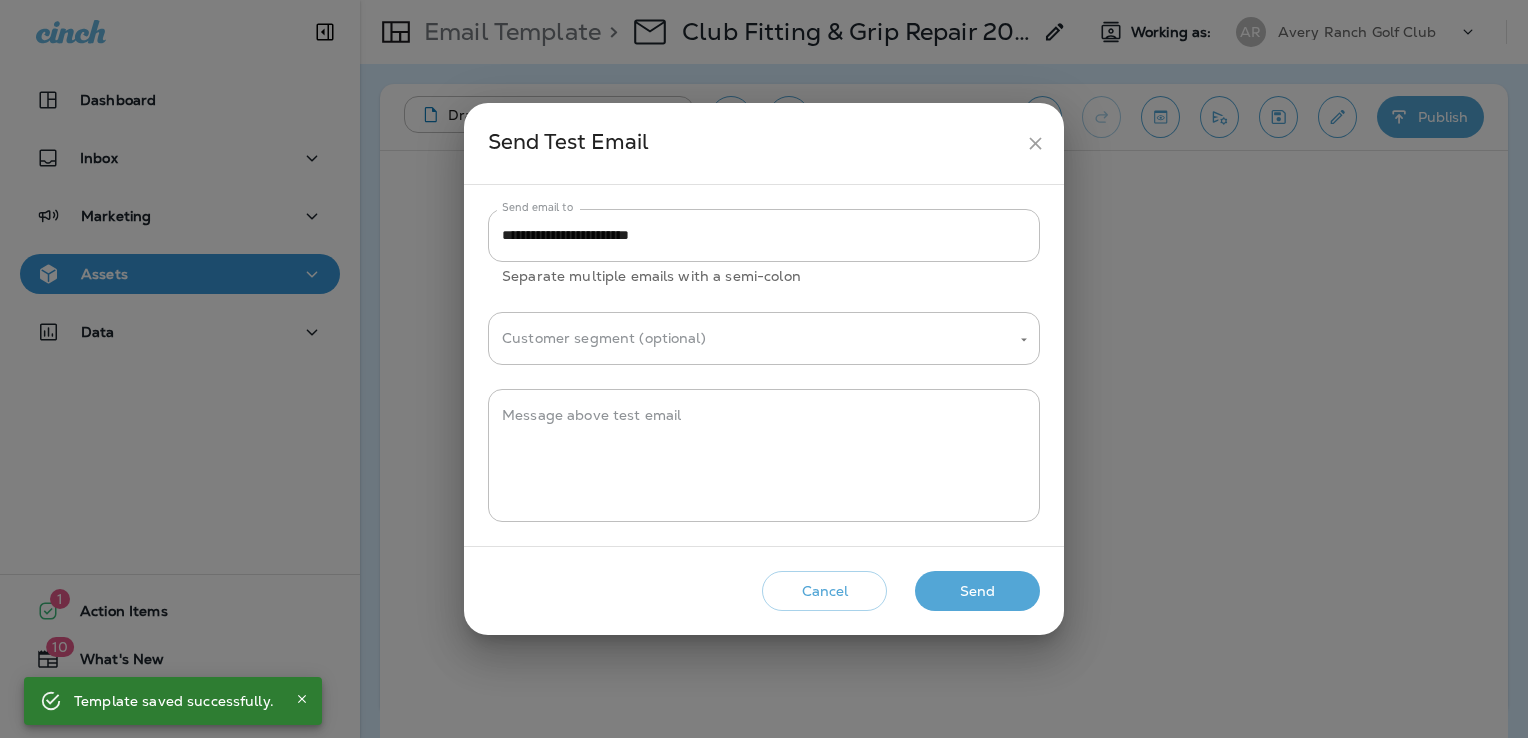 click on "Send" at bounding box center [977, 591] 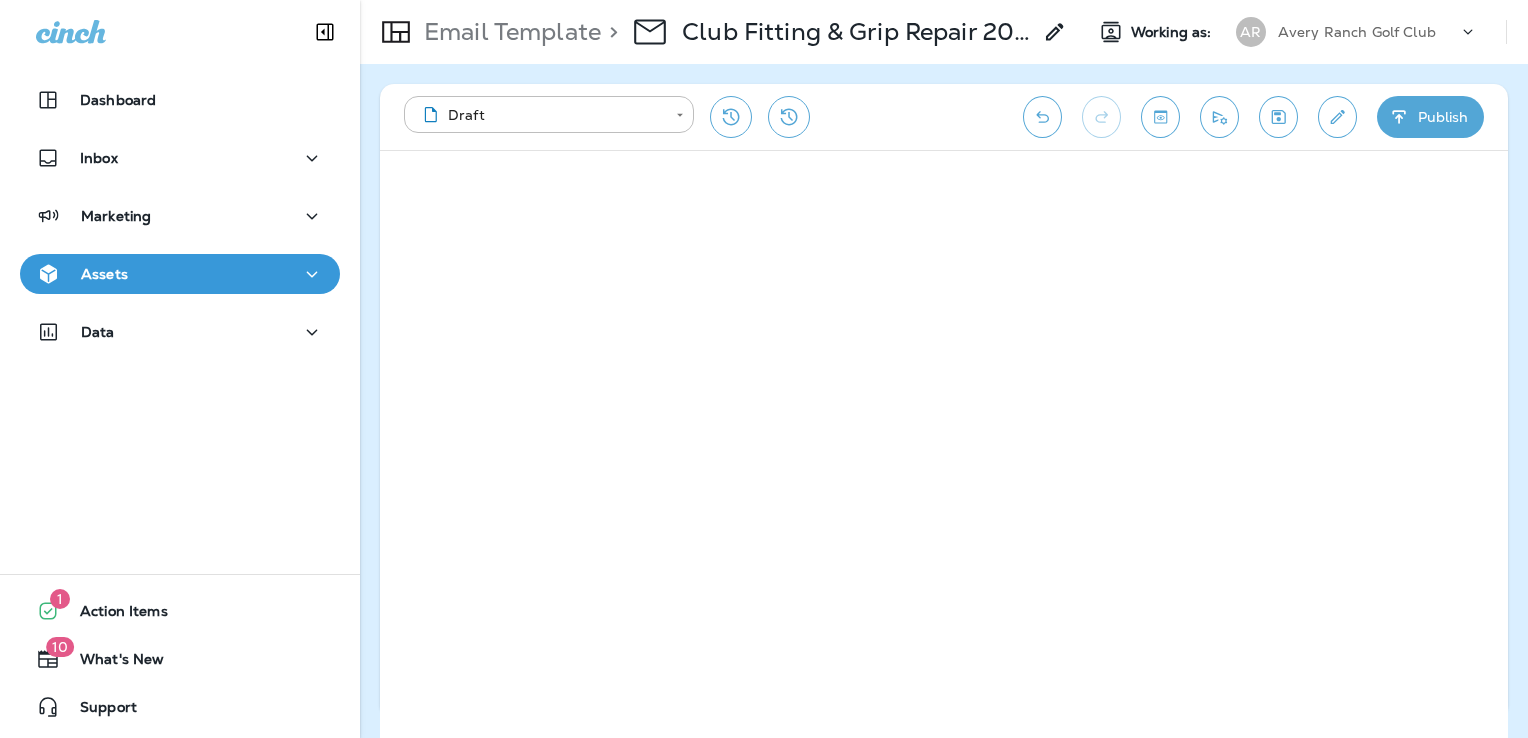 click on "Assets" at bounding box center (180, 274) 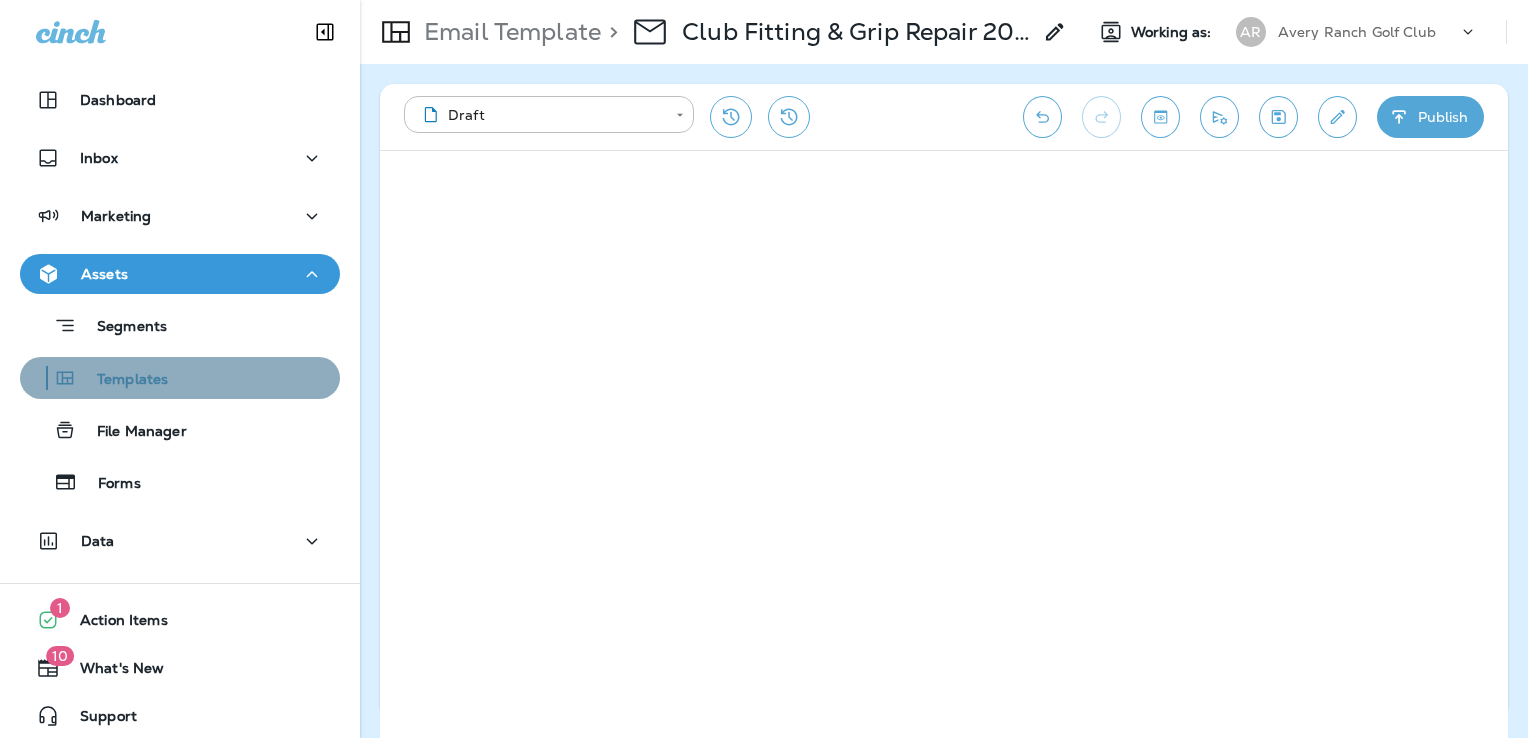 click on "Templates" at bounding box center (180, 378) 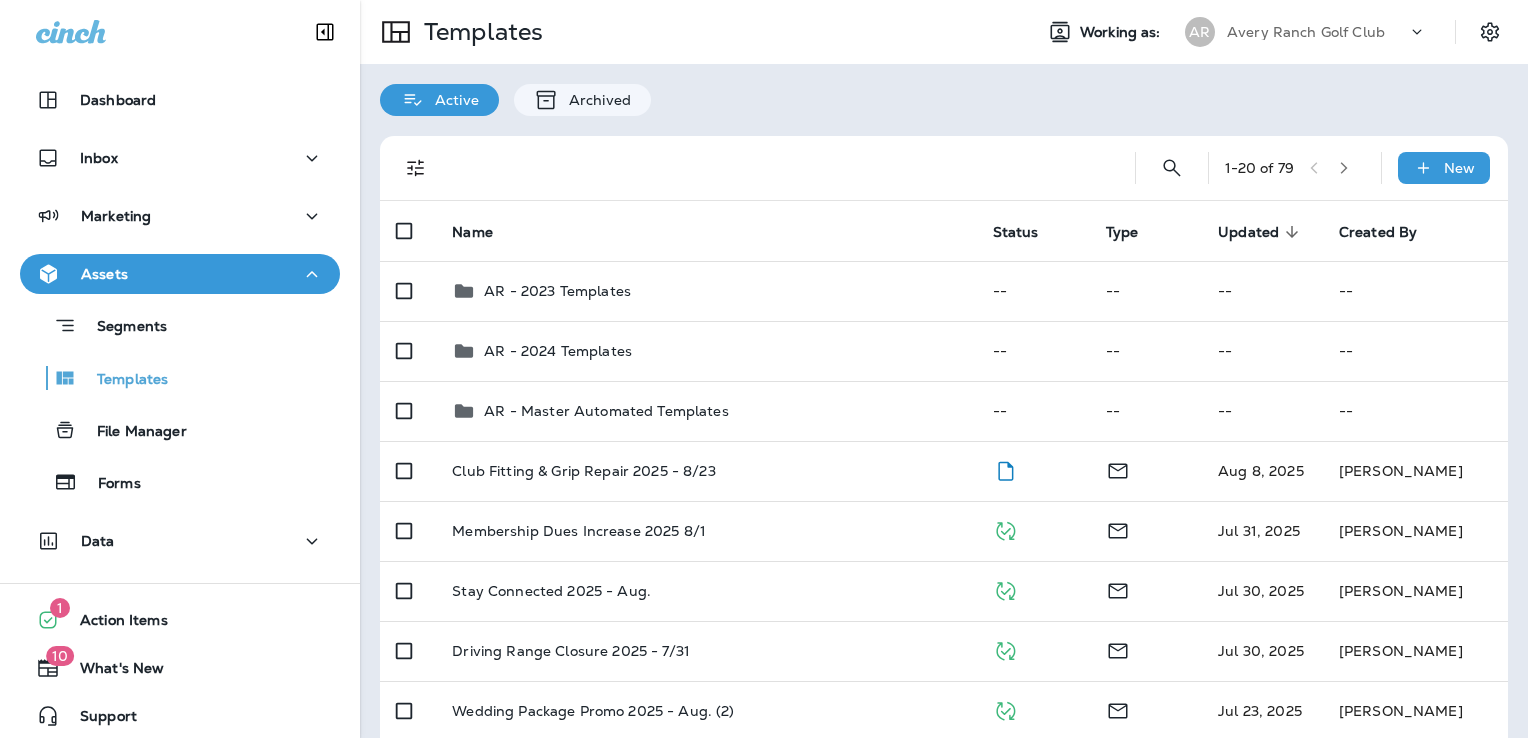 click on "Avery Ranch Golf Club" at bounding box center [1306, 32] 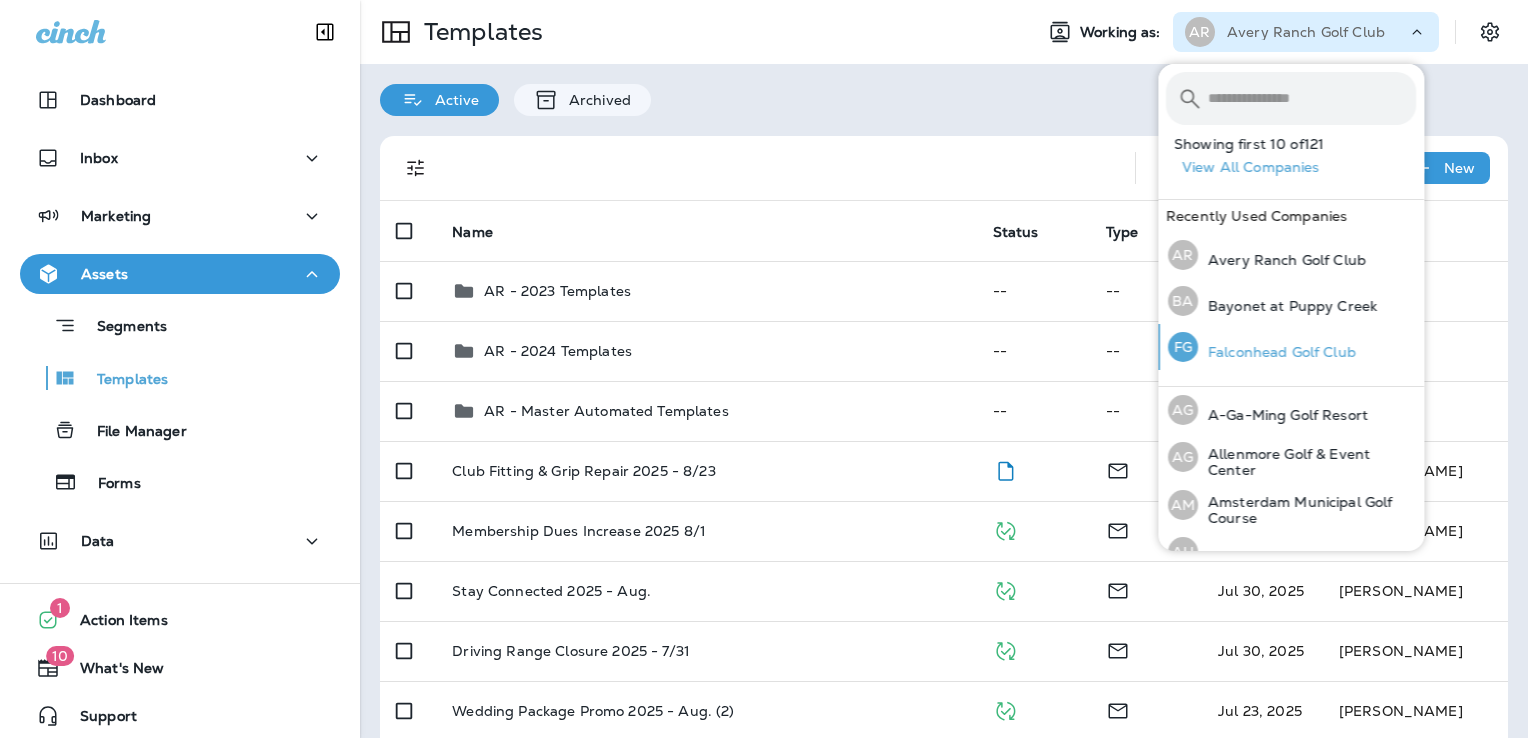 click on "Falconhead Golf Club" at bounding box center (1277, 352) 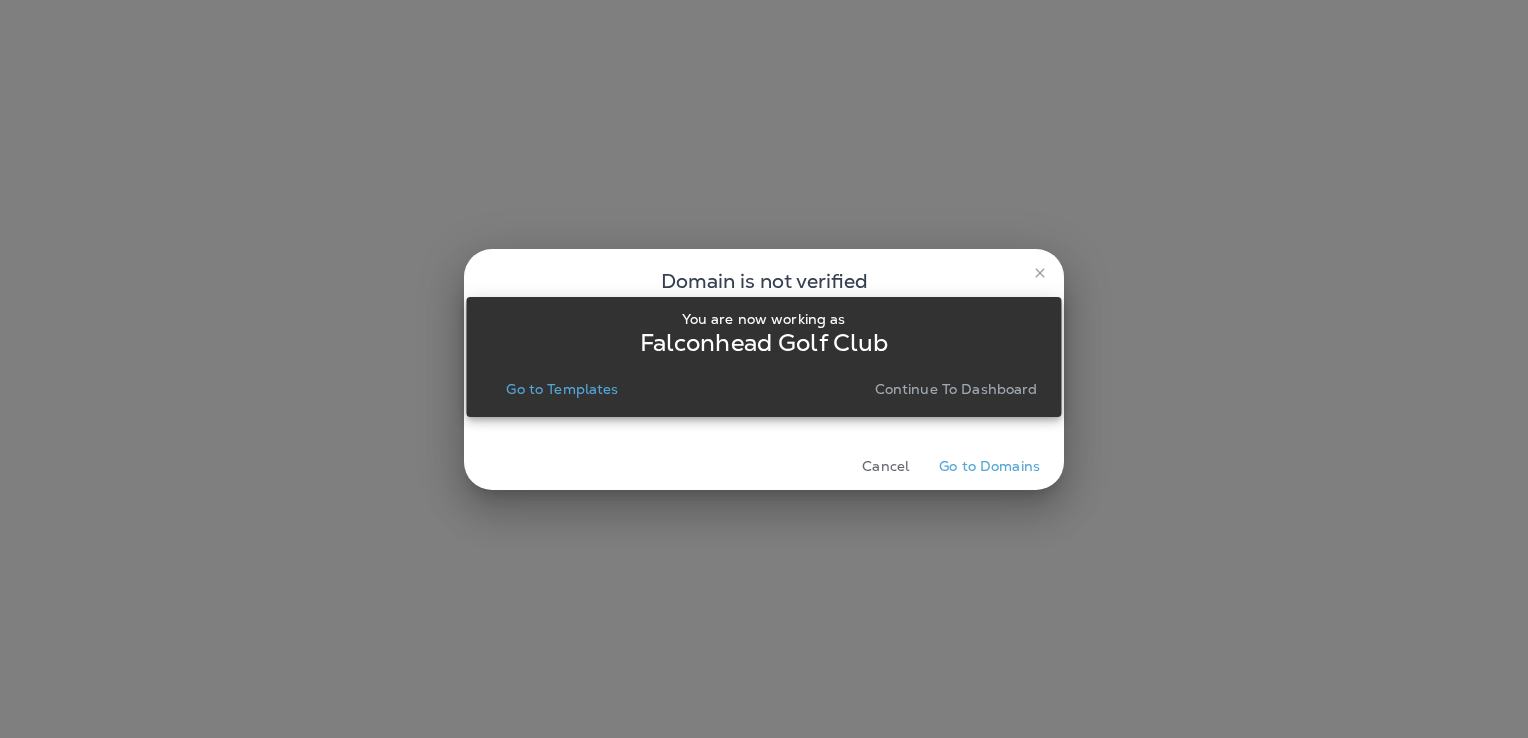 click on "Go to Templates" at bounding box center [562, 389] 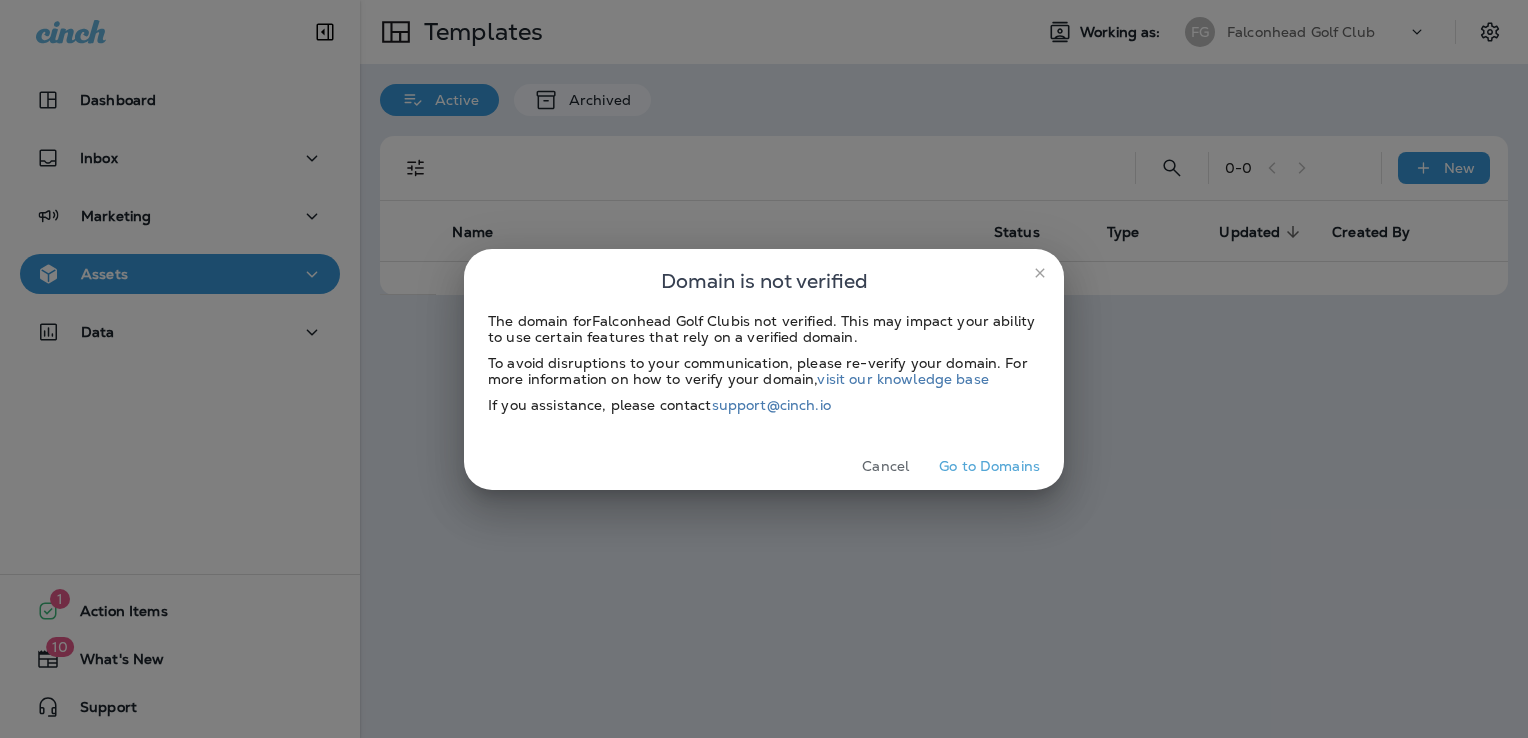 click on "Cancel" at bounding box center [885, 466] 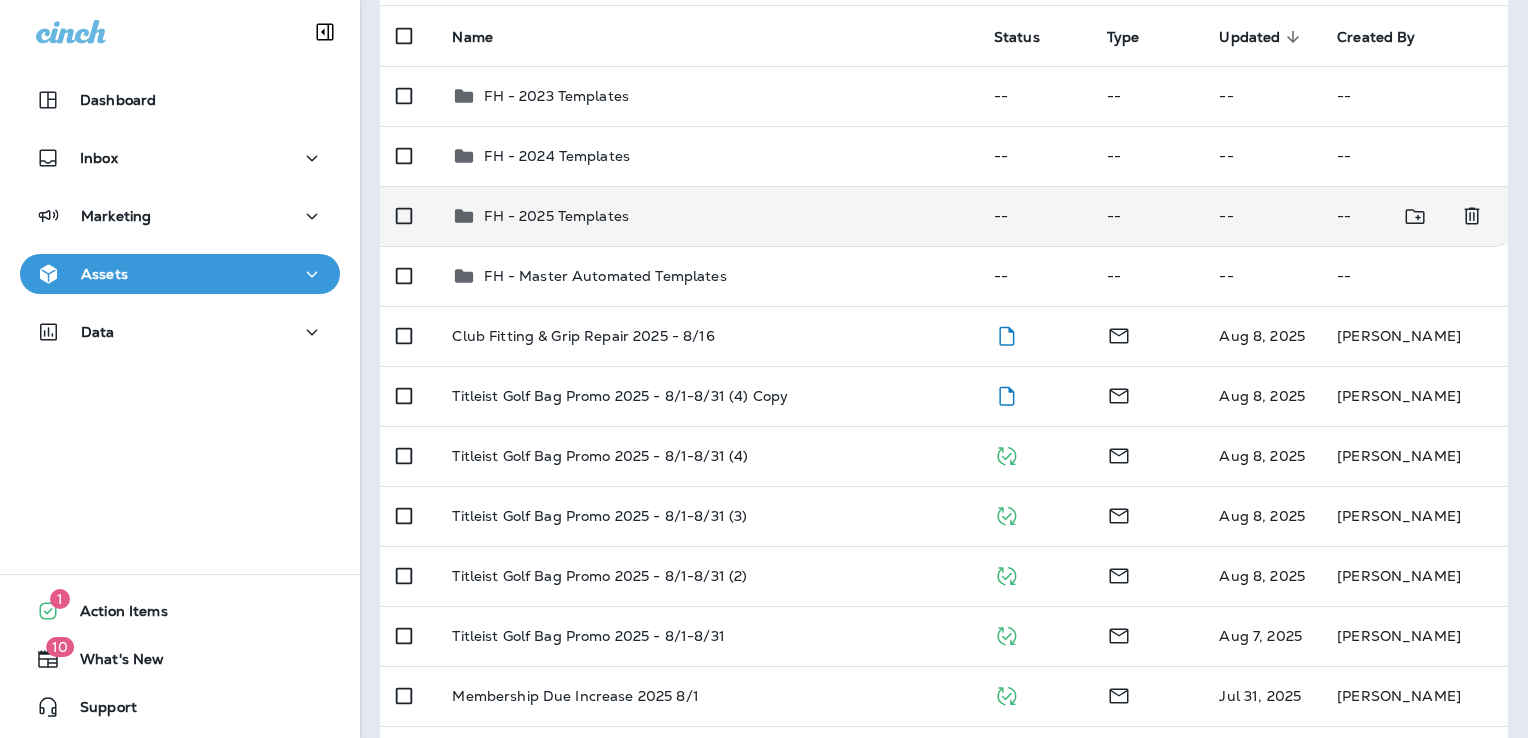 scroll, scrollTop: 200, scrollLeft: 0, axis: vertical 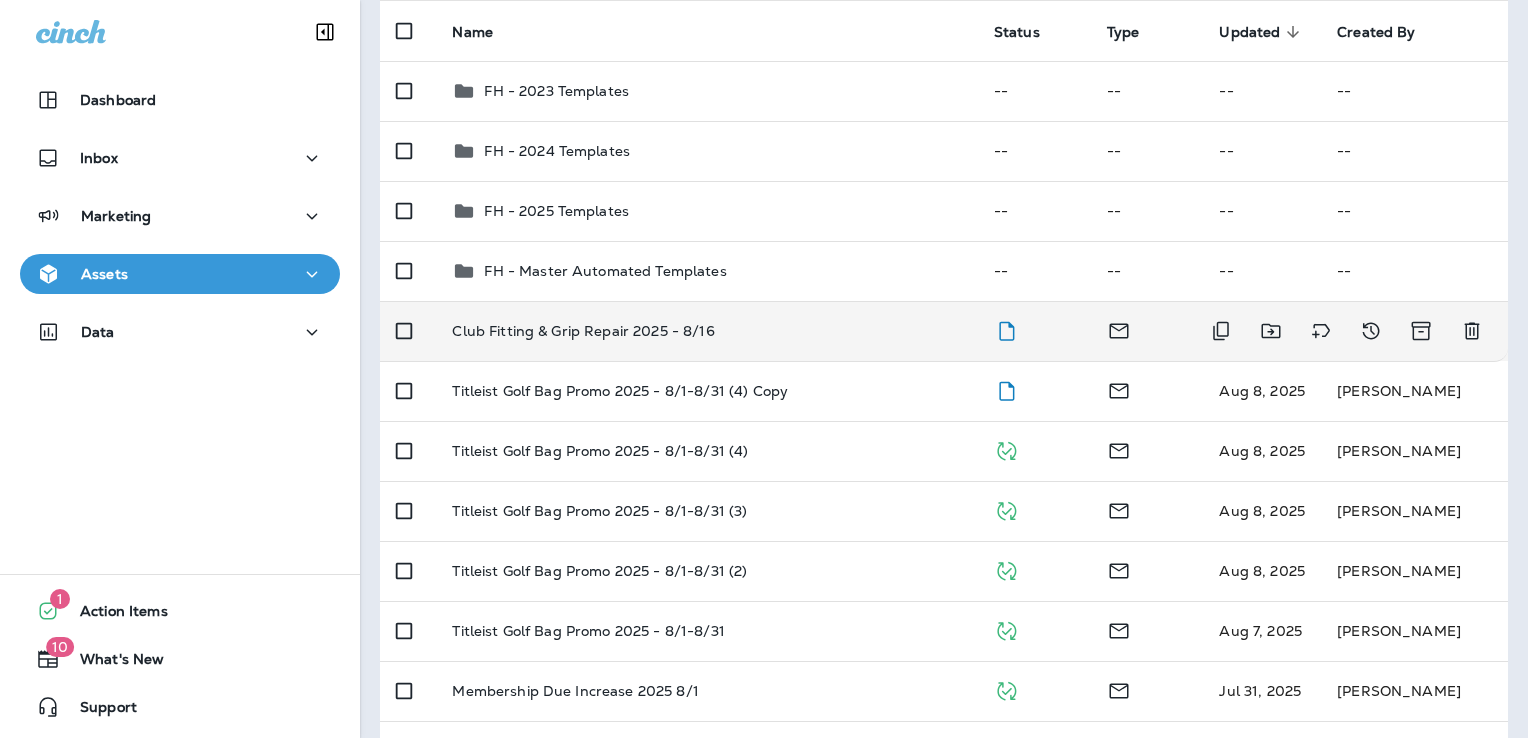 click on "Club Fitting & Grip Repair 2025 - 8/16" at bounding box center (706, 331) 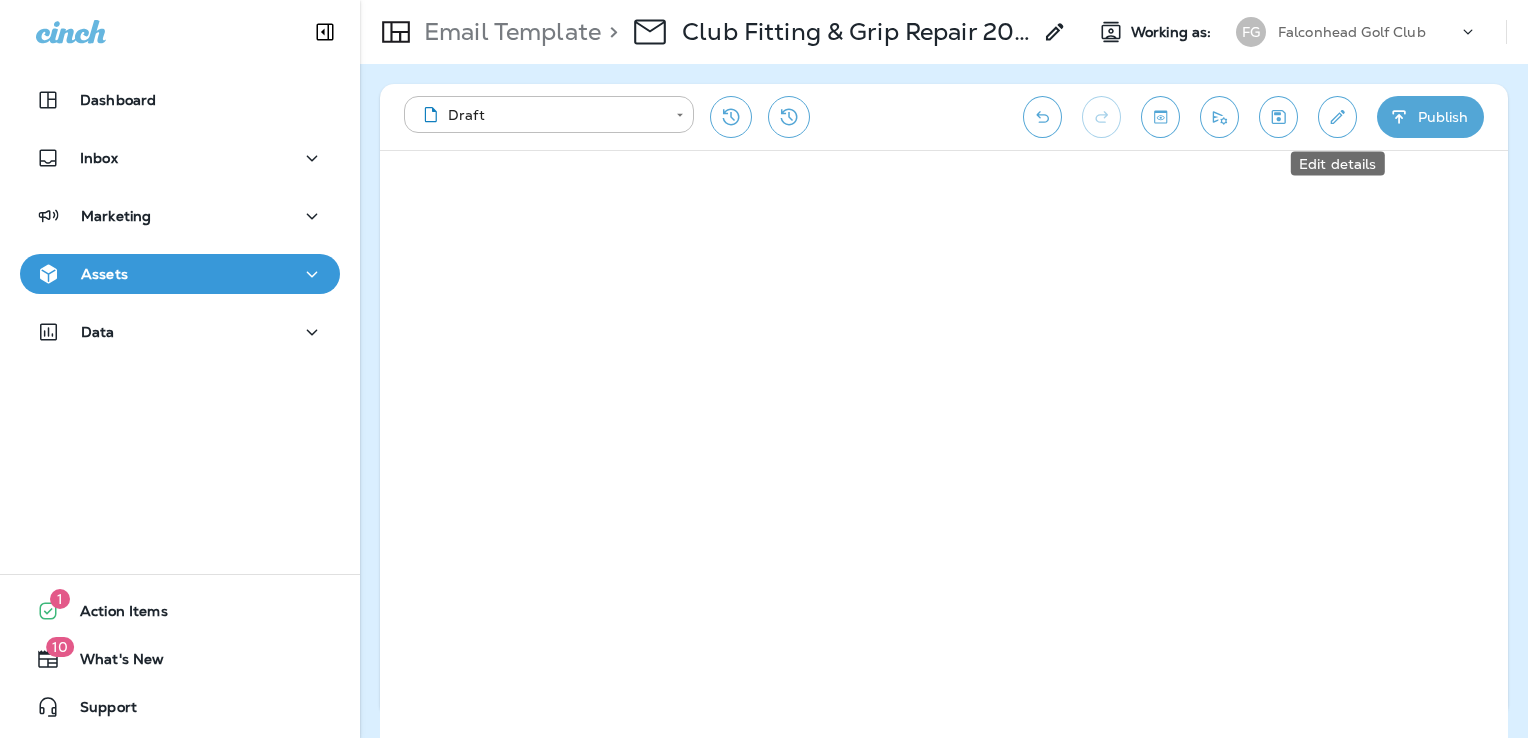 click at bounding box center (1337, 117) 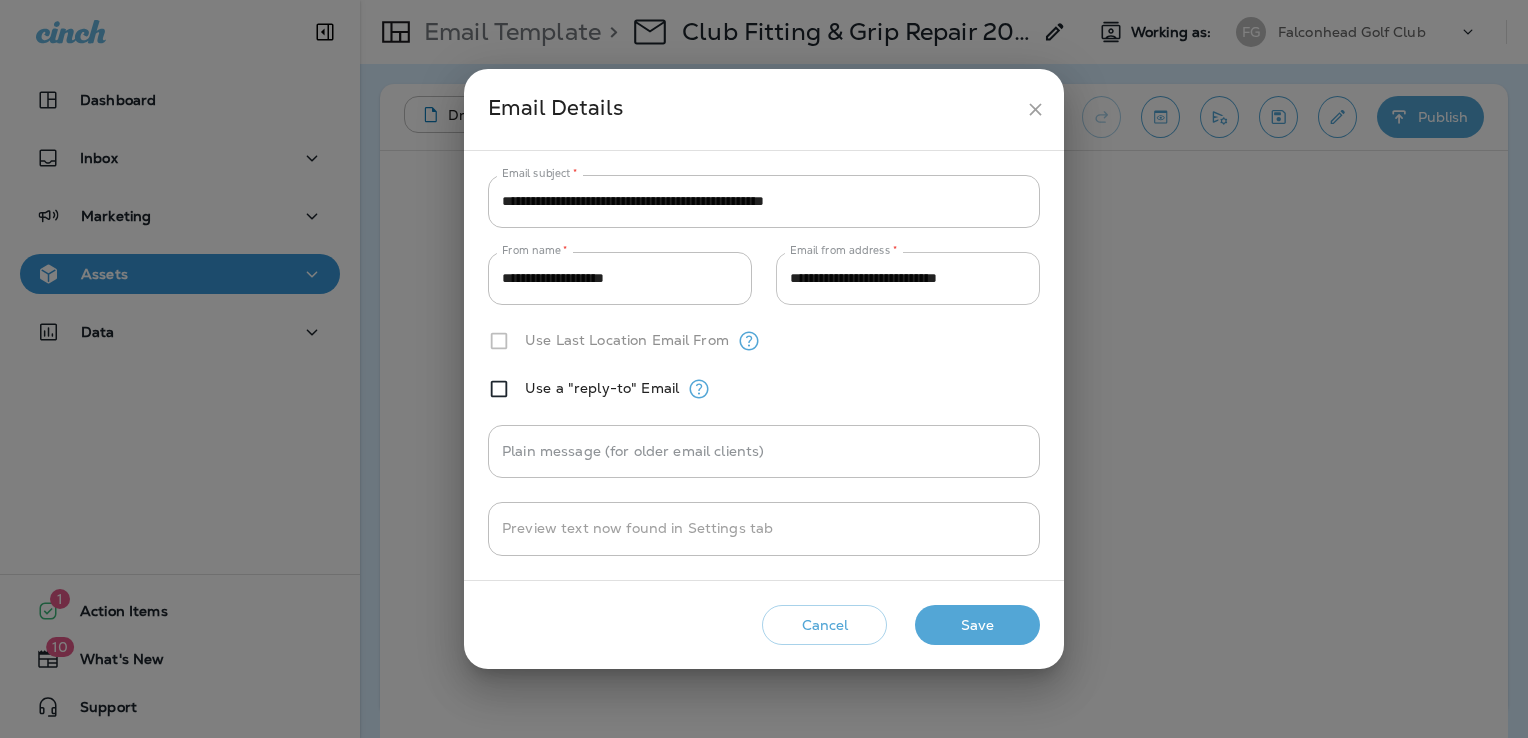 click on "**********" at bounding box center (908, 278) 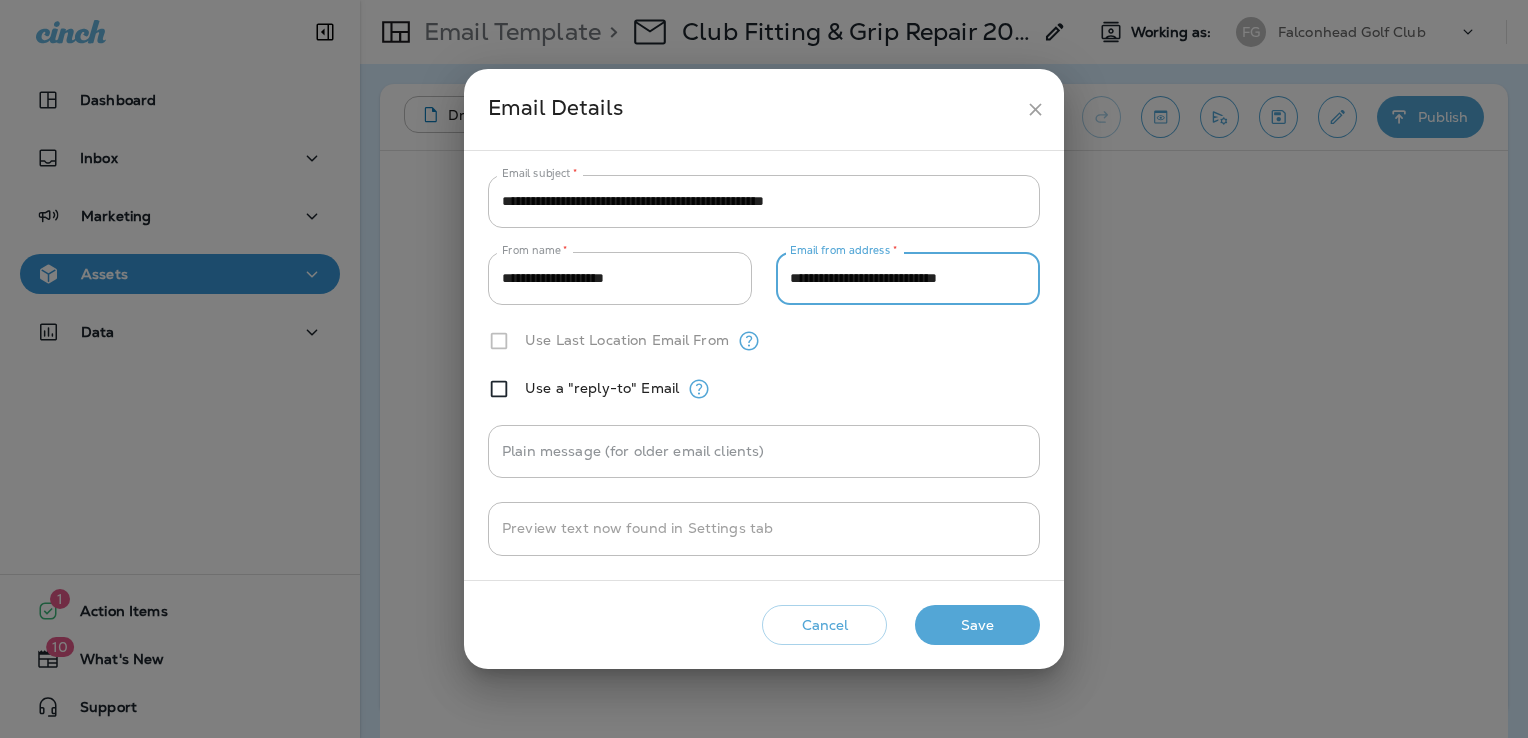 click on "**********" at bounding box center (908, 278) 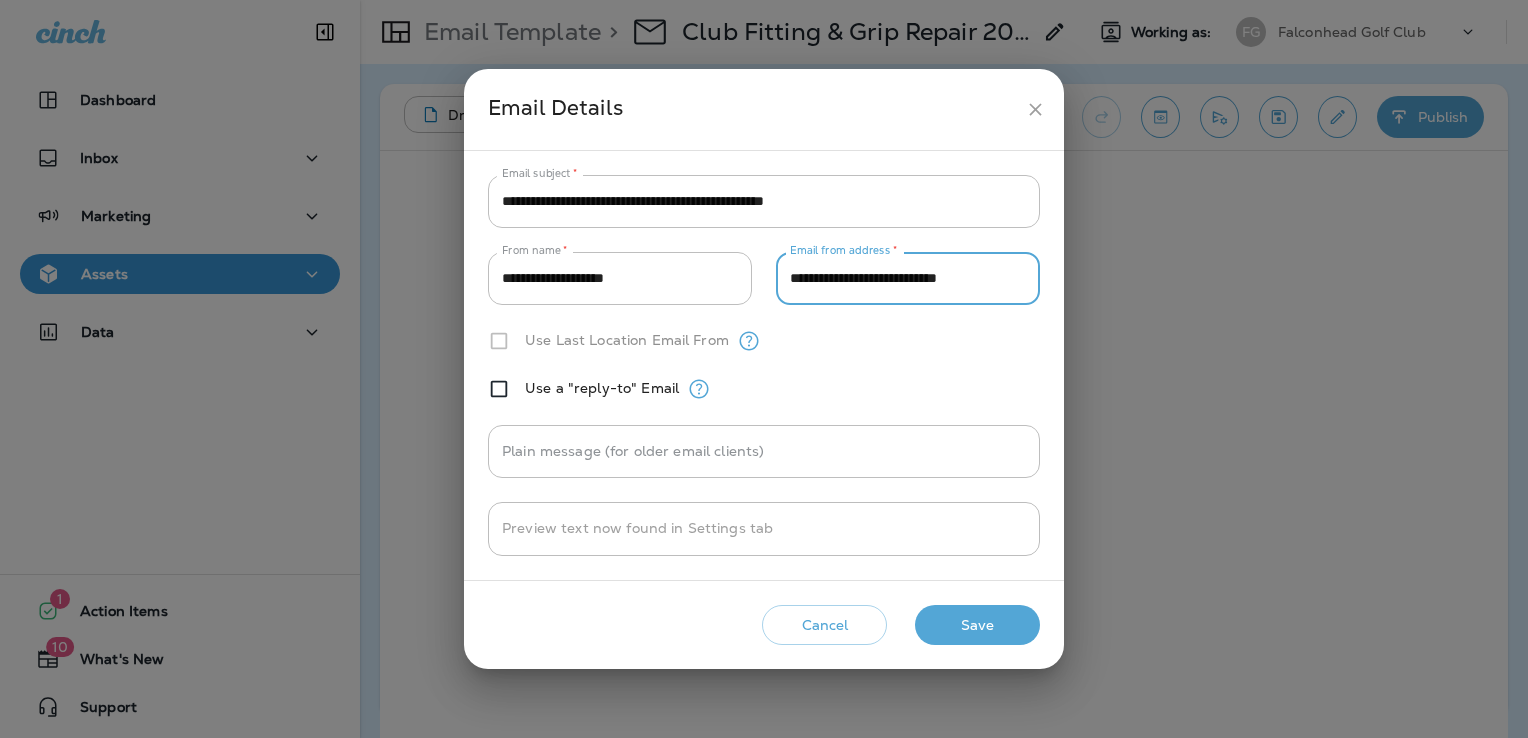 click 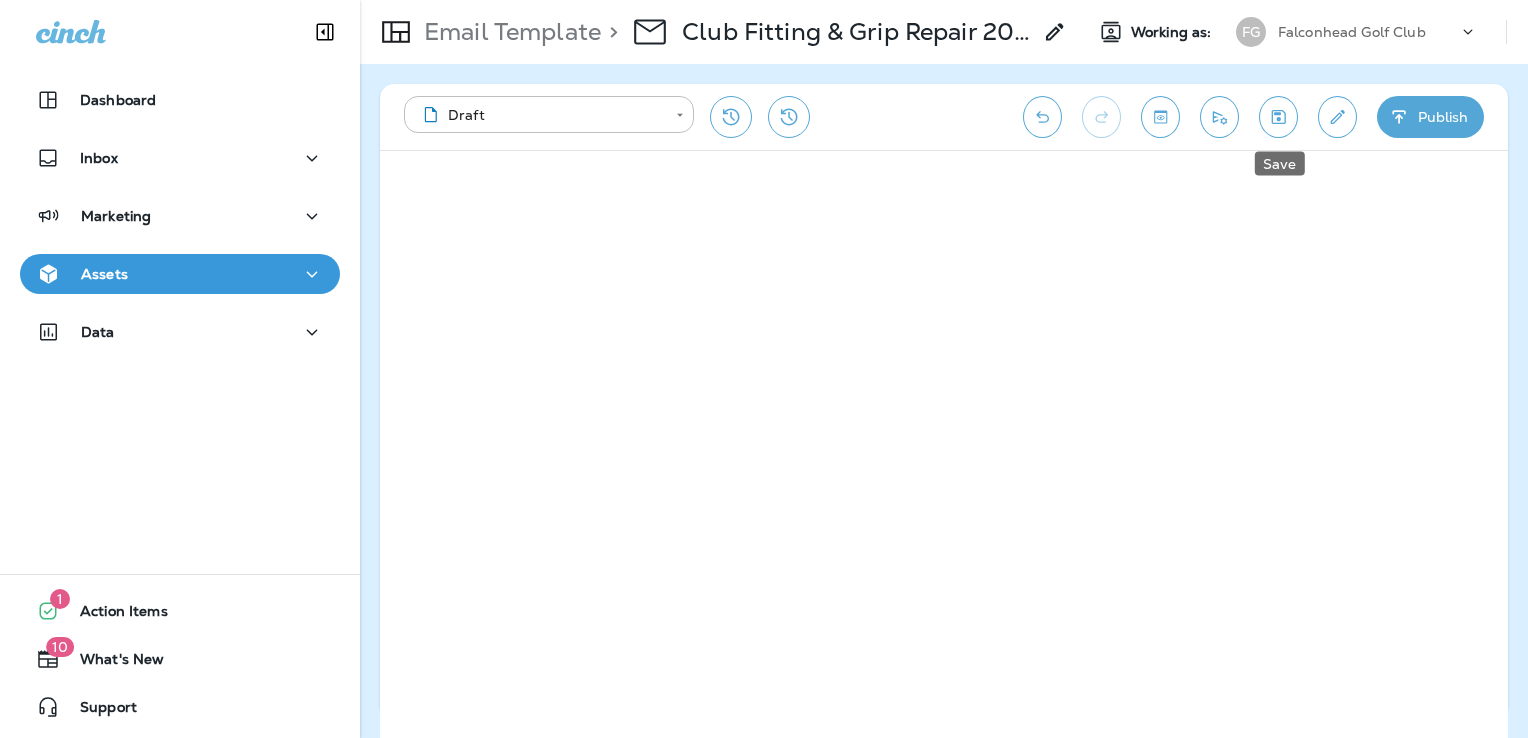 click 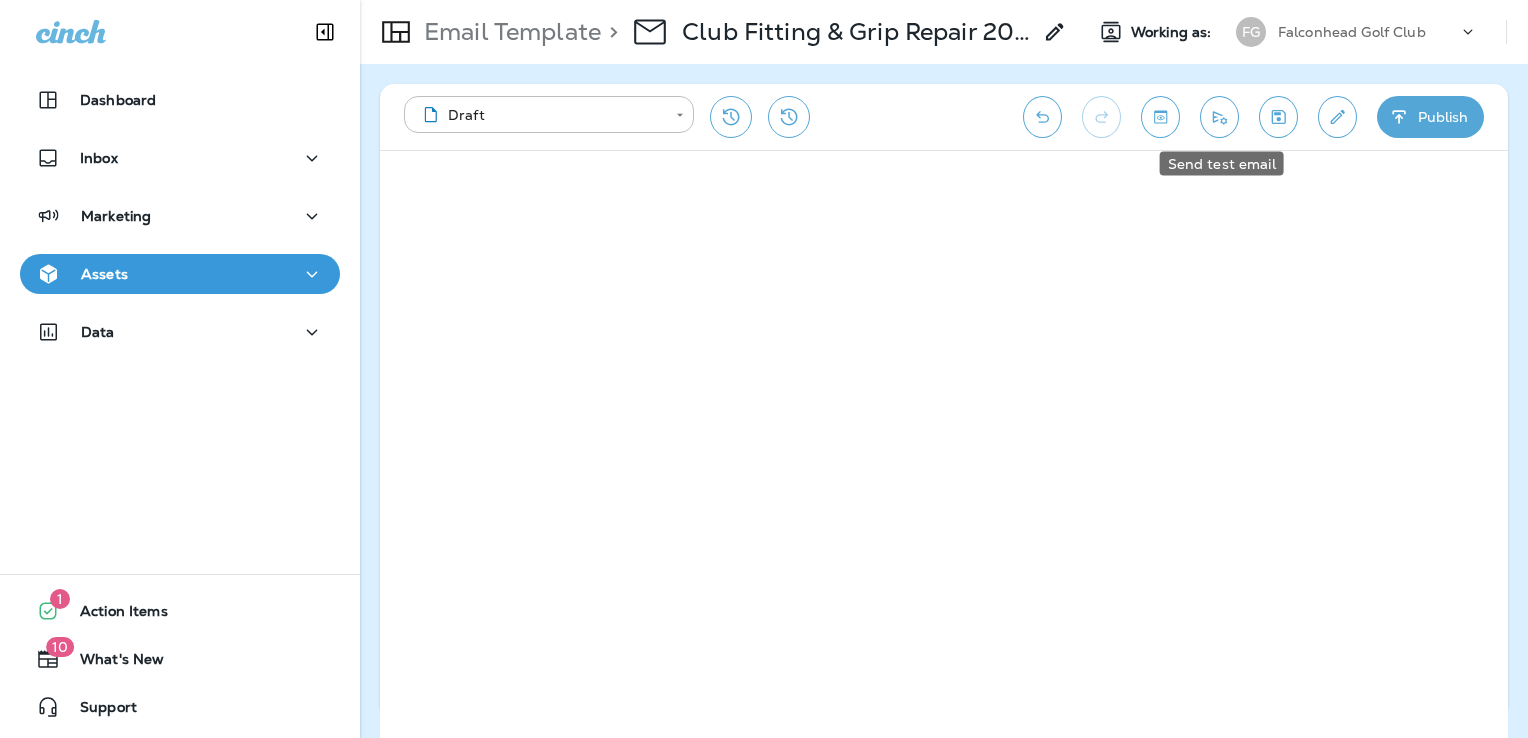 click 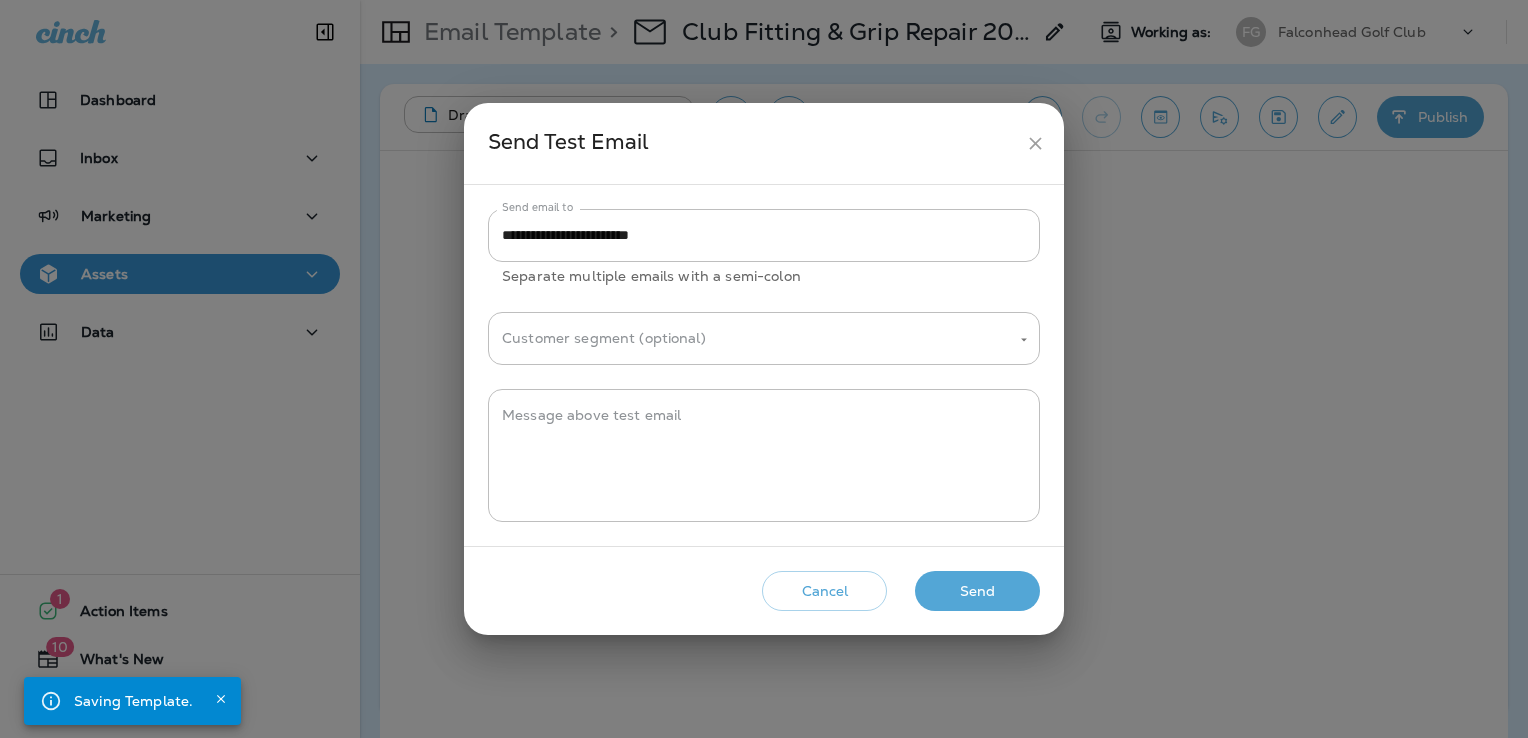 click on "Send" at bounding box center [977, 591] 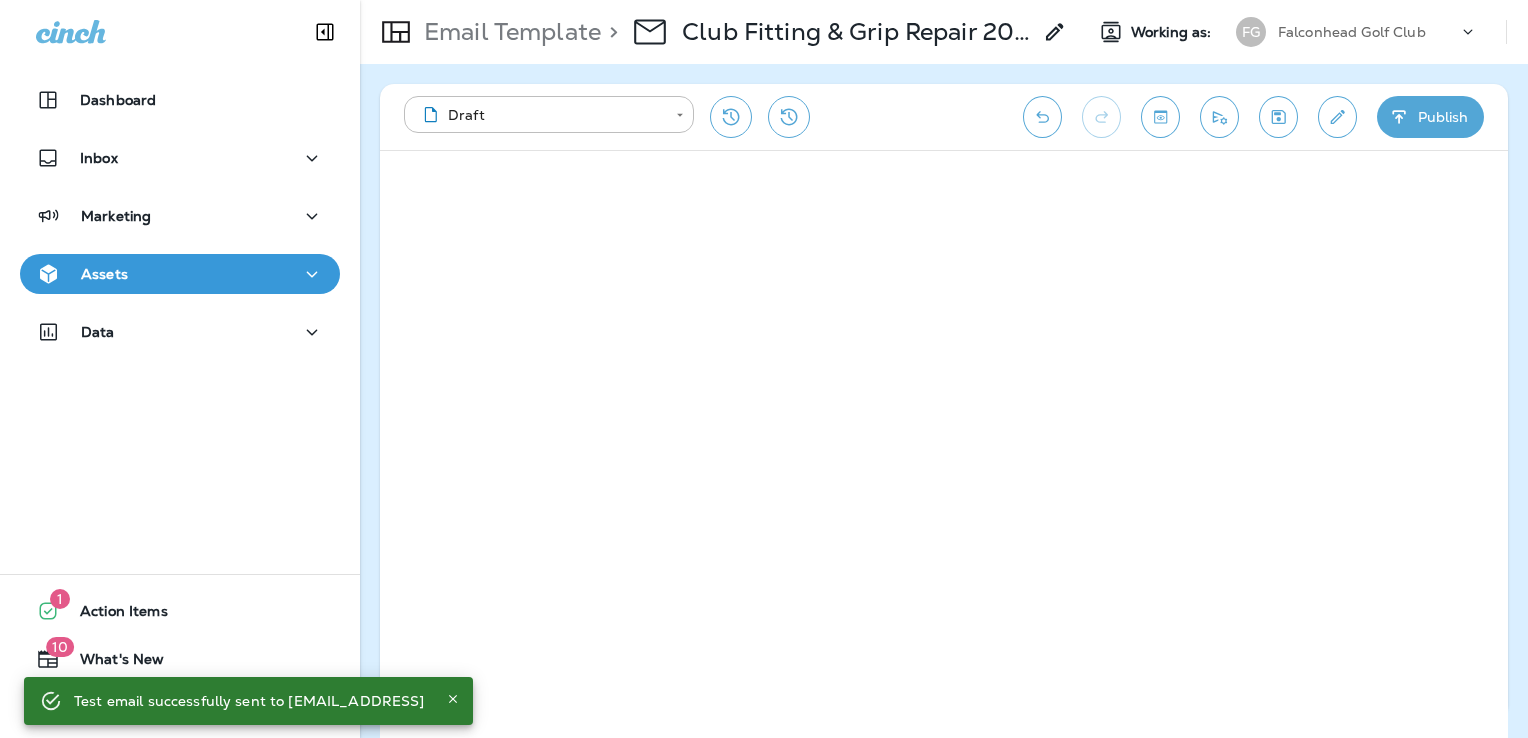 click on "Assets" at bounding box center [180, 274] 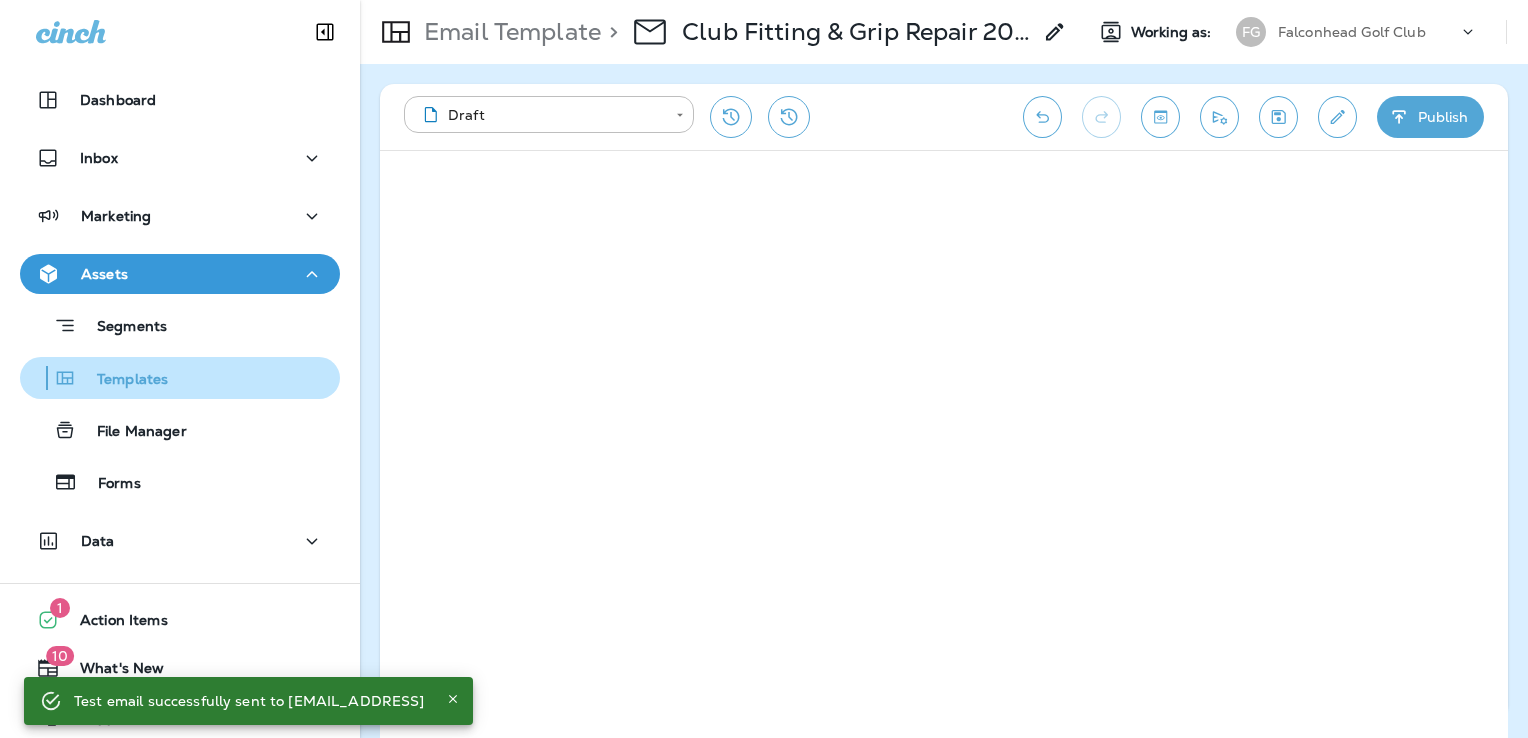 click on "Templates" at bounding box center (180, 378) 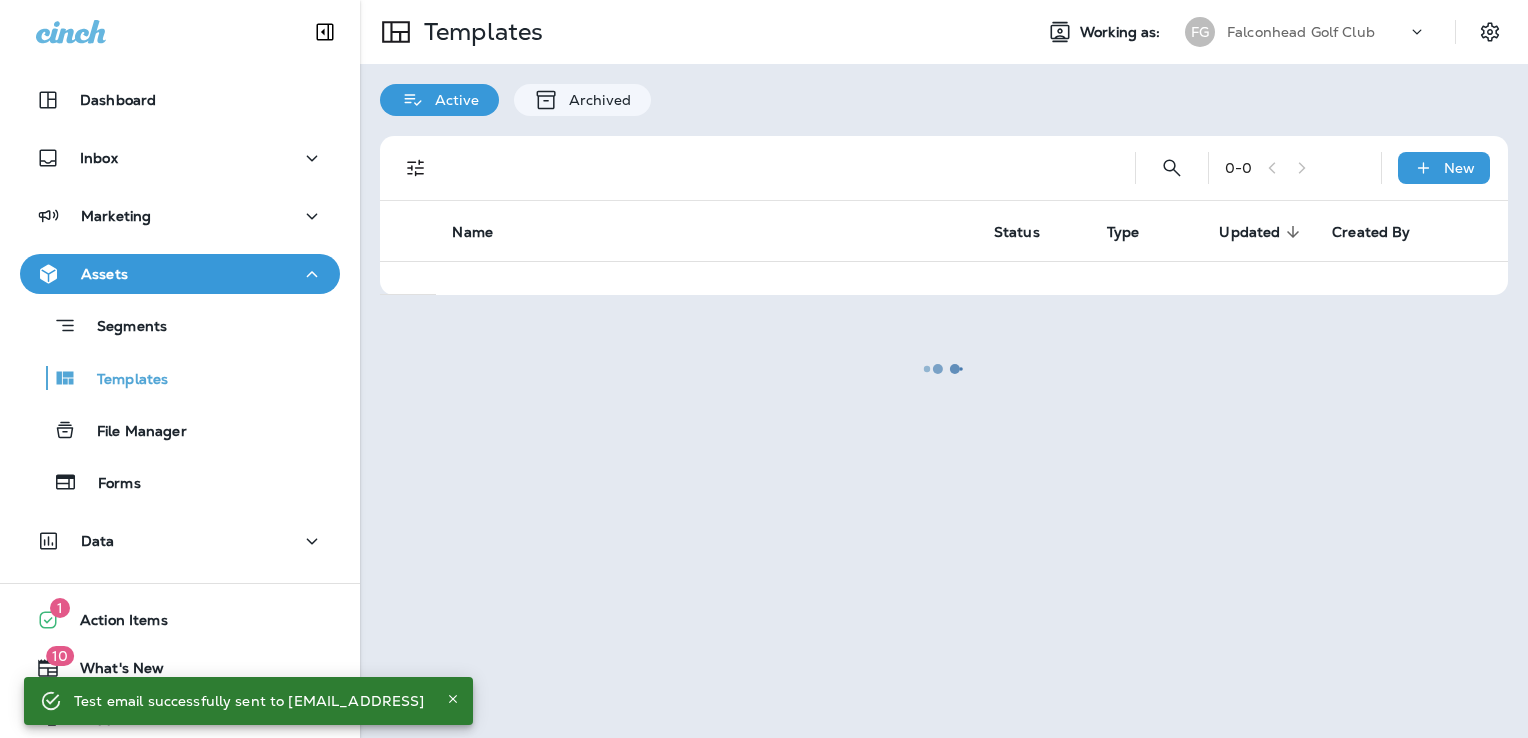 click at bounding box center [944, 369] 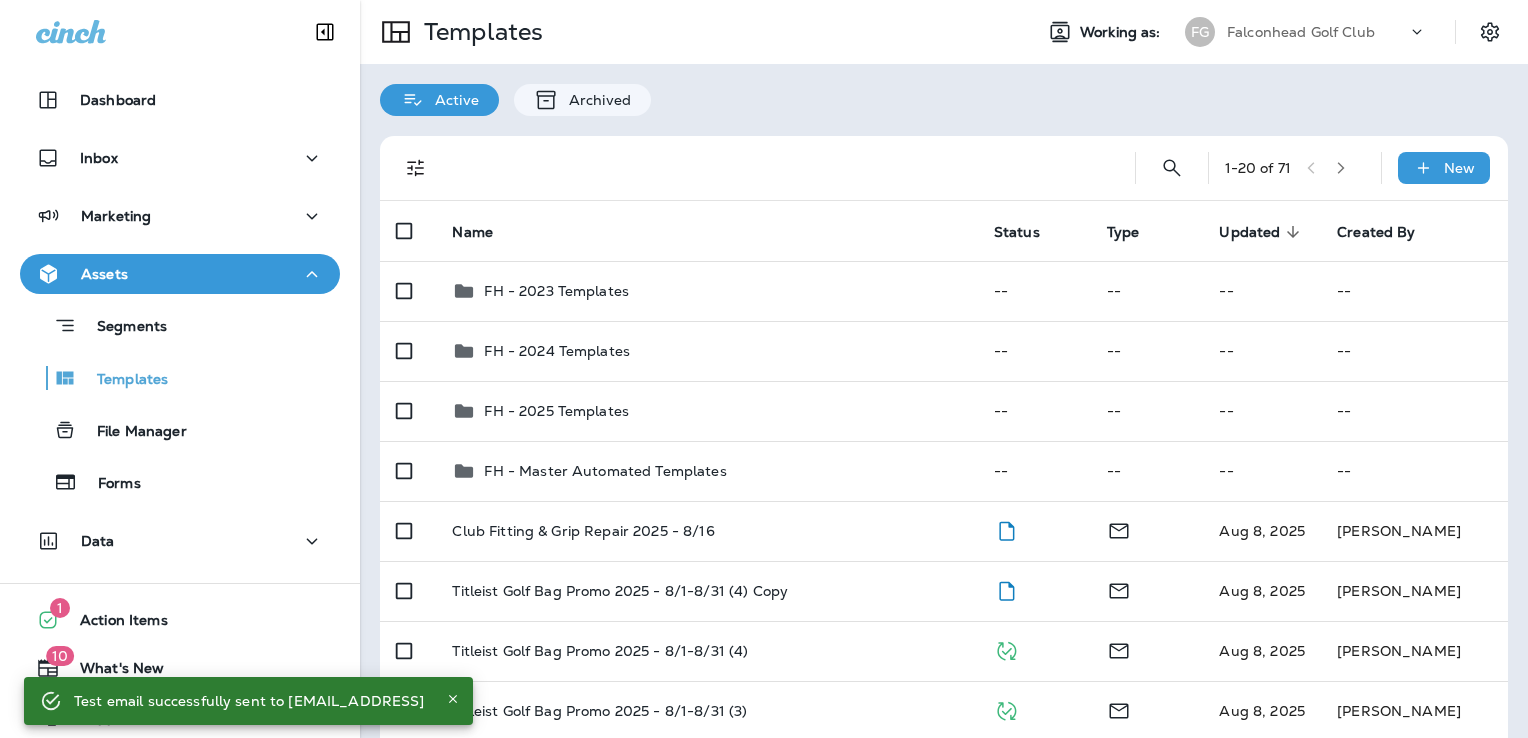 click on "Falconhead Golf Club" at bounding box center [1301, 32] 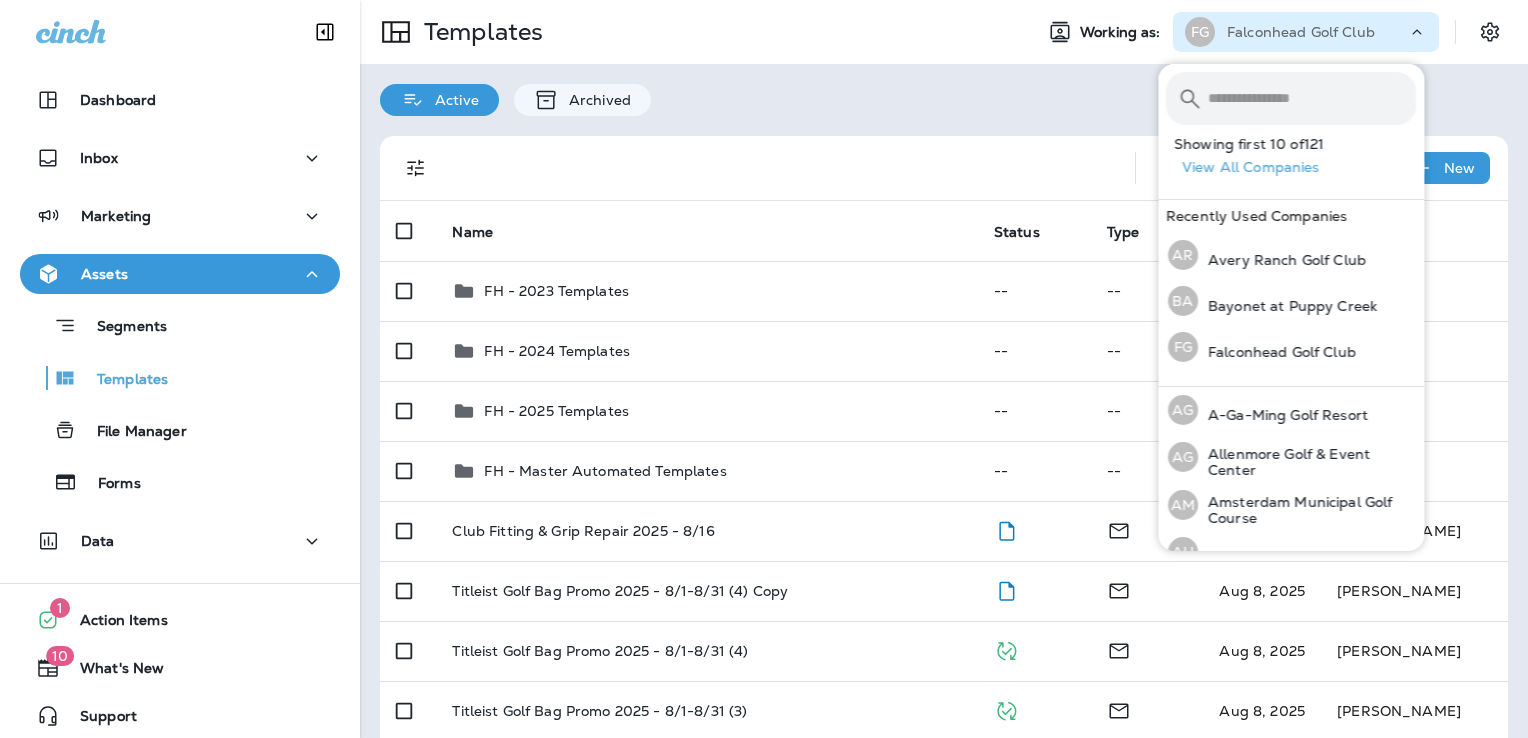 click at bounding box center [1312, 98] 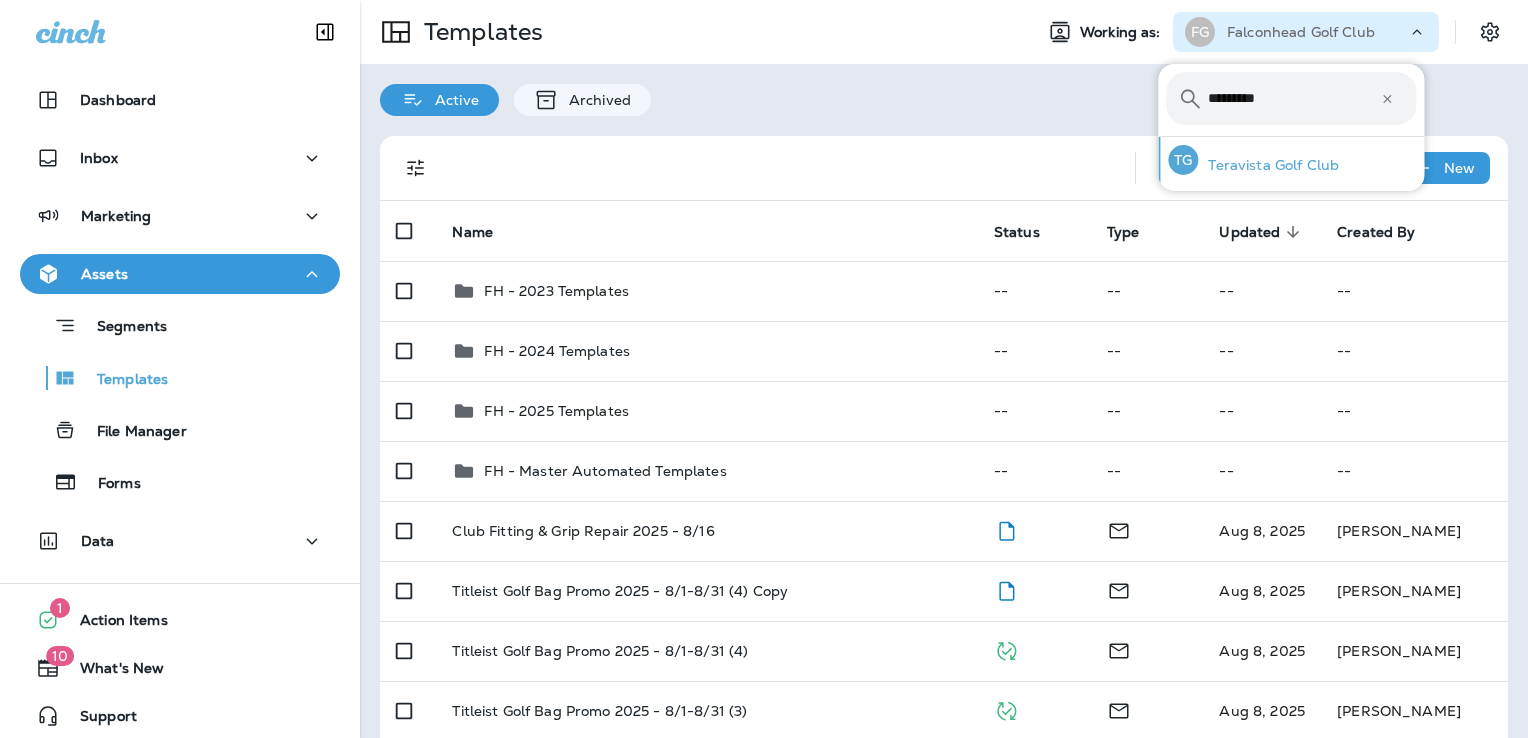 type on "*********" 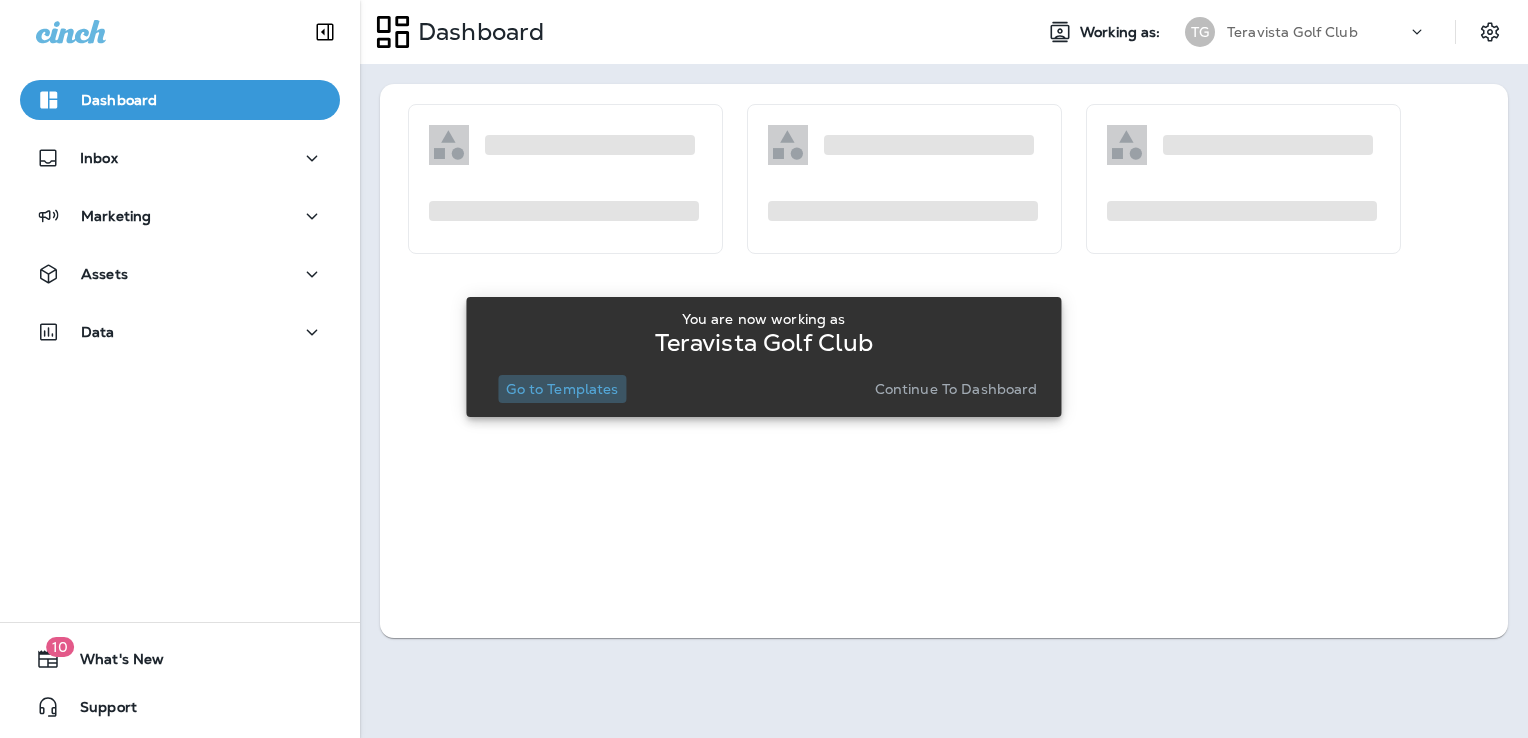 click on "Go to Templates" at bounding box center (562, 389) 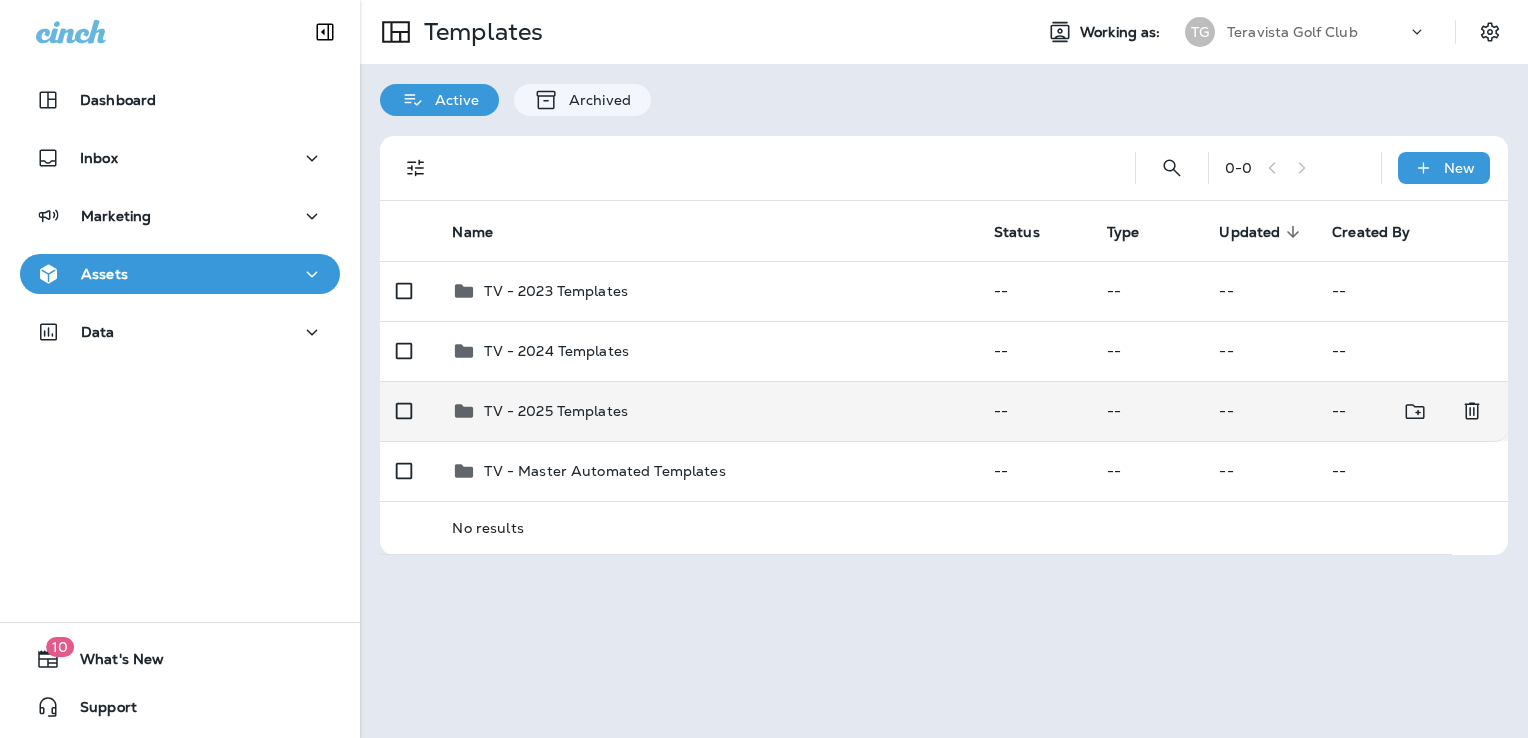 click on "TV - 2025 Templates" at bounding box center [706, 411] 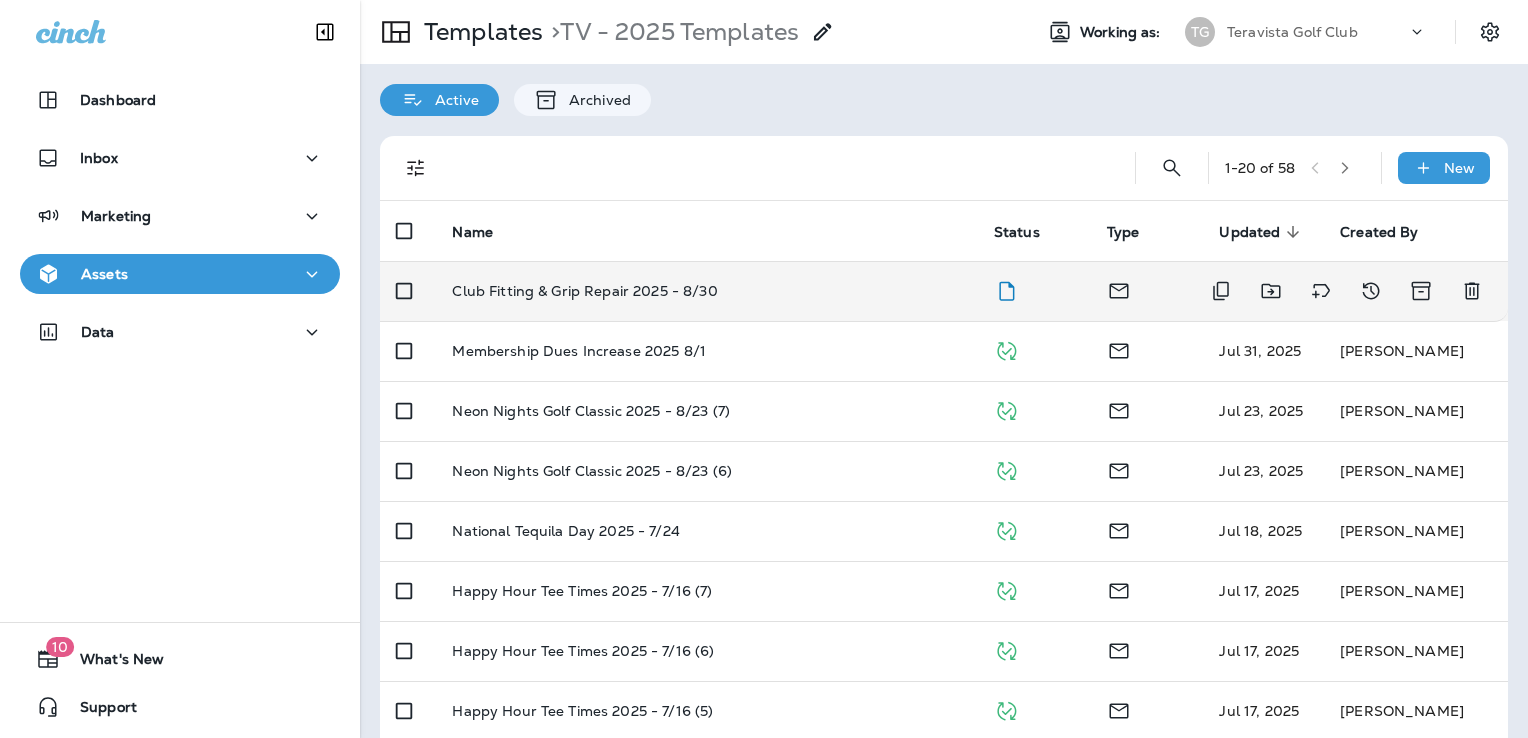 click on "Club Fitting & Grip Repair 2025 - 8/30" at bounding box center [706, 291] 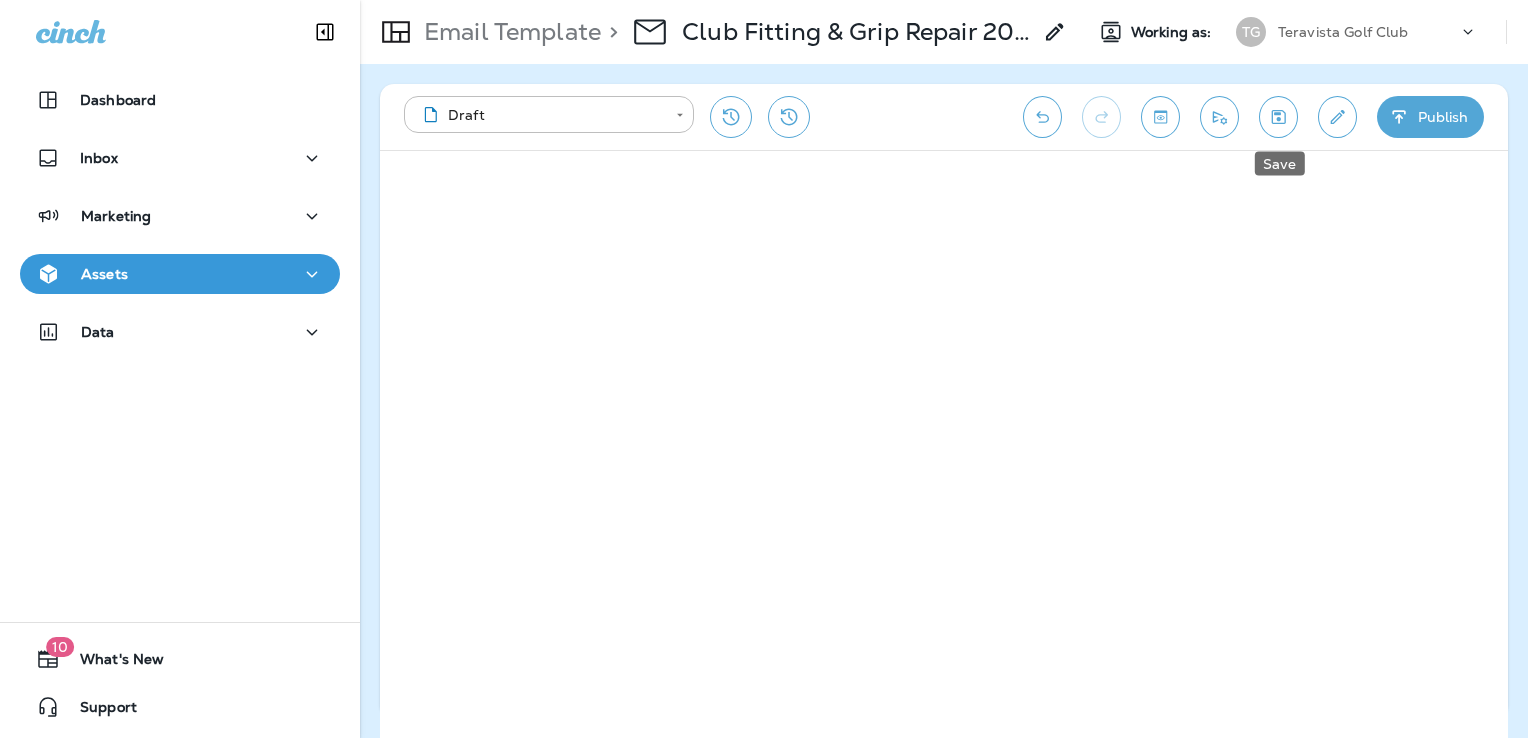 click at bounding box center [1278, 117] 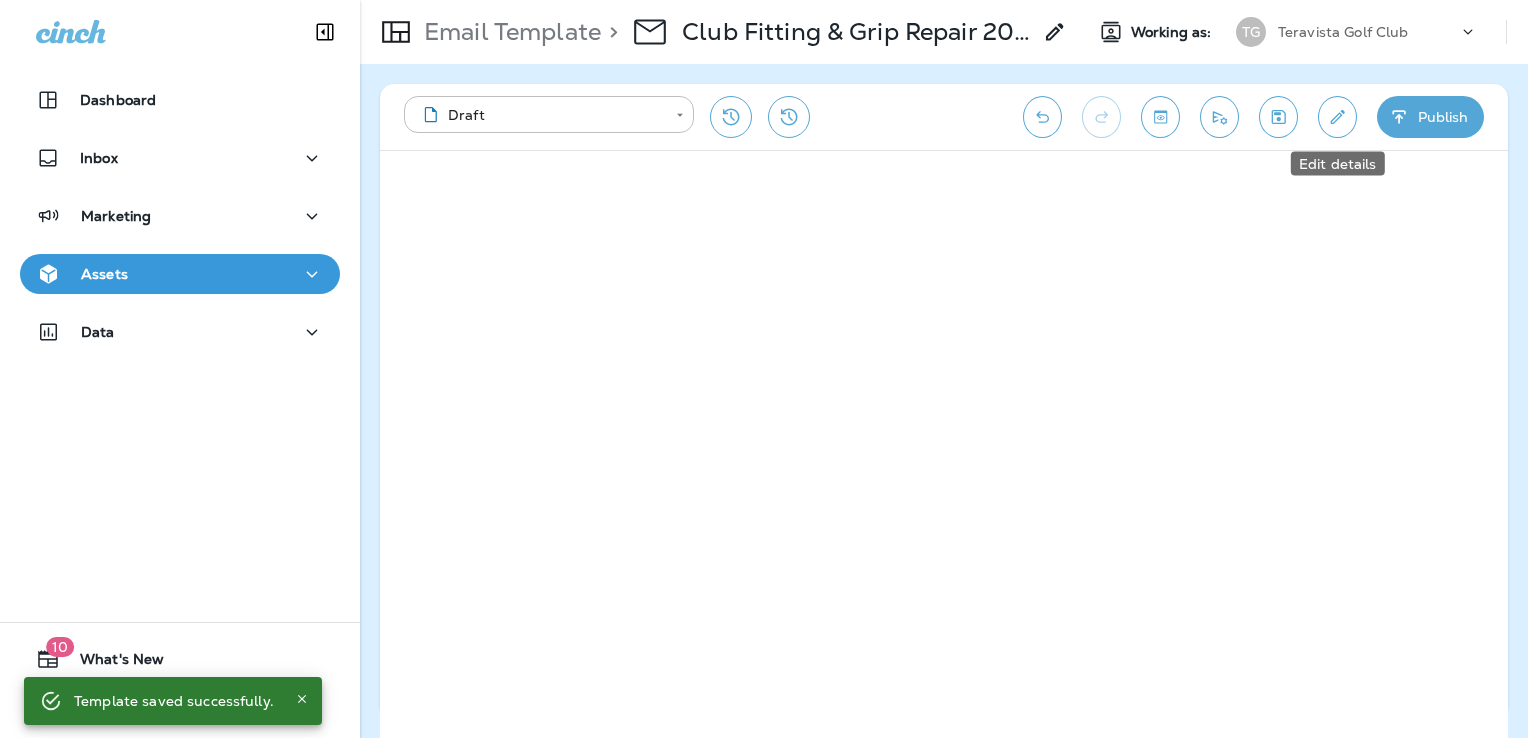 click 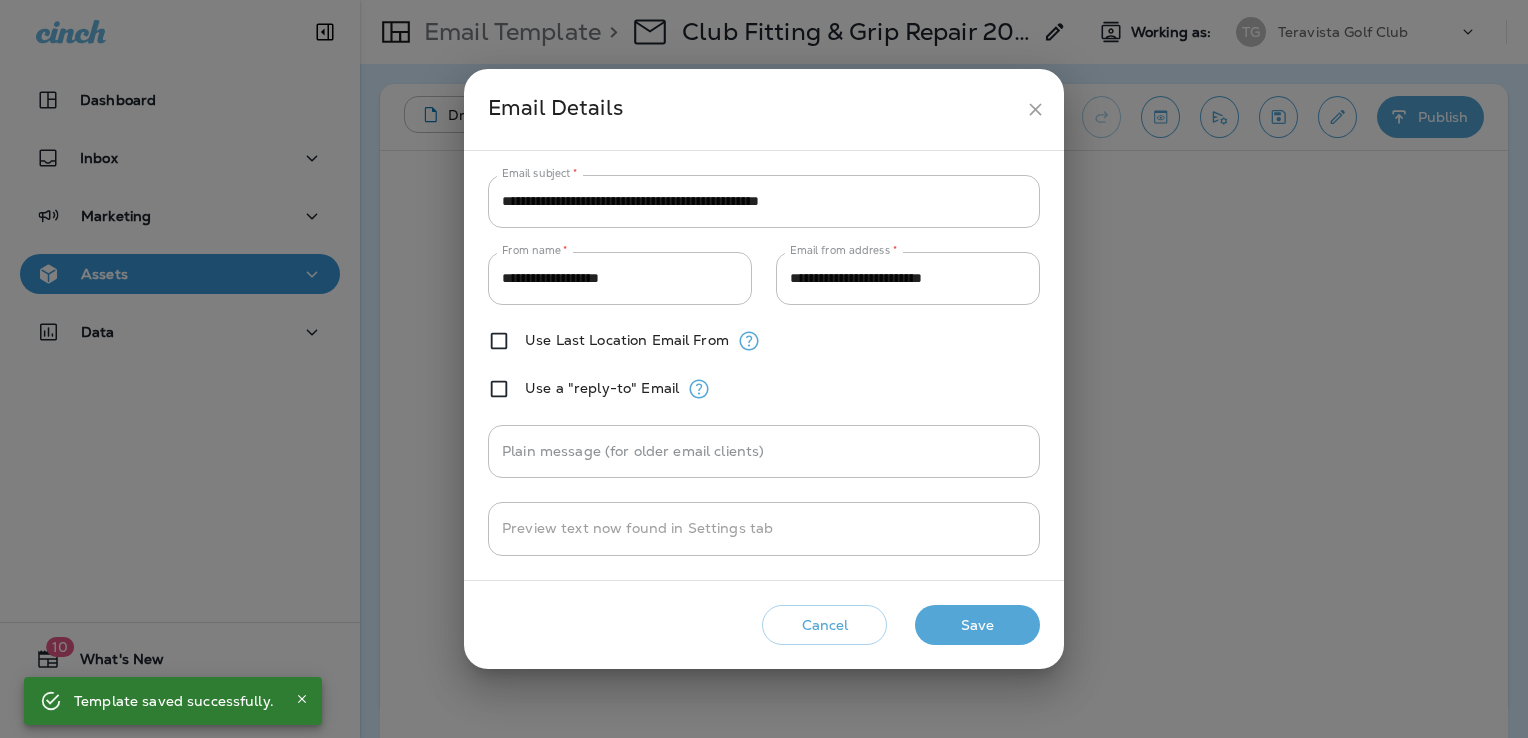 click 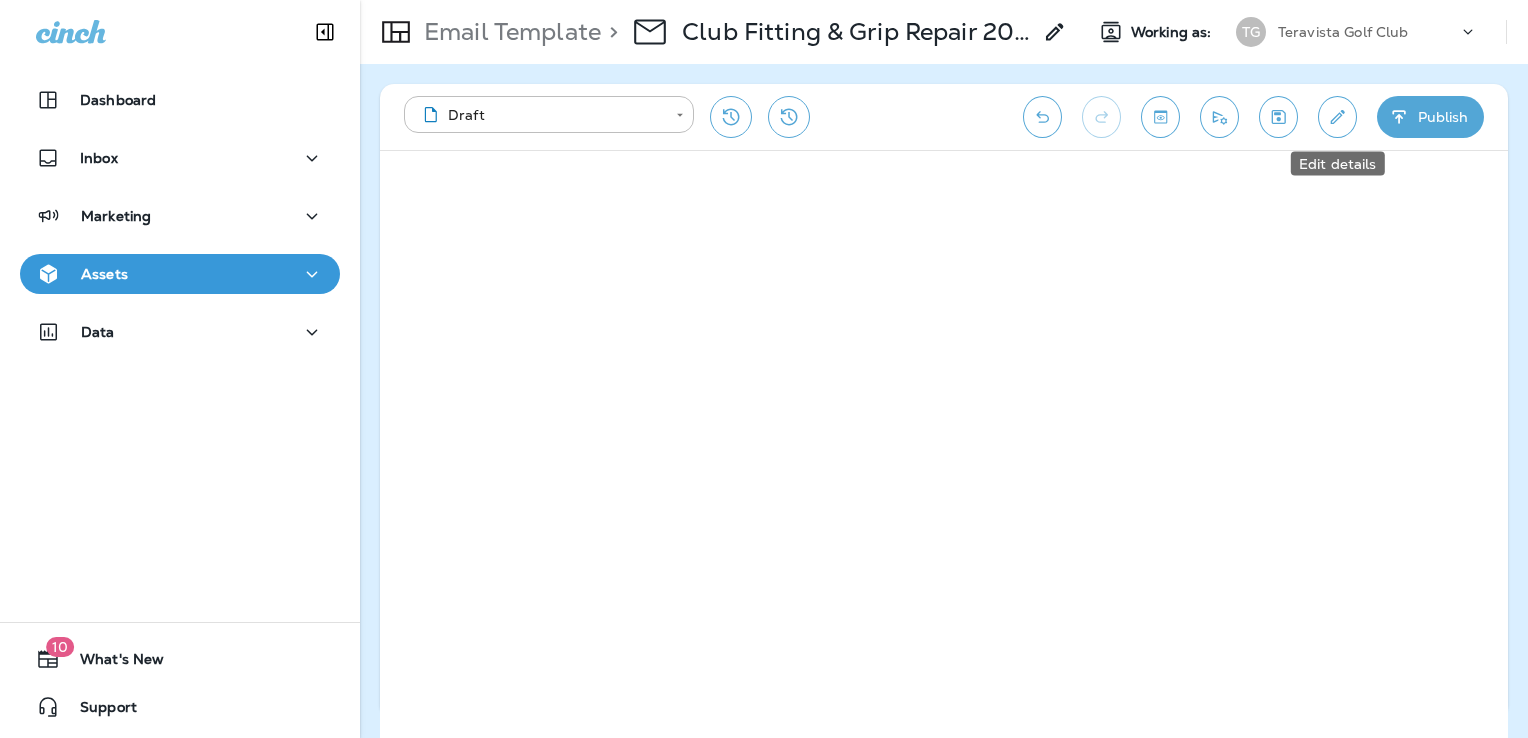 click 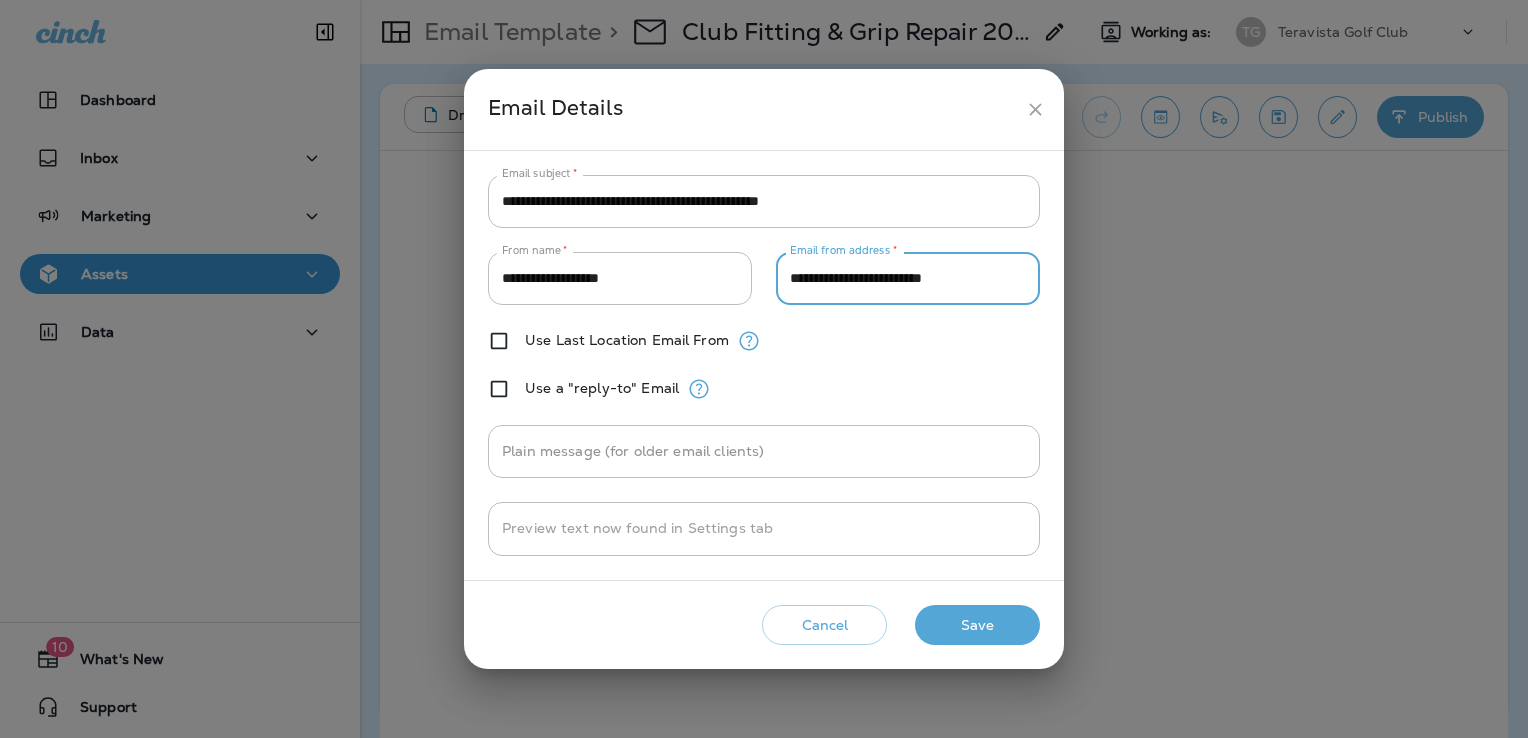 click on "**********" at bounding box center [908, 278] 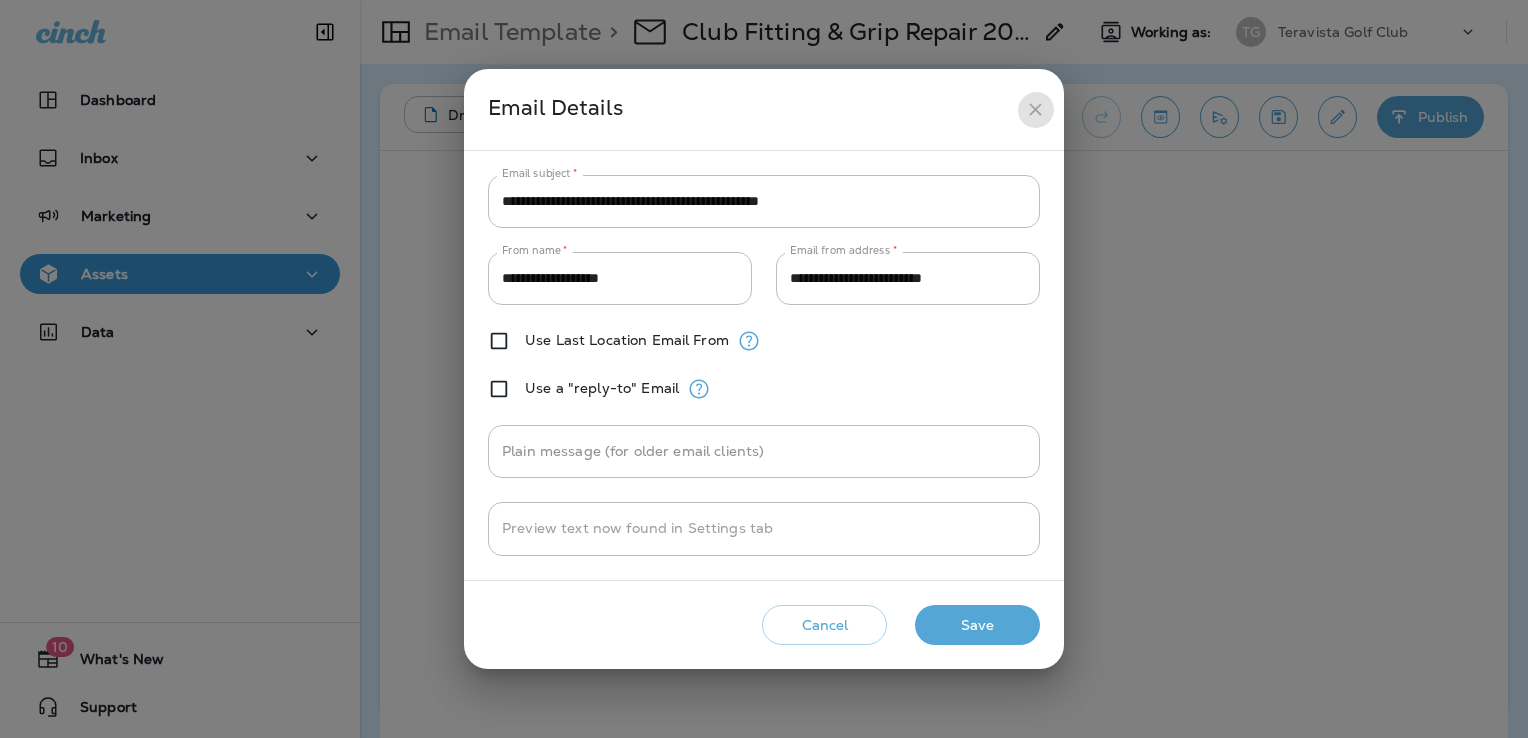 click 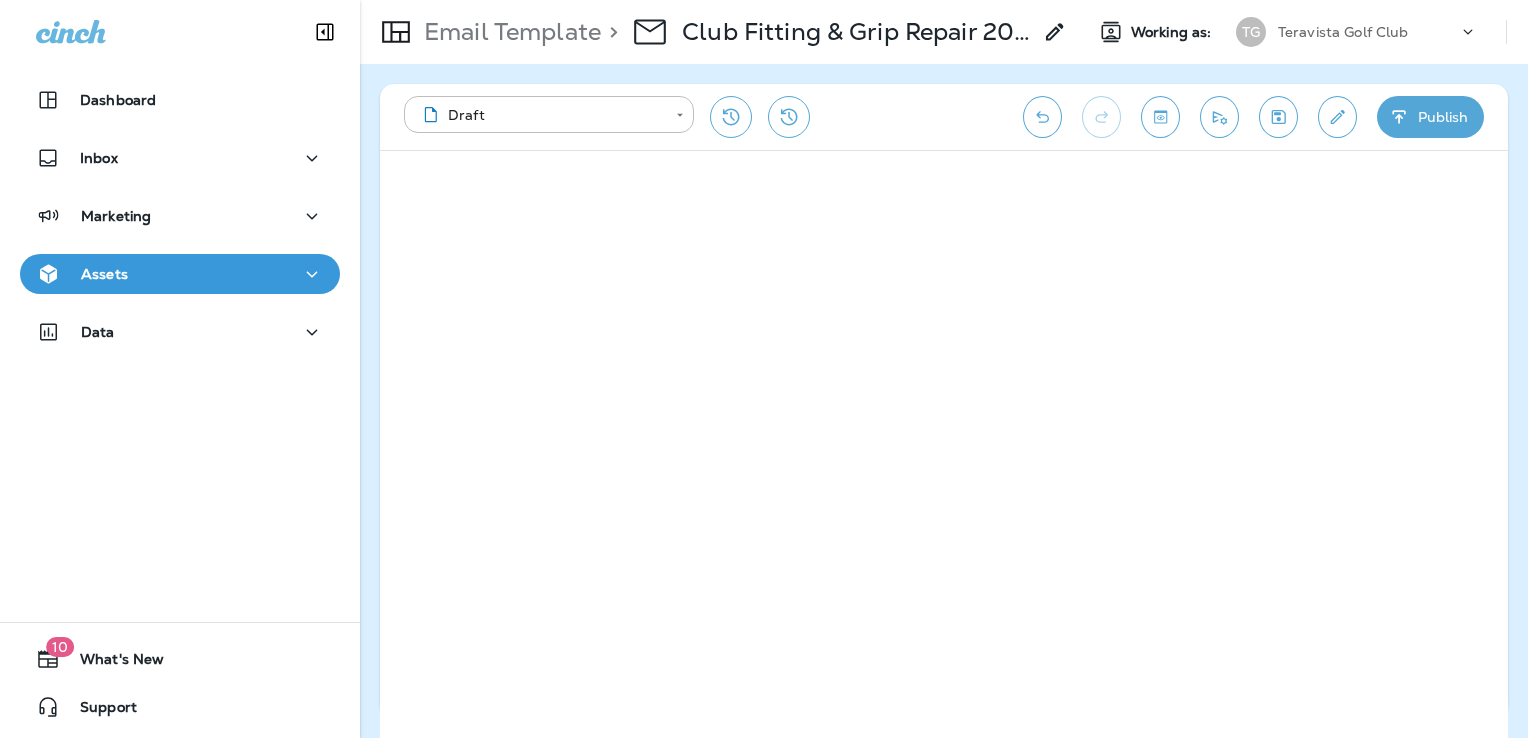 click 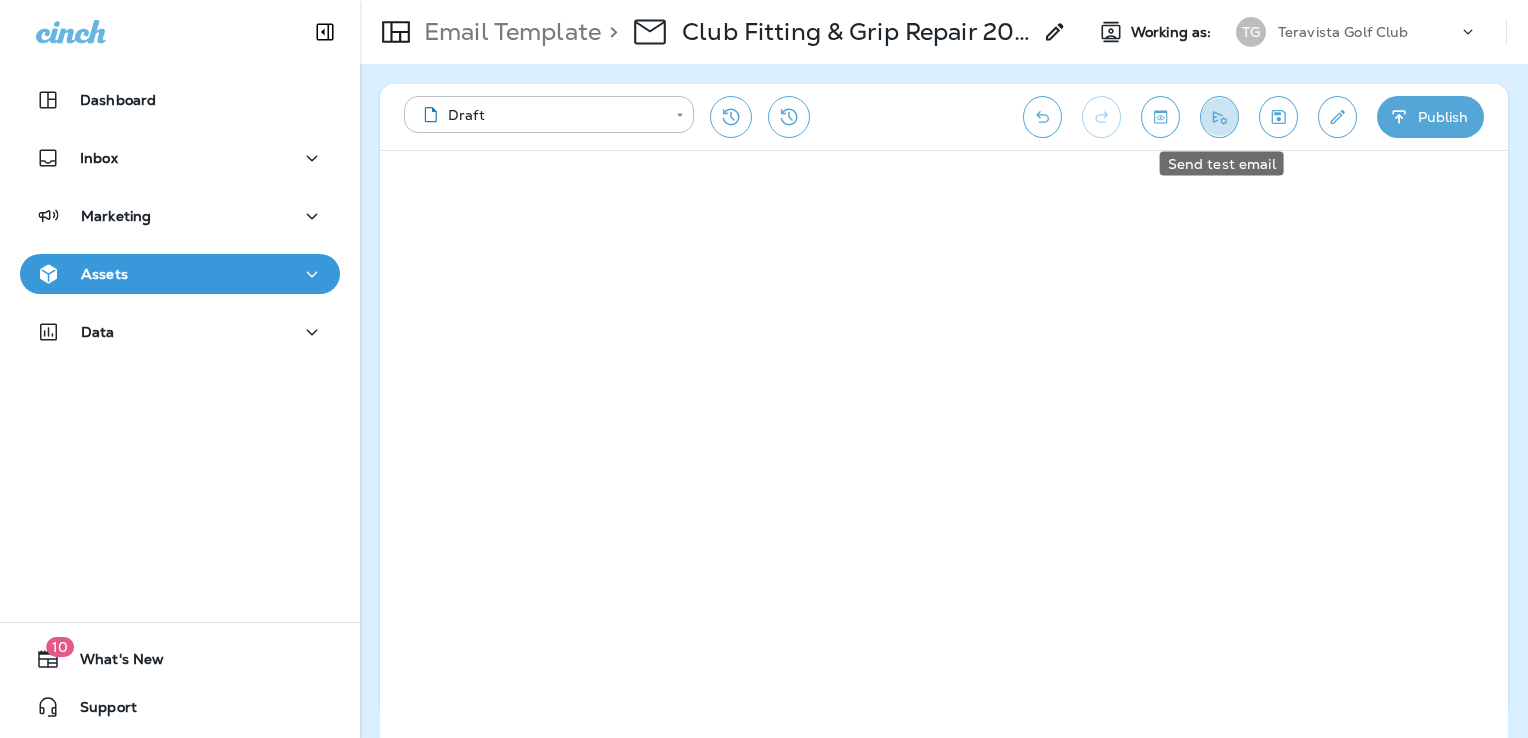 click 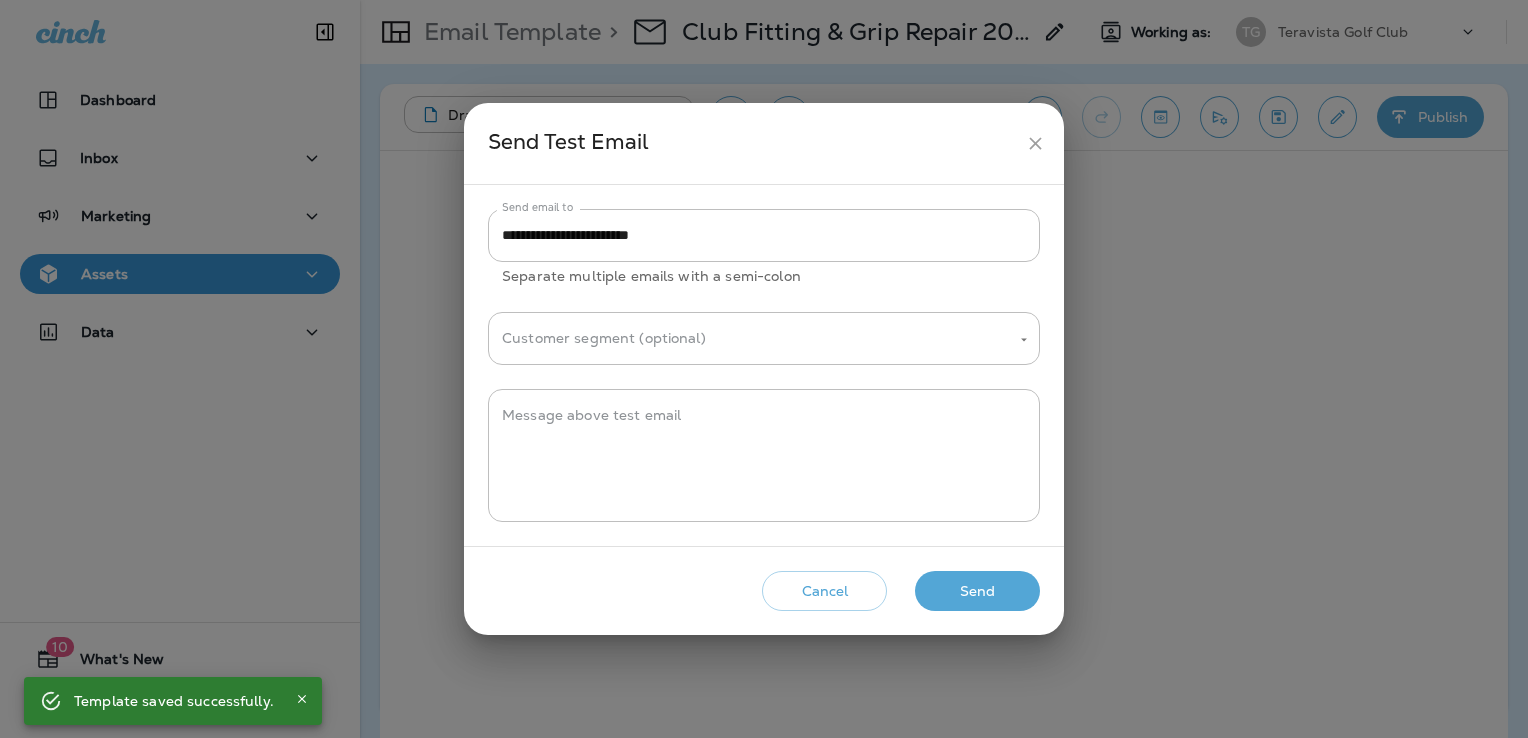click on "Send" at bounding box center [977, 591] 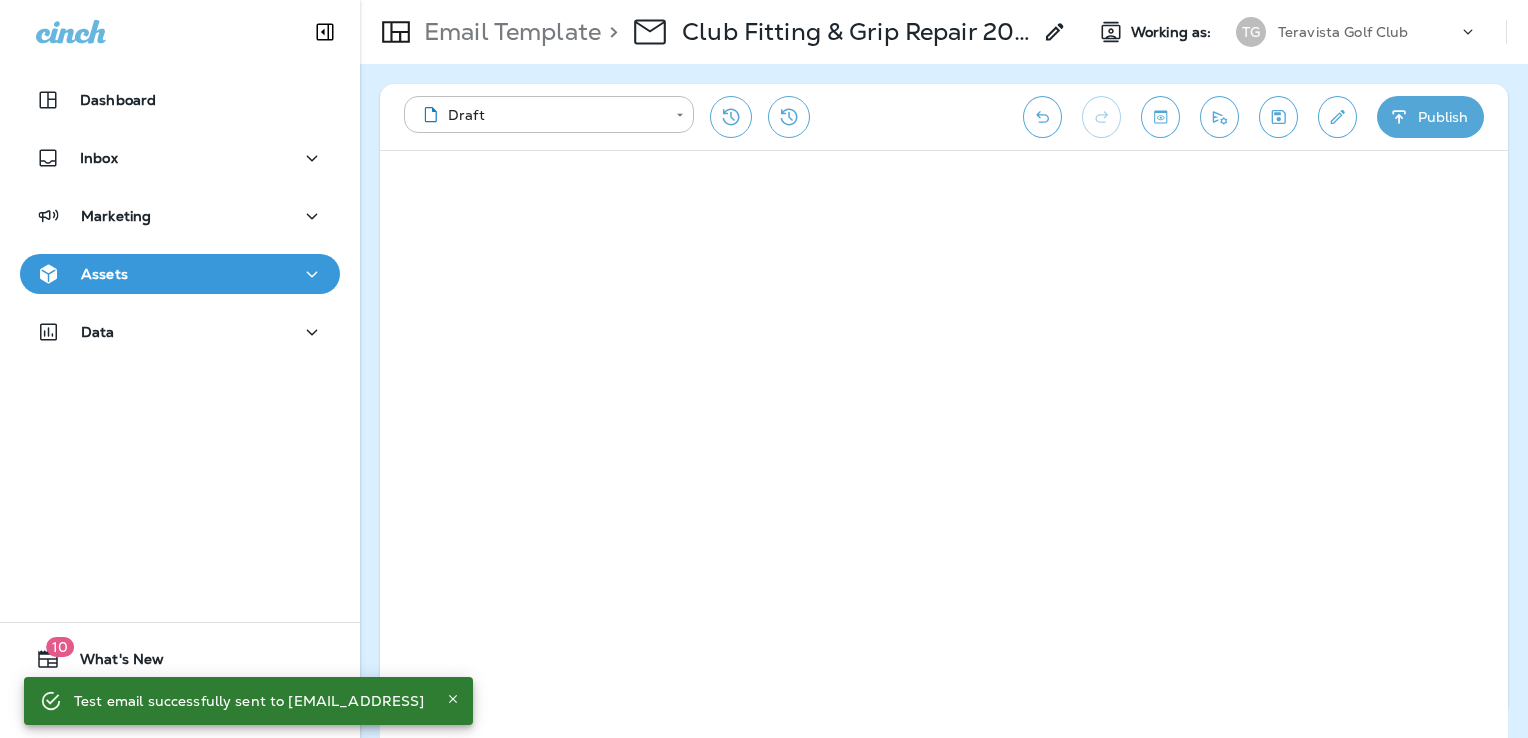 click on "Assets" at bounding box center (180, 274) 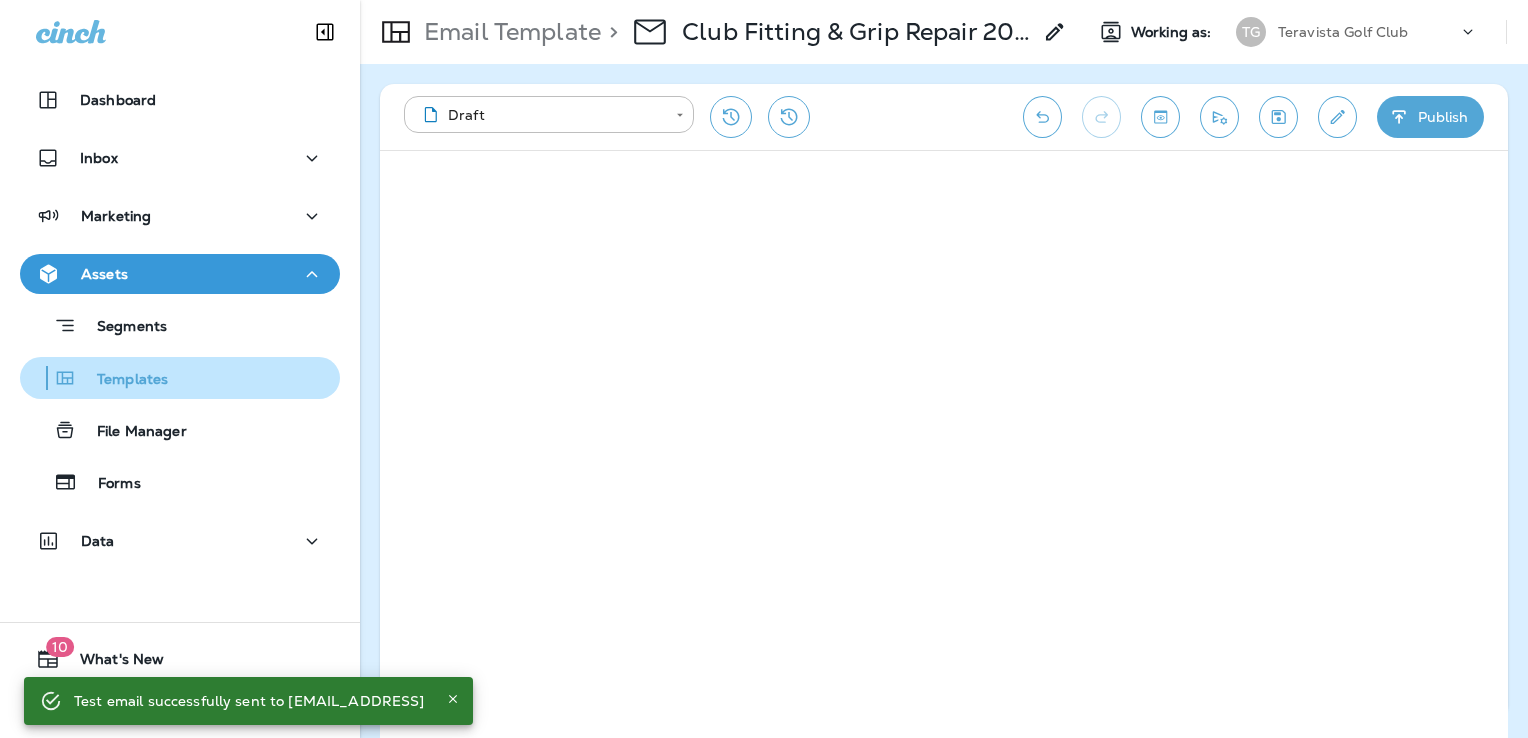 click on "Templates" at bounding box center (180, 378) 